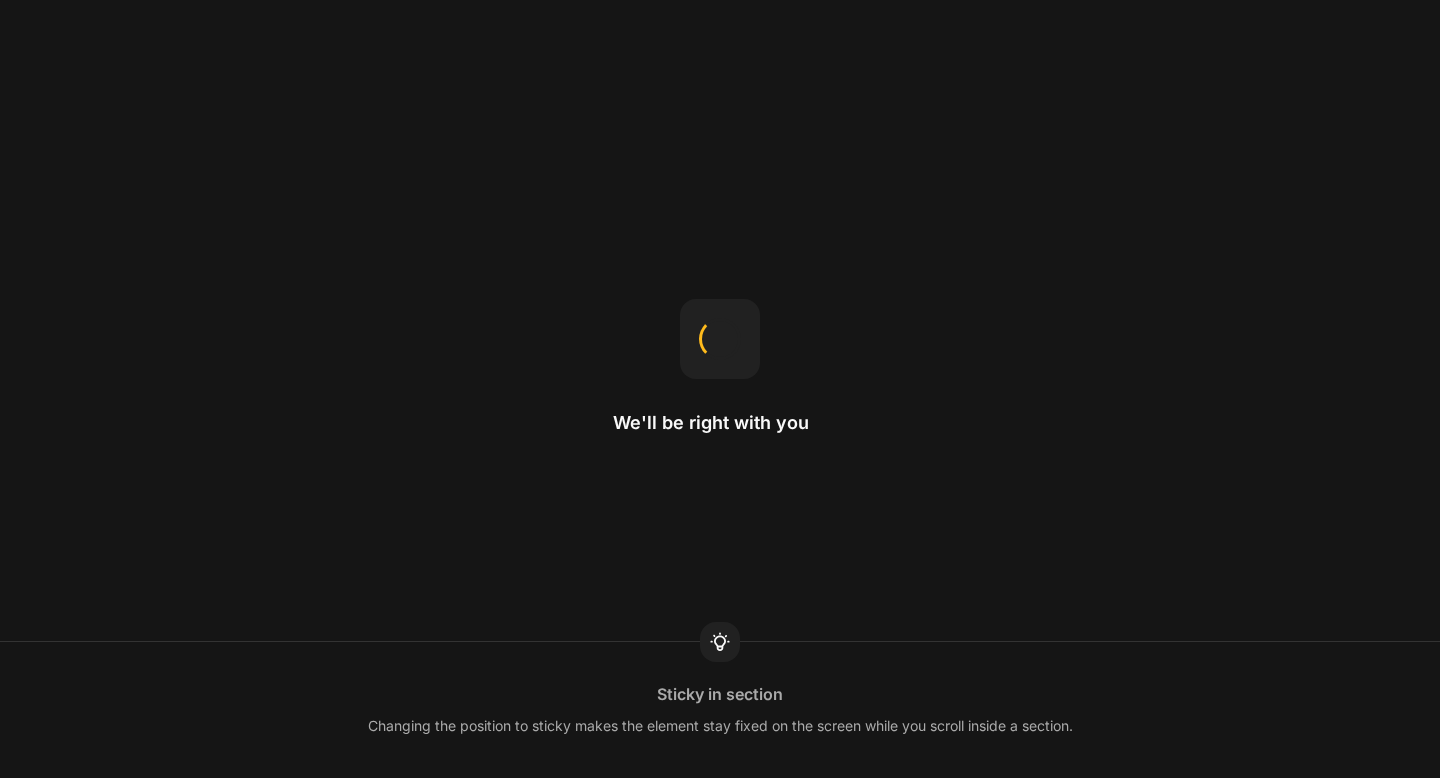 scroll, scrollTop: 0, scrollLeft: 0, axis: both 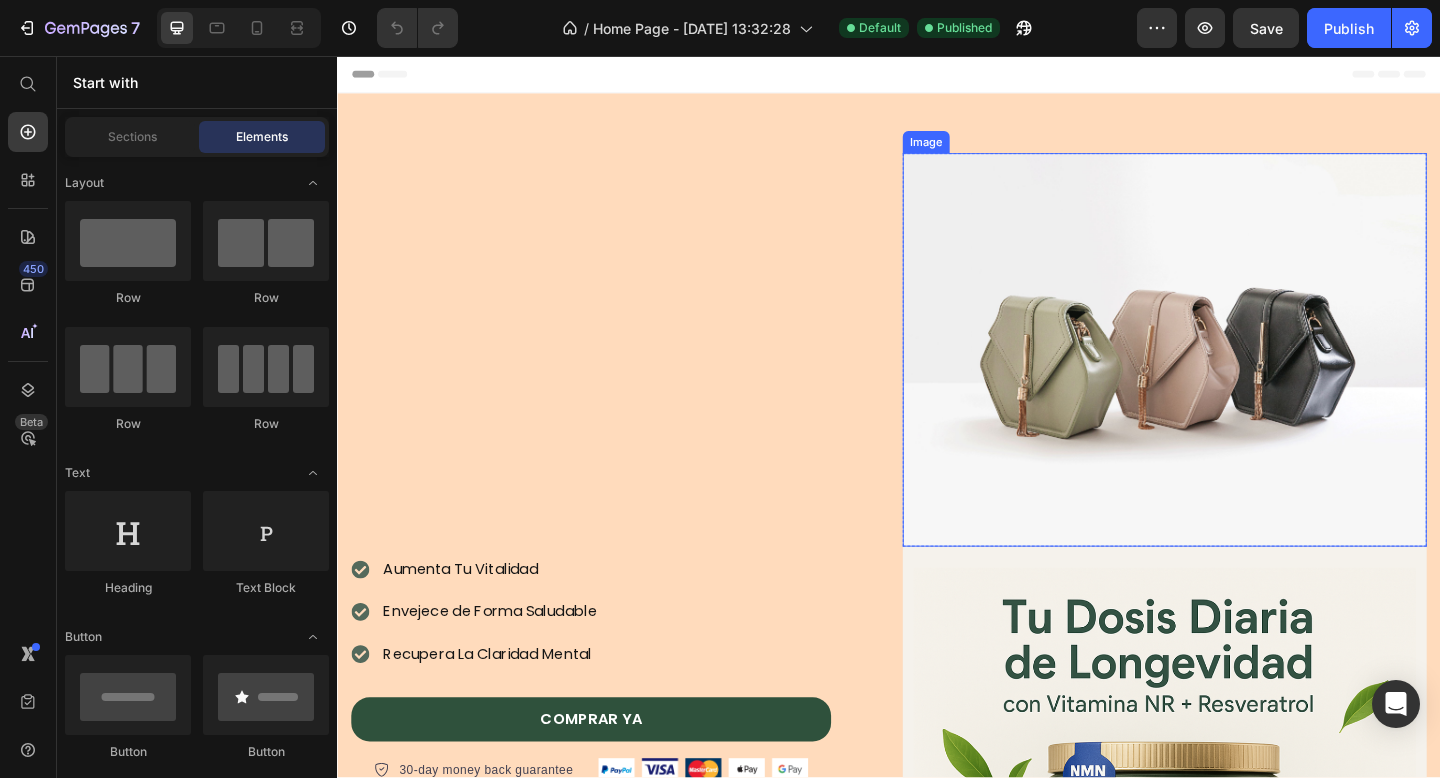 click at bounding box center (1237, 376) 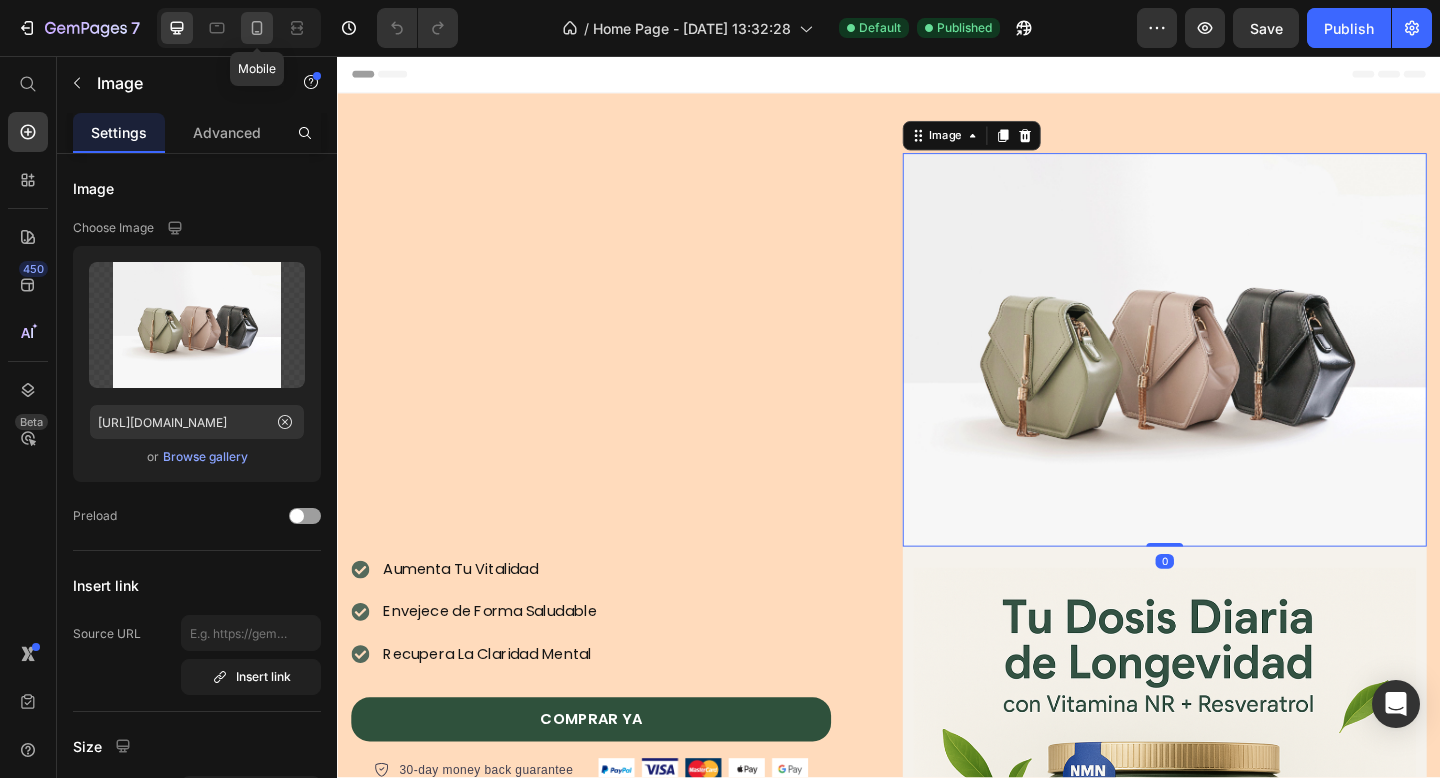 click 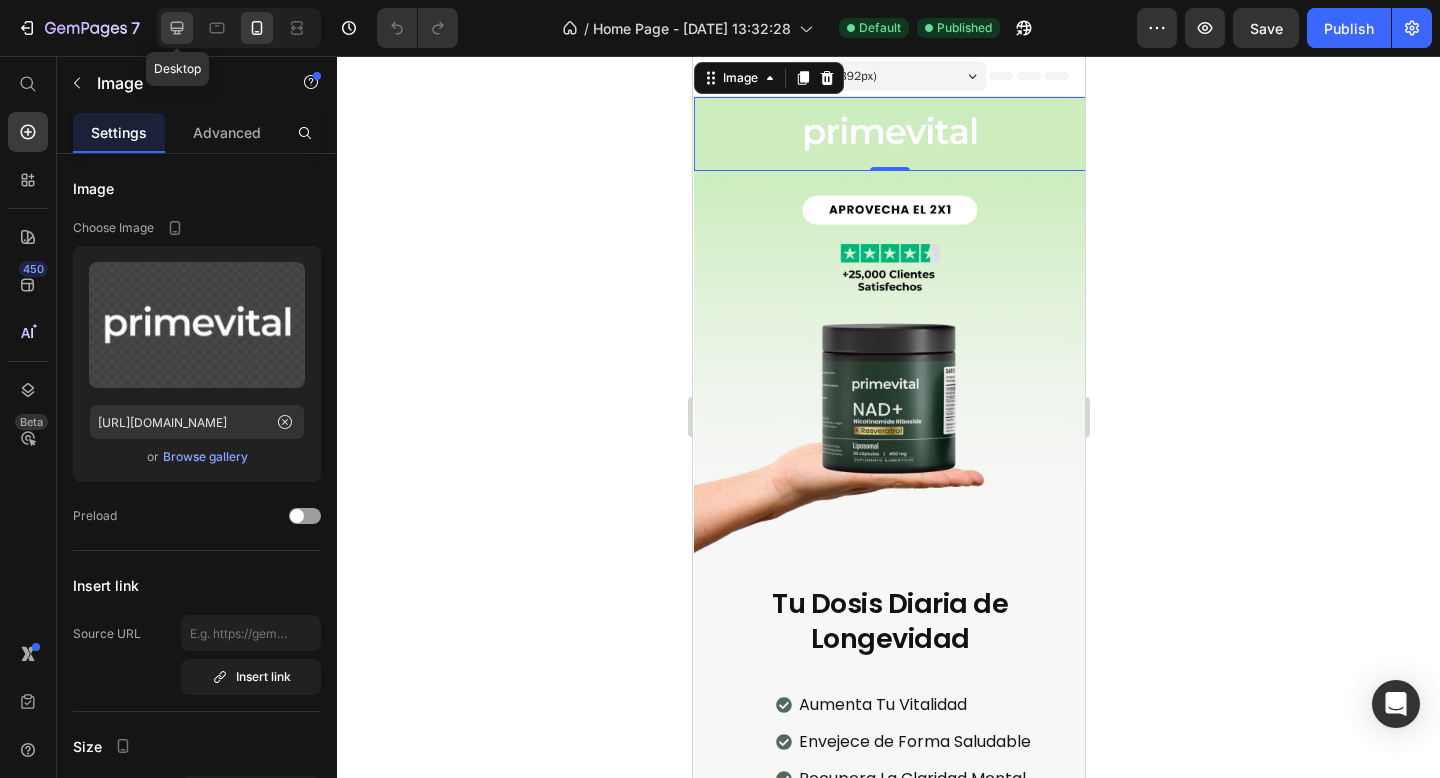 click 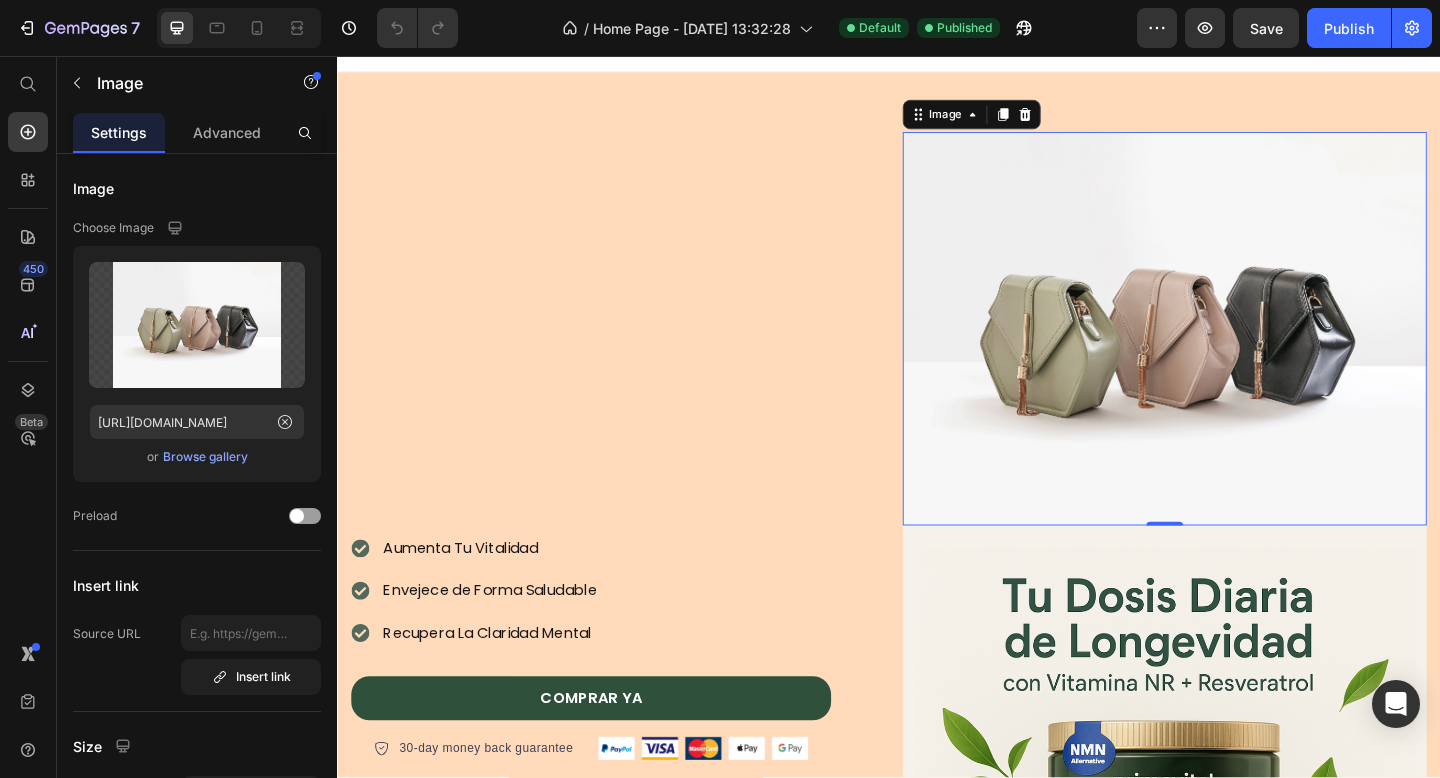 scroll, scrollTop: 36, scrollLeft: 0, axis: vertical 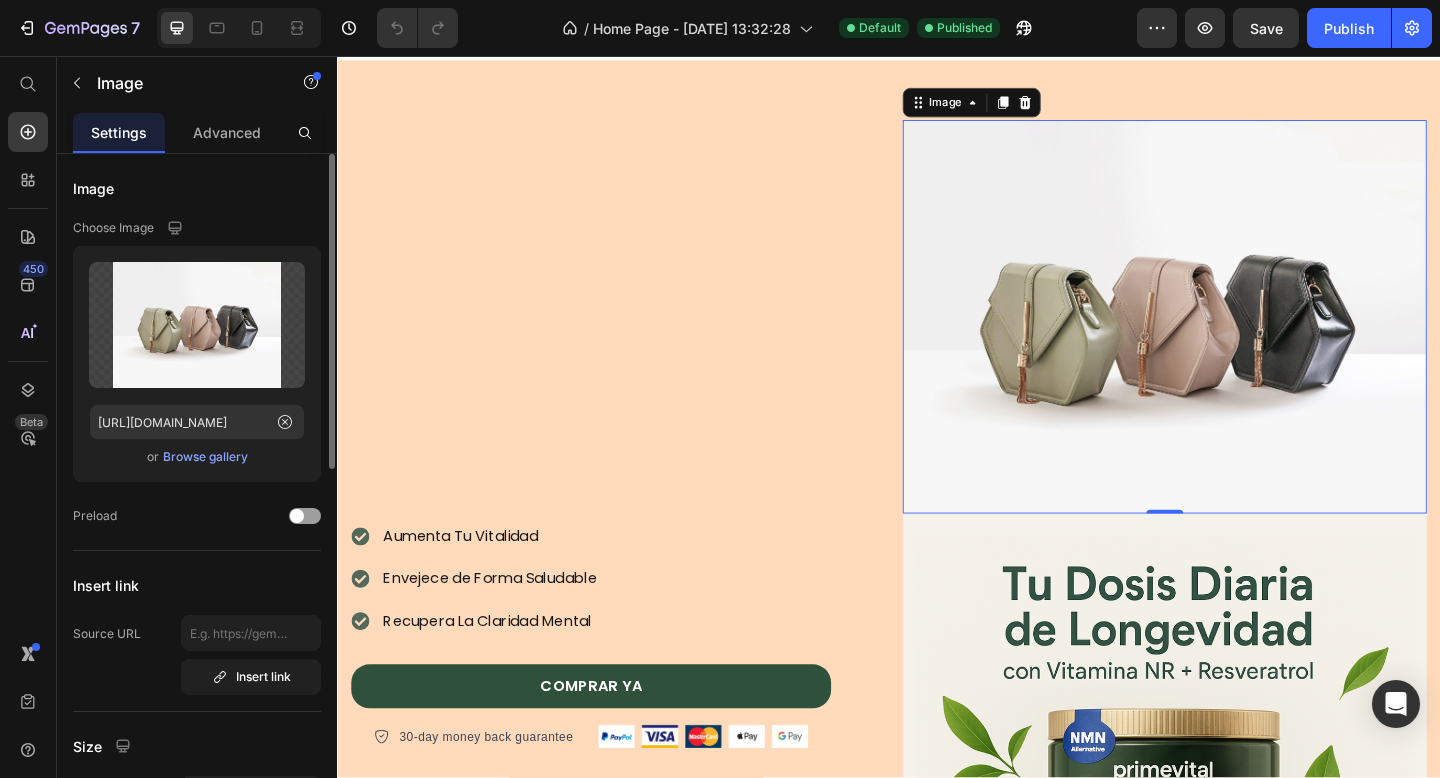 click on "Browse gallery" at bounding box center [205, 457] 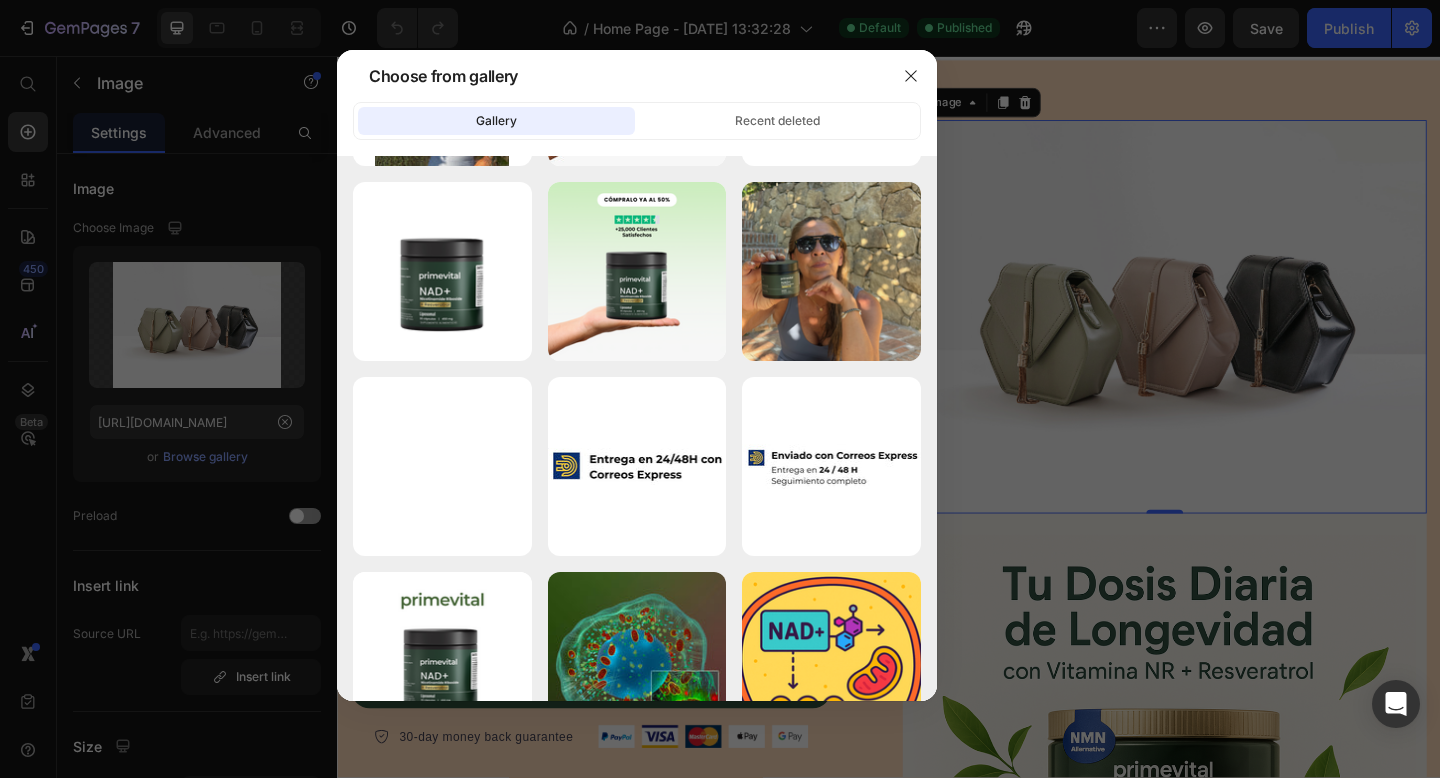 scroll, scrollTop: 0, scrollLeft: 0, axis: both 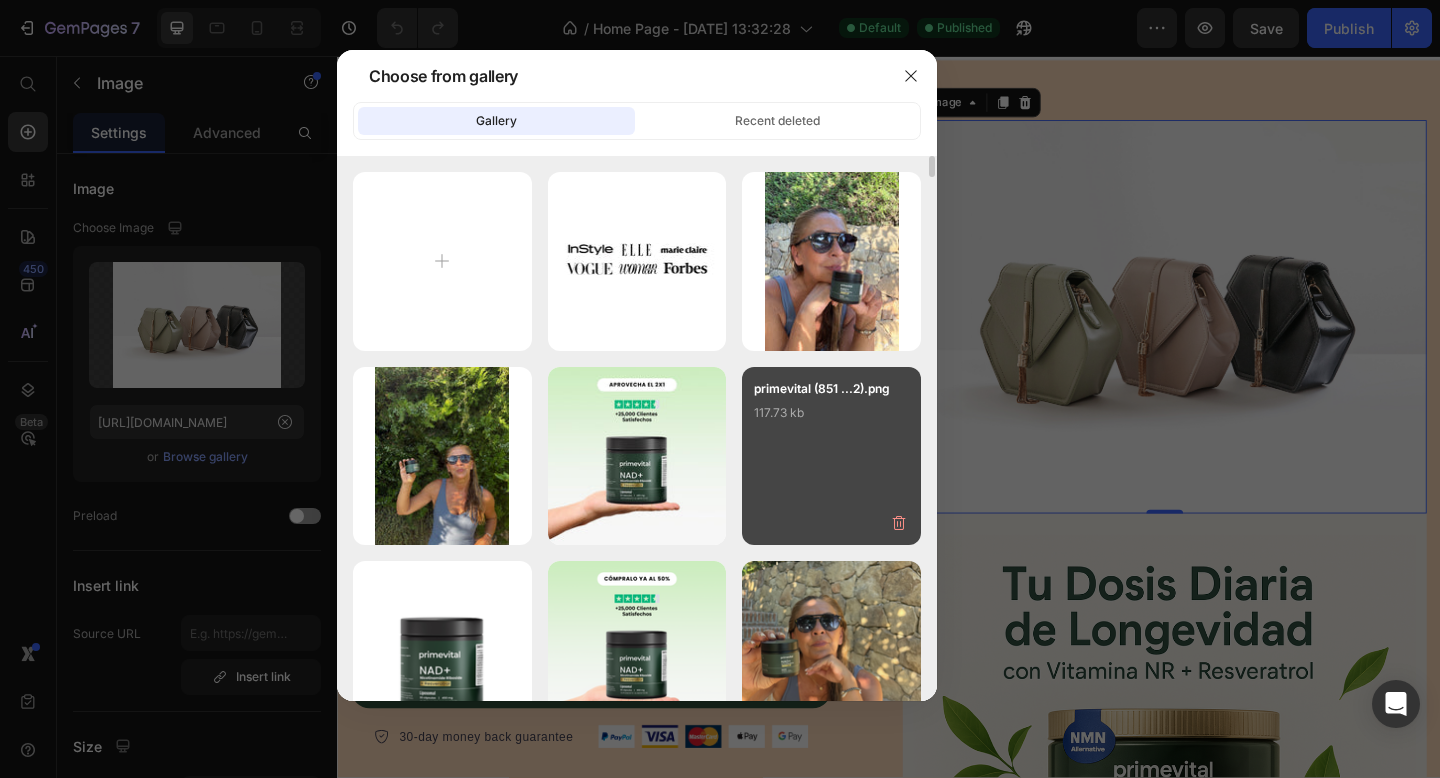 click on "primevital (851 ...2).png 117.73 kb" at bounding box center (831, 419) 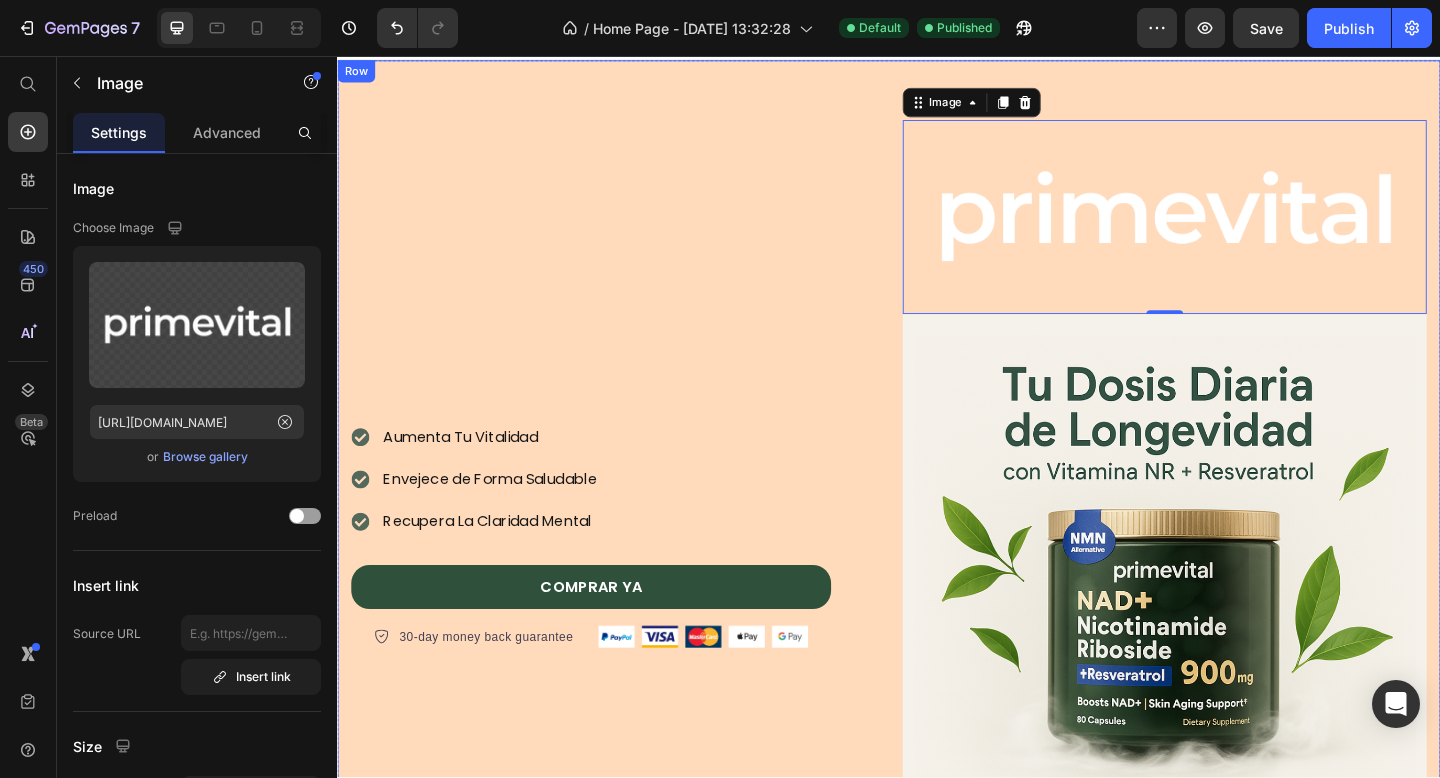 click on "Aumenta Tu Vitalidad Envejece de Forma Saludable Recupera La Claridad Mental Item list COMPRAR YA Button
30-day money back guarantee Item list Image Row Row Image   0 Row Image Tu Dosis Diaria de Longevidad Heading Row Row" at bounding box center [937, 578] 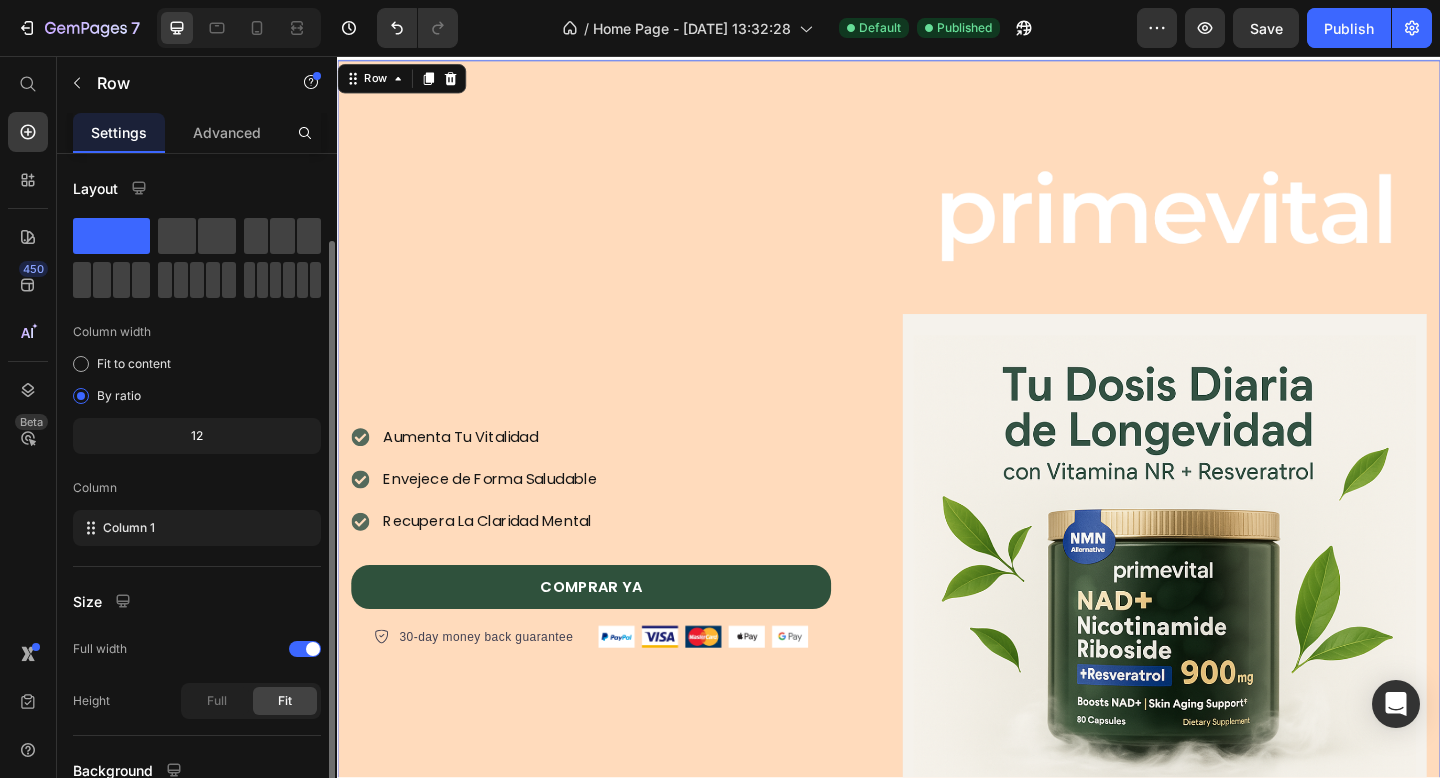 scroll, scrollTop: 179, scrollLeft: 0, axis: vertical 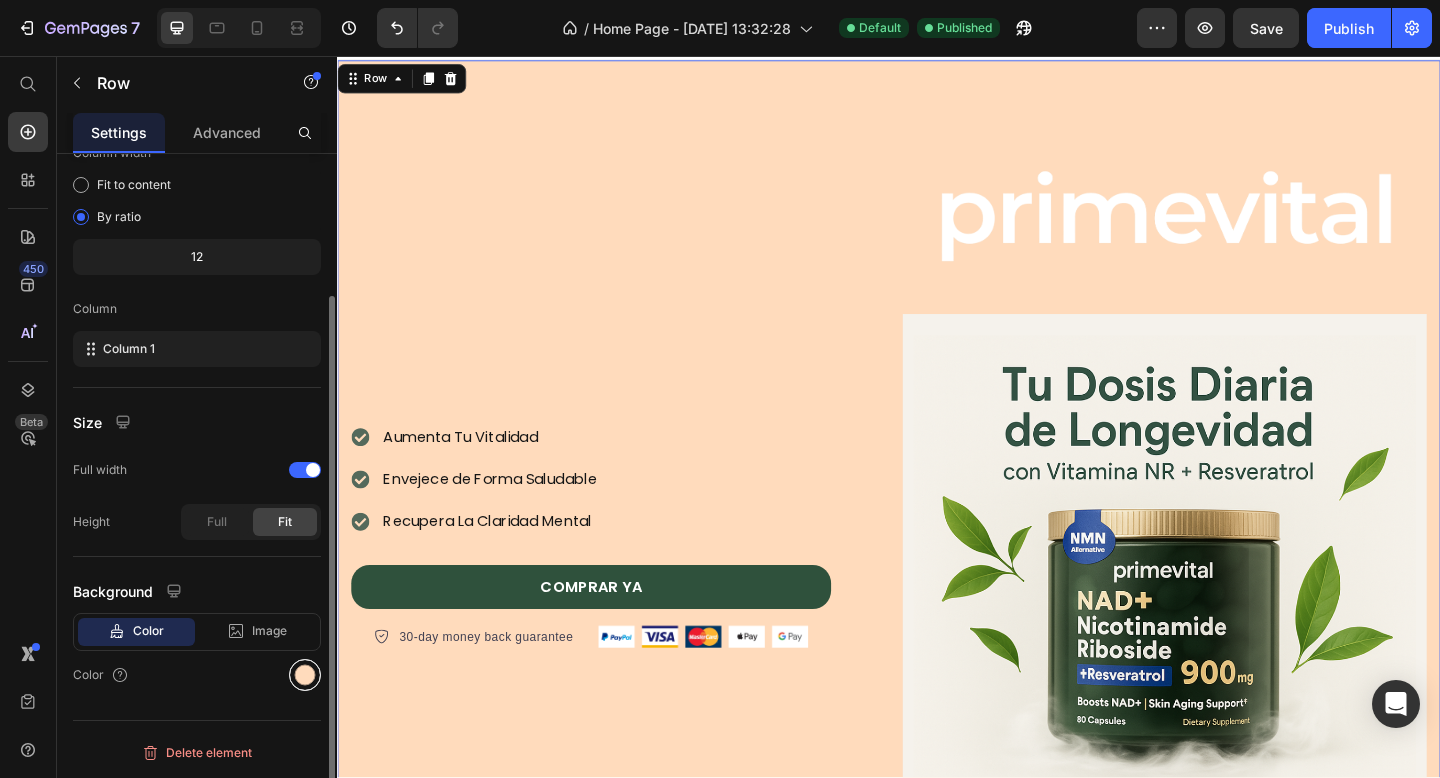 click at bounding box center (305, 675) 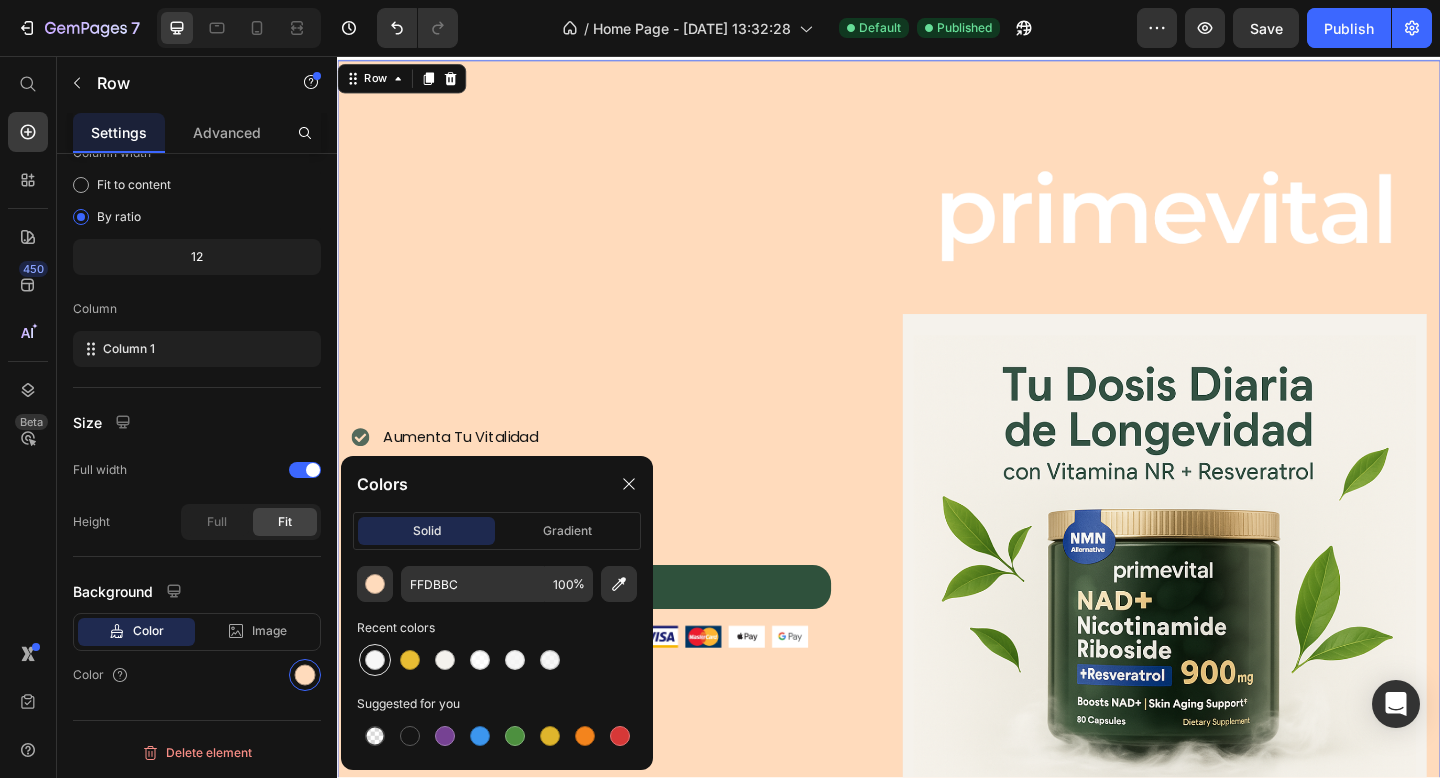 click at bounding box center [375, 660] 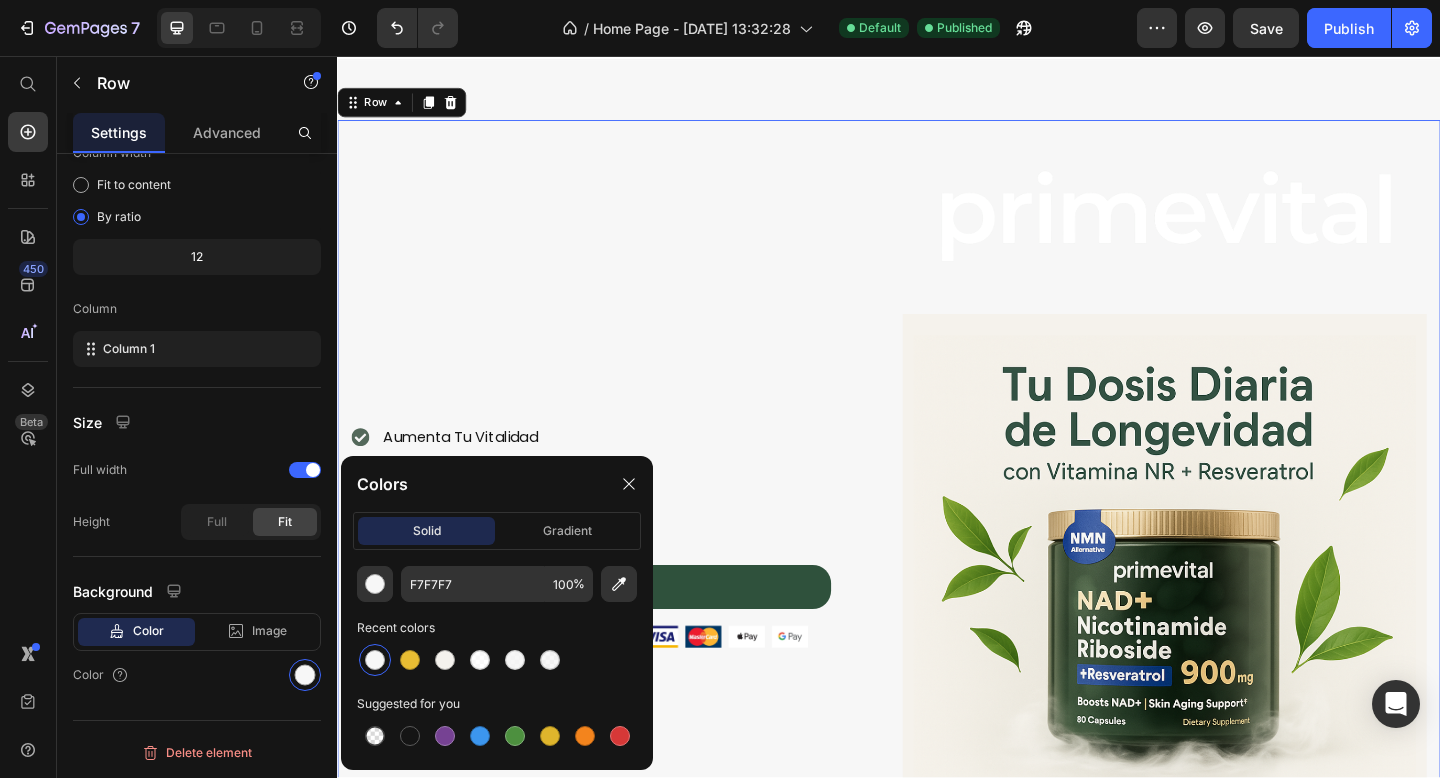click on "Aumenta Tu Vitalidad Envejece de Forma Saludable Recupera La Claridad Mental Item list COMPRAR YA Button
30-day money back guarantee Item list Image Row Row" at bounding box center [637, 578] 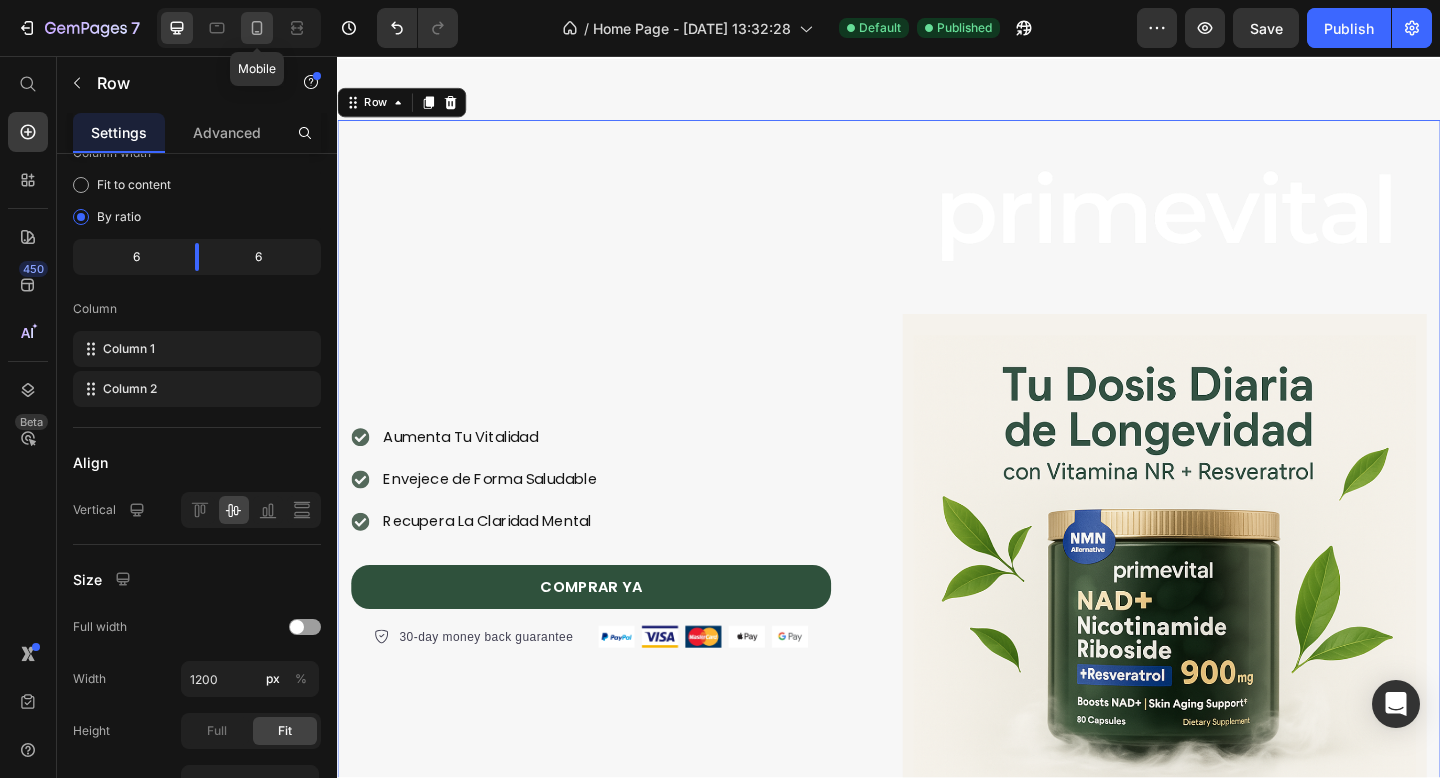 click 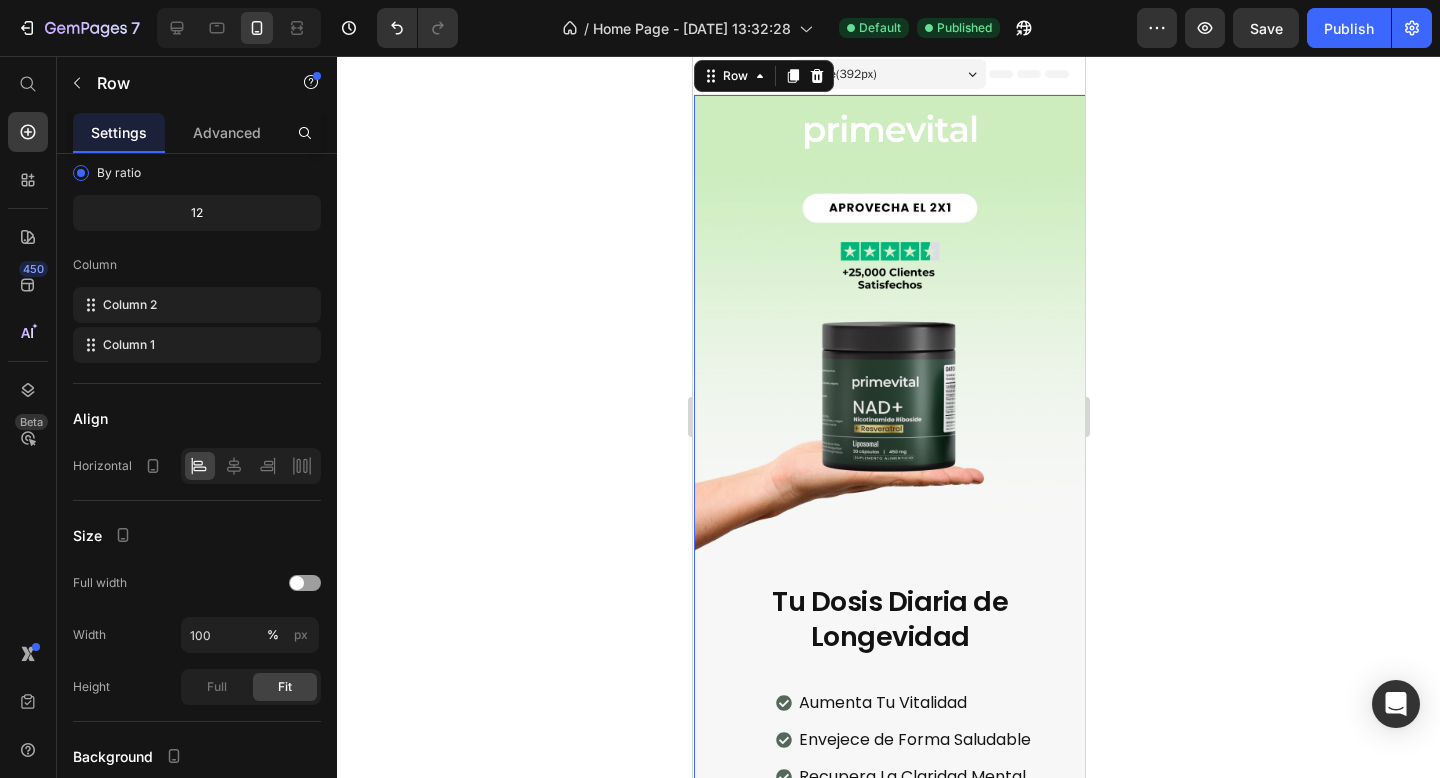 scroll, scrollTop: 0, scrollLeft: 0, axis: both 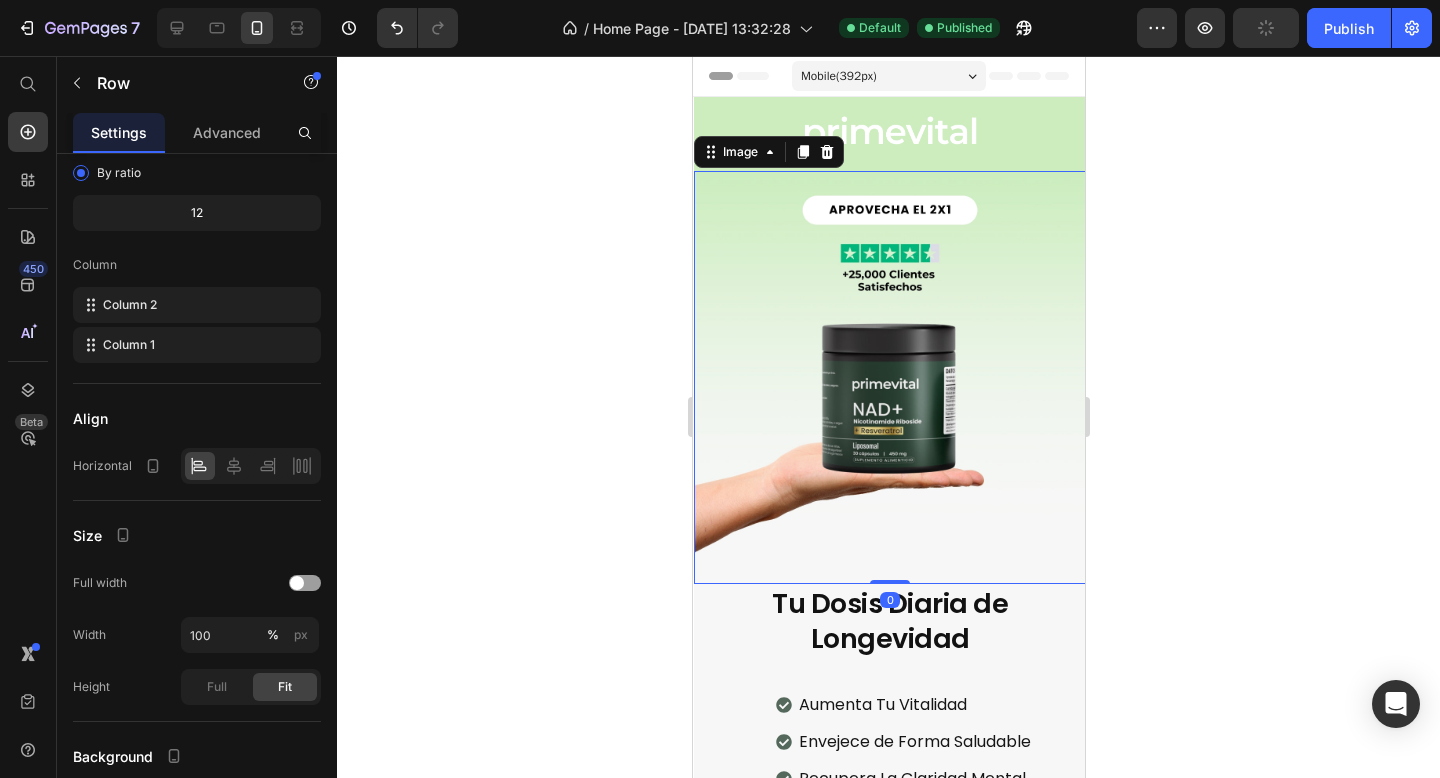 click at bounding box center (889, 377) 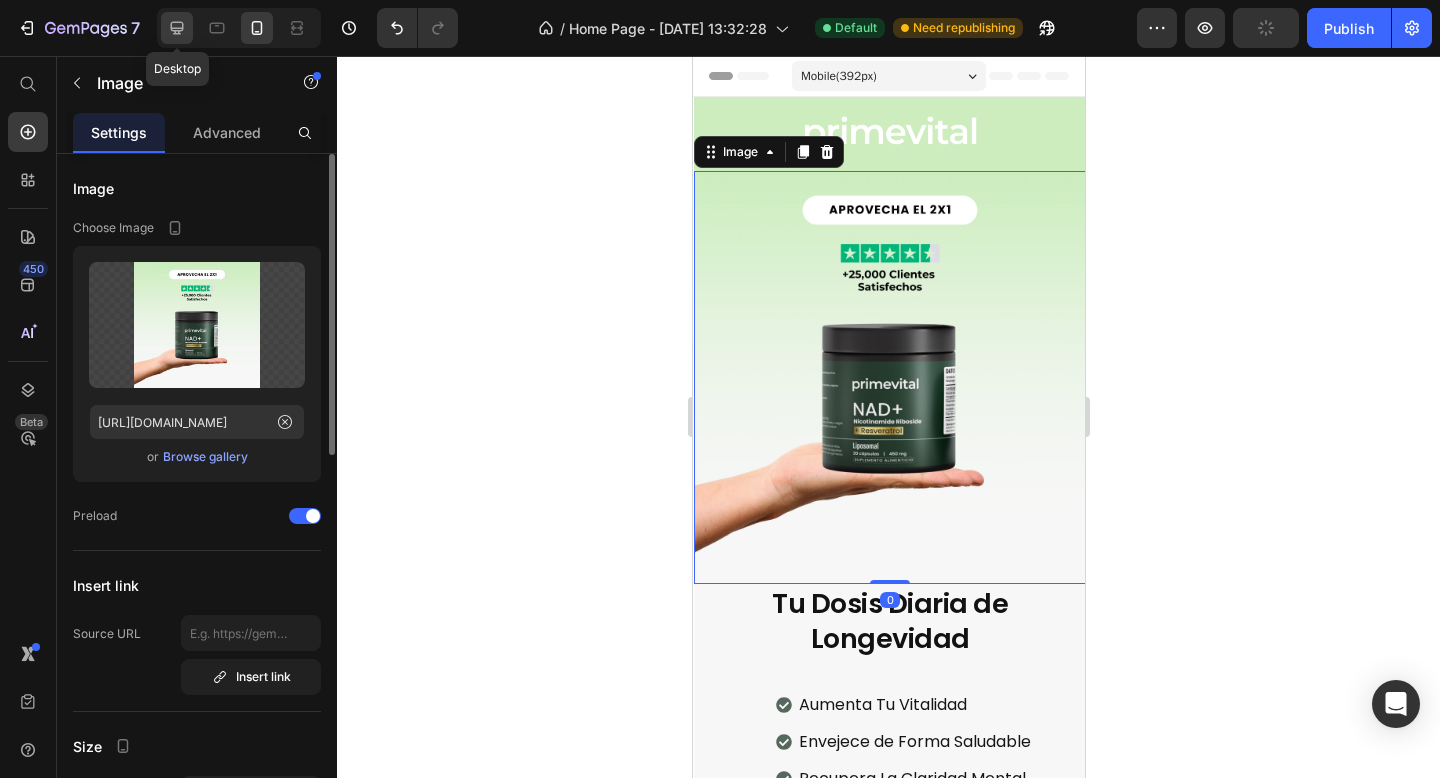 click 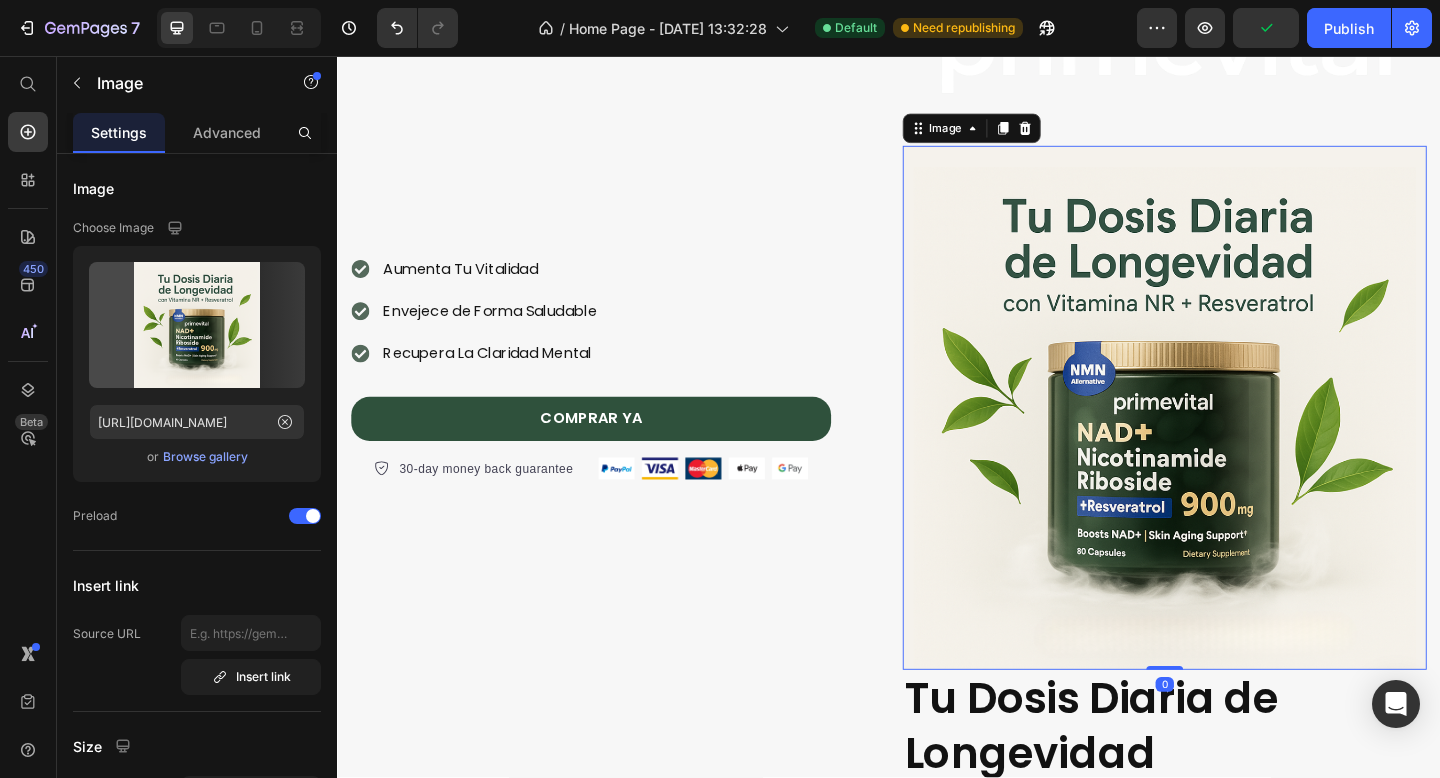 scroll, scrollTop: 247, scrollLeft: 0, axis: vertical 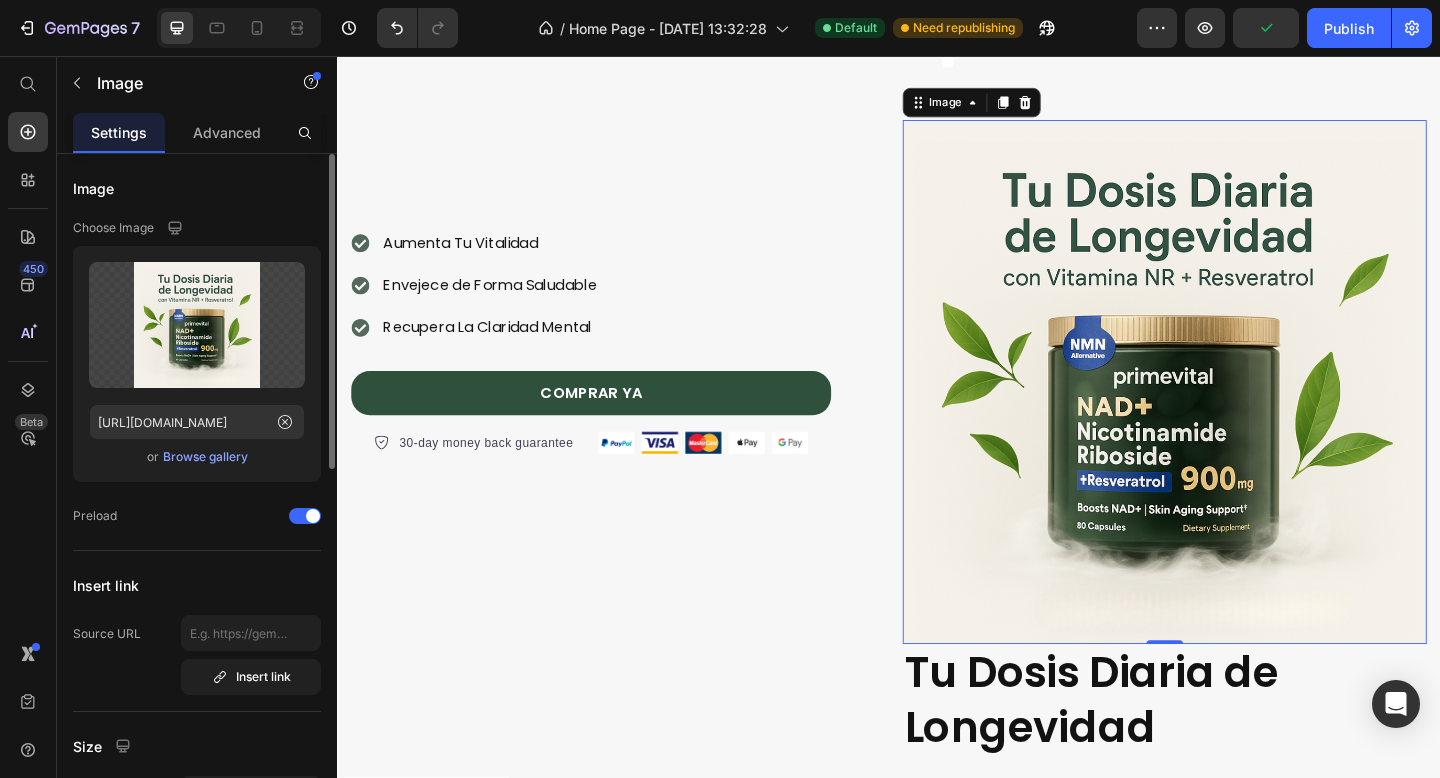 click on "Browse gallery" at bounding box center (205, 457) 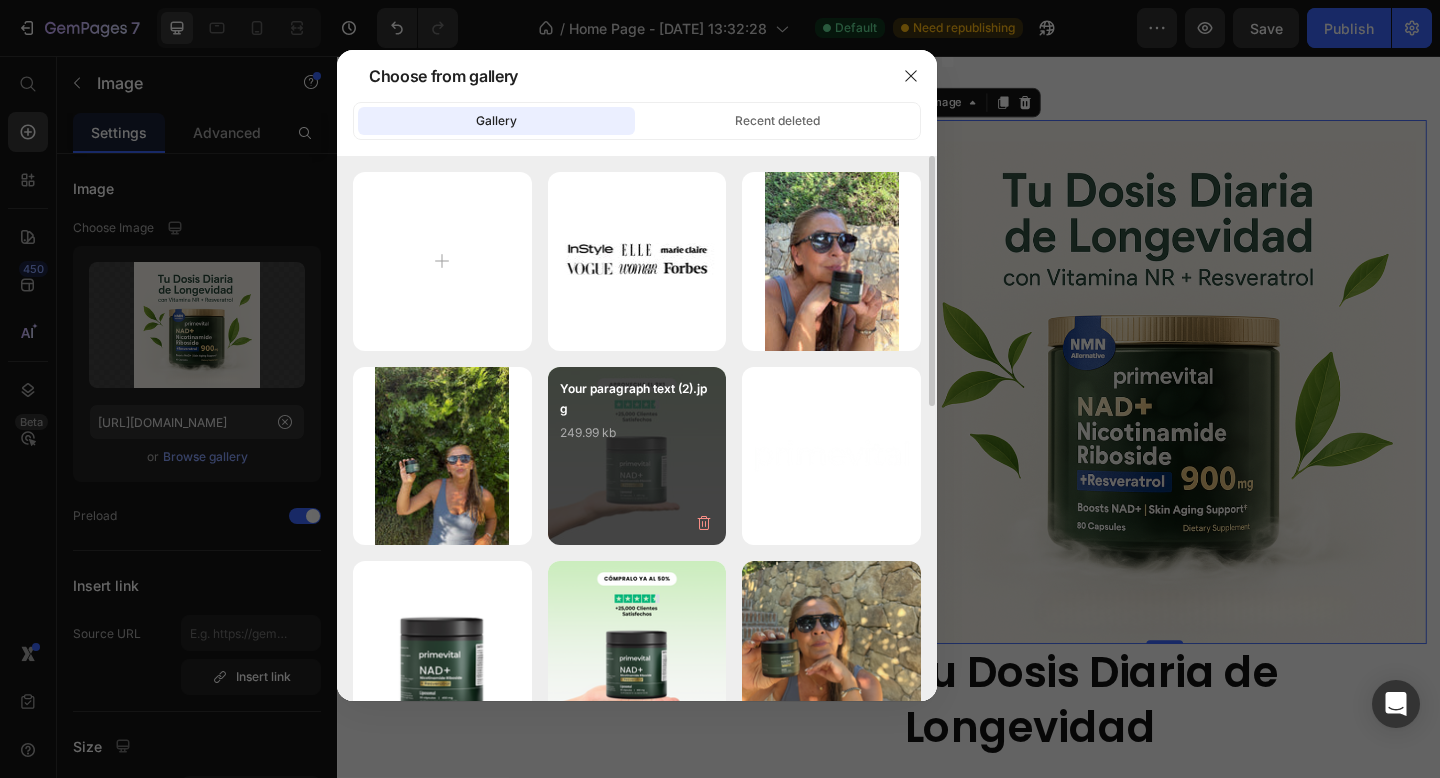 click on "Your paragraph text (2).jpg 249.99 kb" at bounding box center [637, 456] 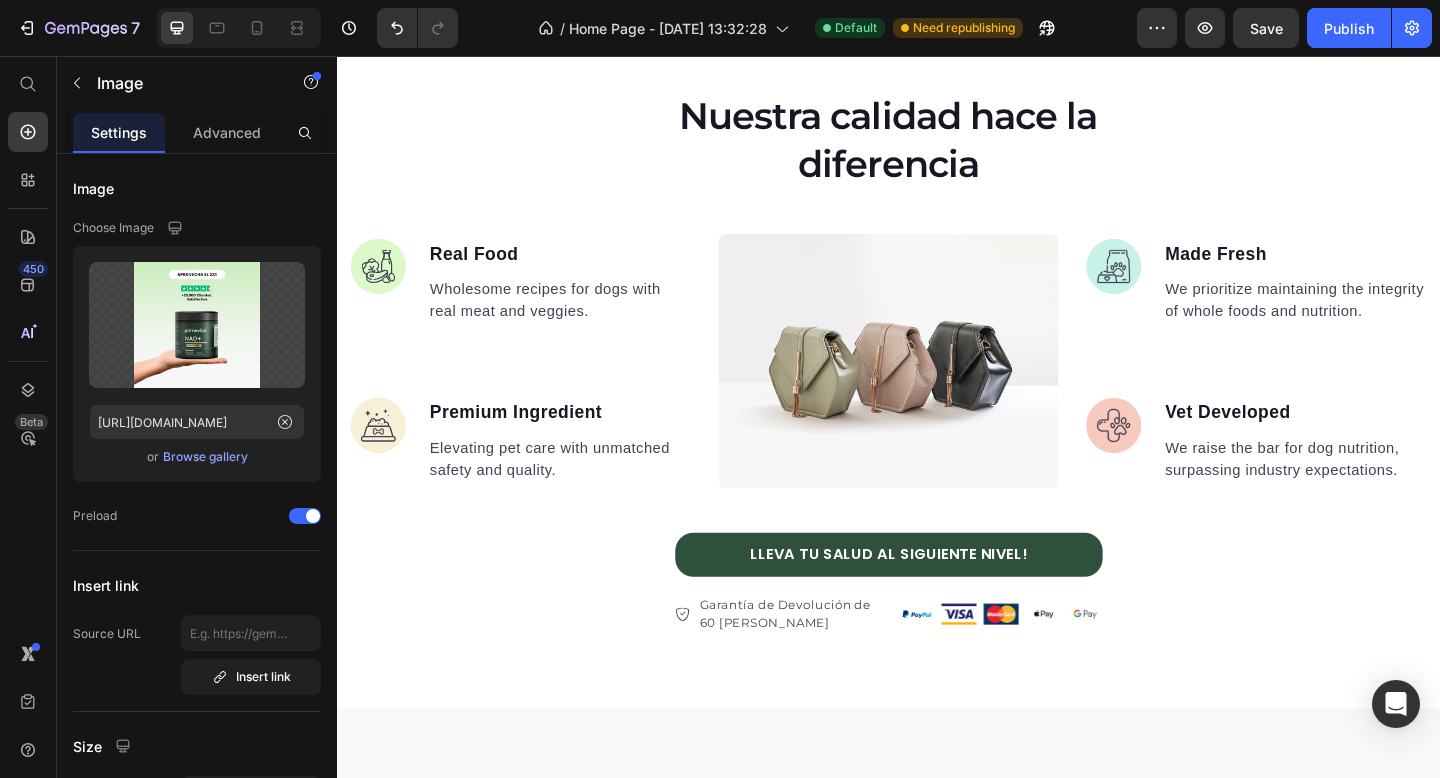 scroll, scrollTop: 1265, scrollLeft: 0, axis: vertical 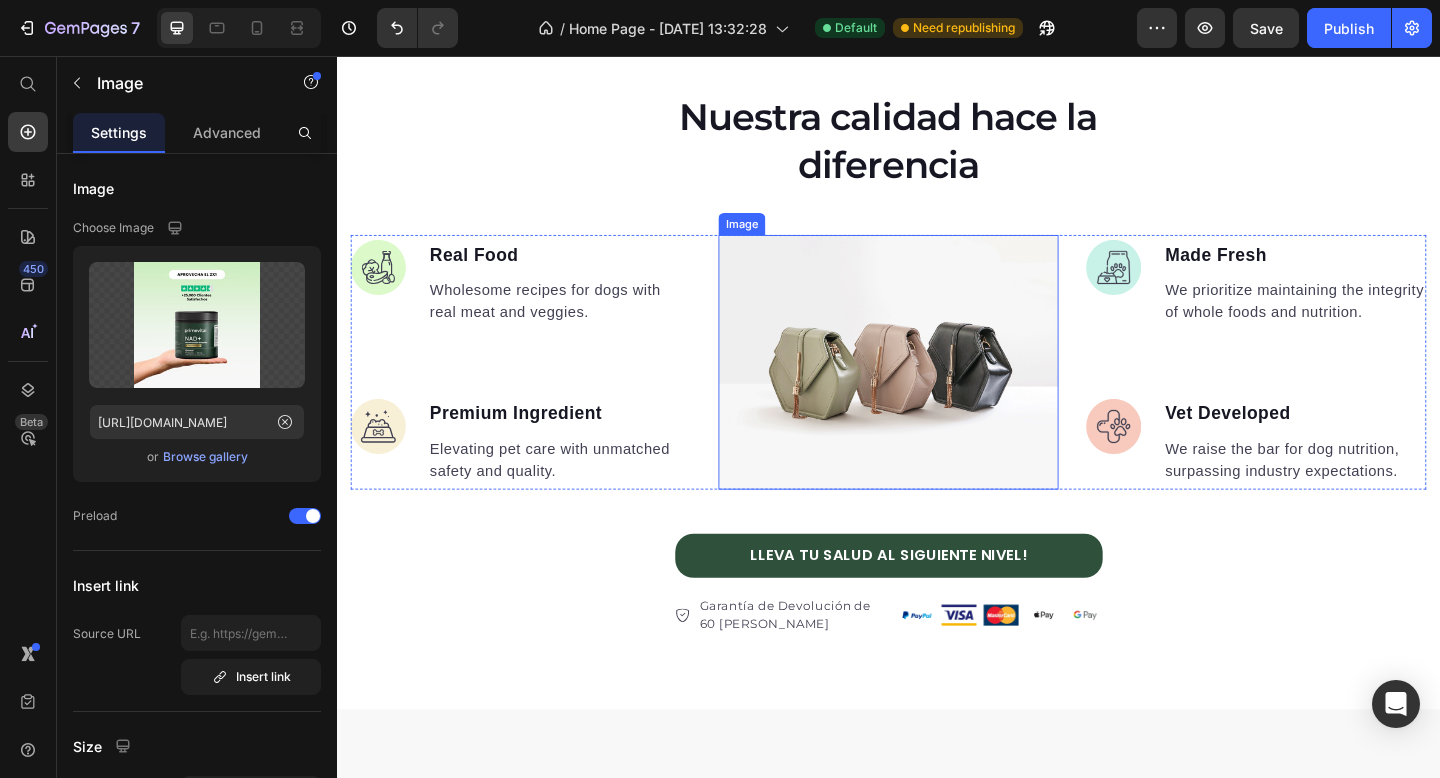 click at bounding box center (937, 390) 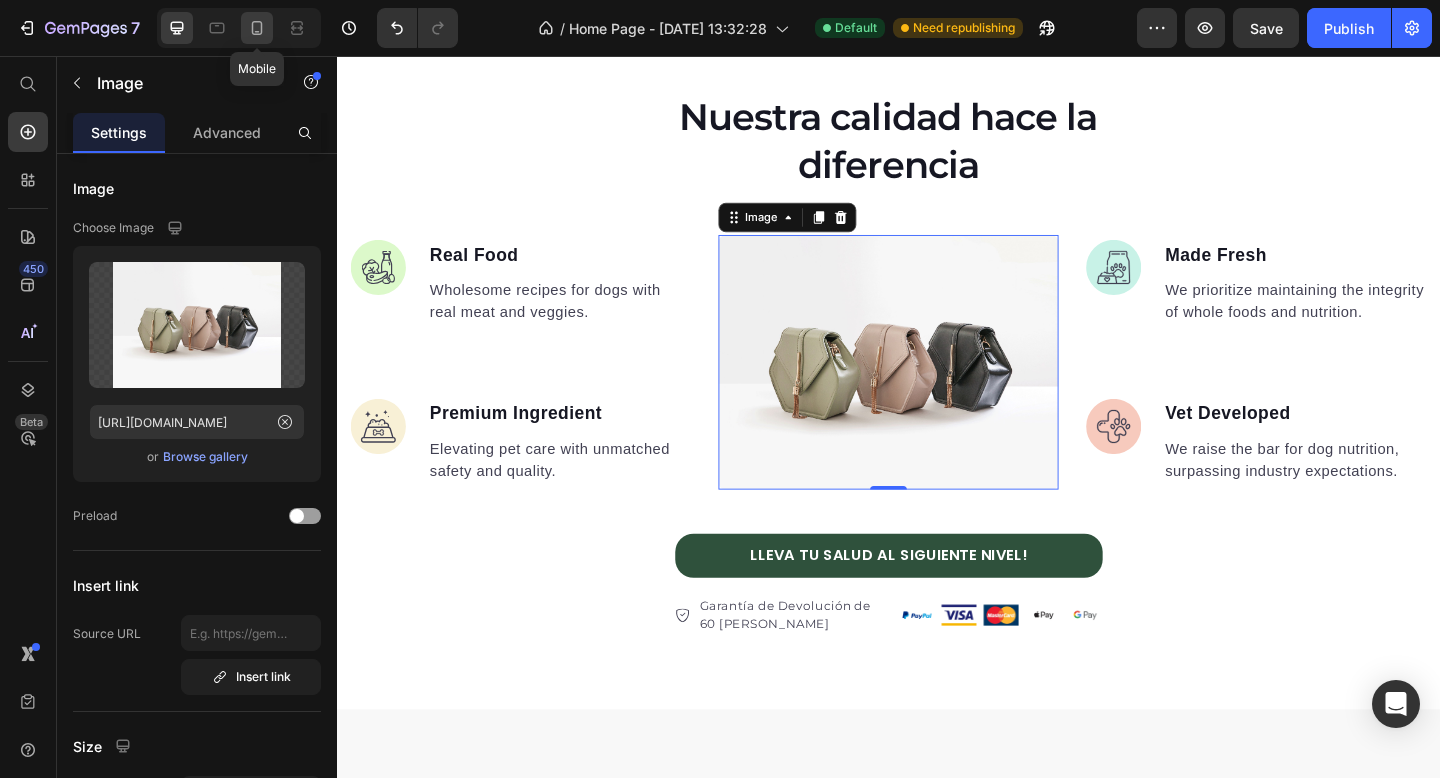 click 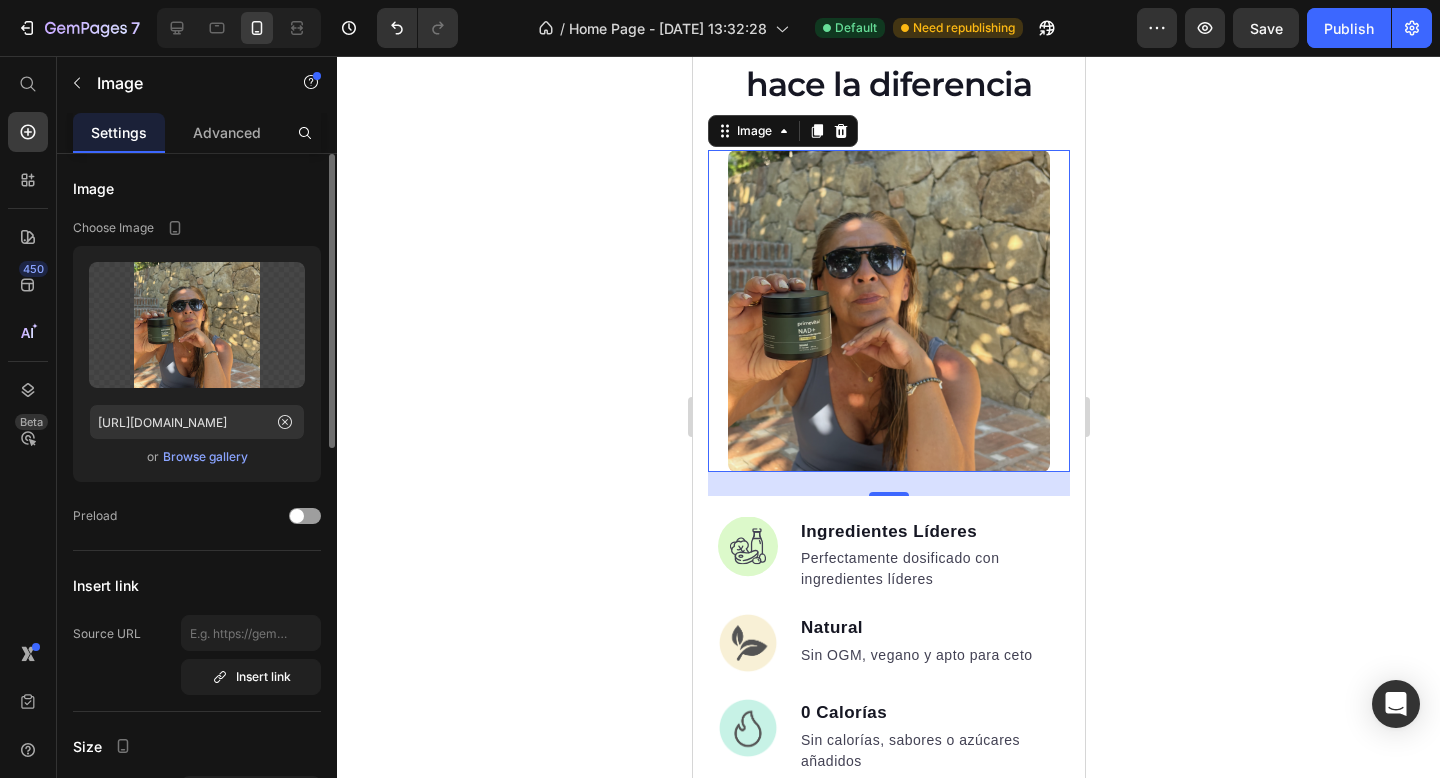 scroll, scrollTop: 1197, scrollLeft: 0, axis: vertical 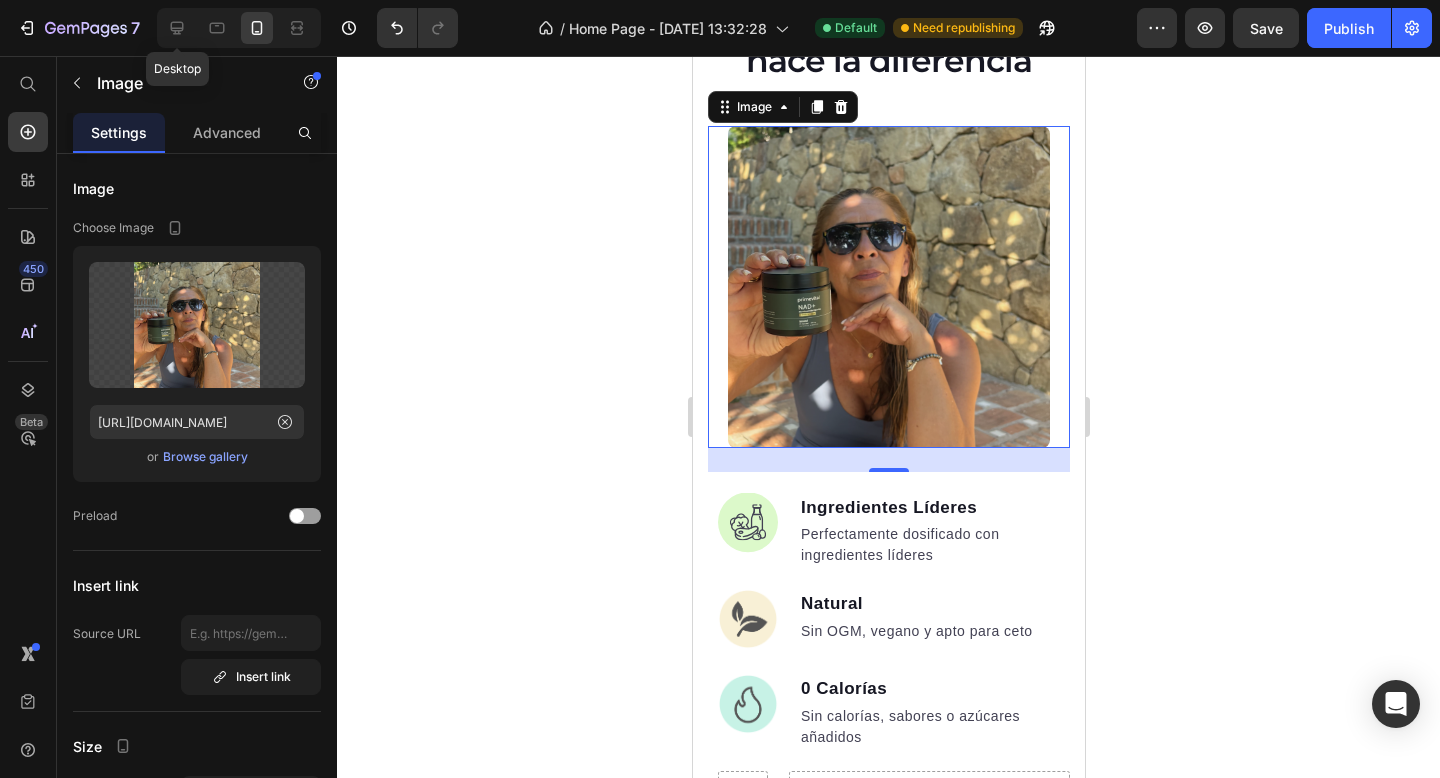click 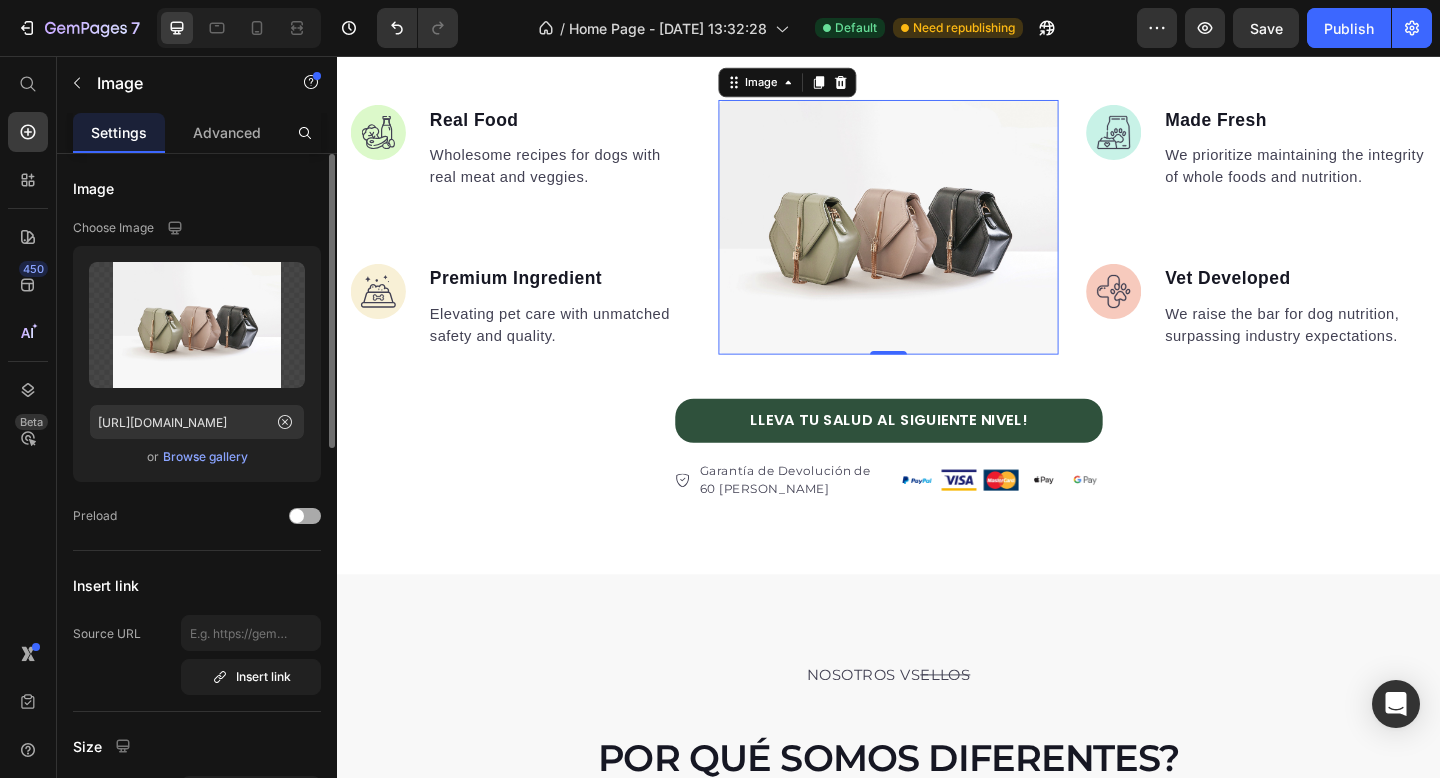 scroll, scrollTop: 1389, scrollLeft: 0, axis: vertical 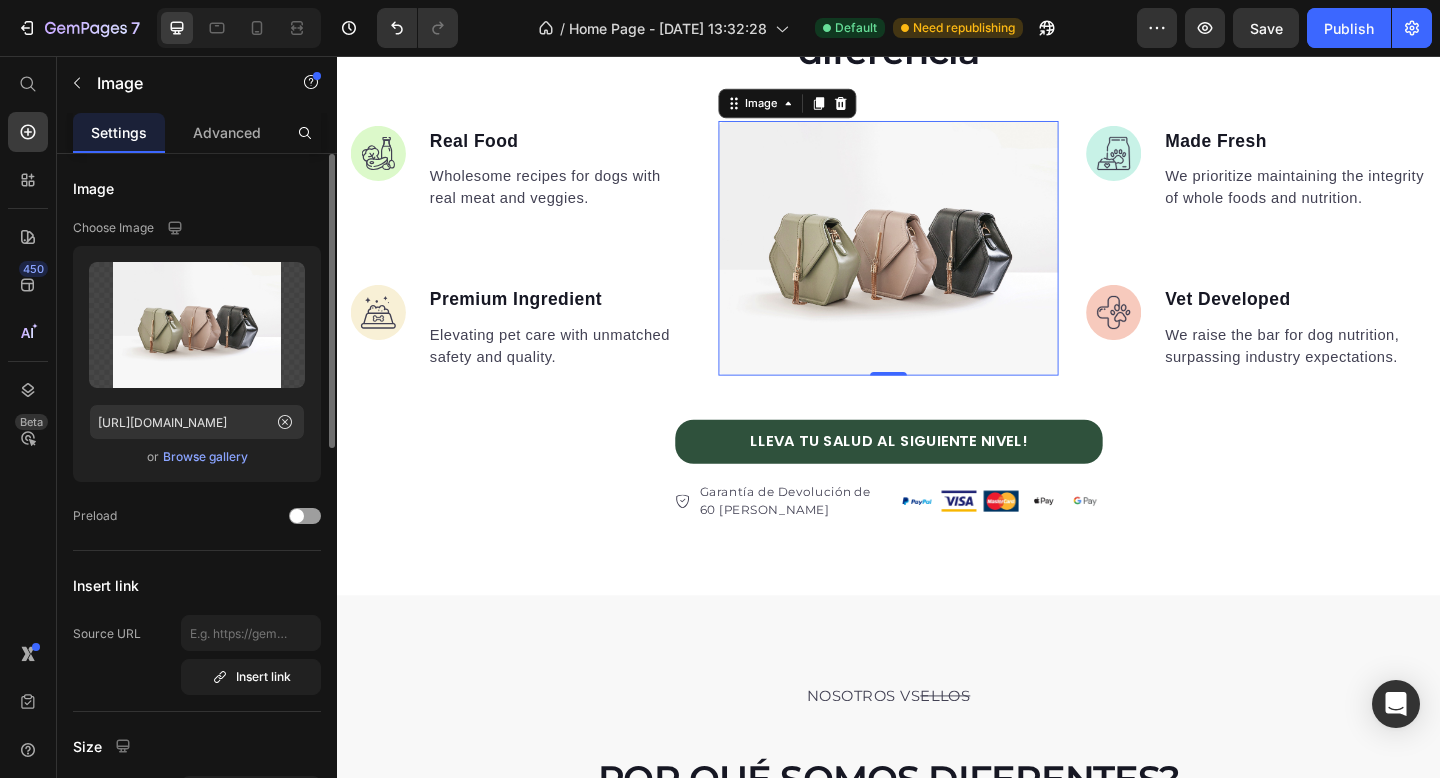 click on "Browse gallery" at bounding box center [205, 457] 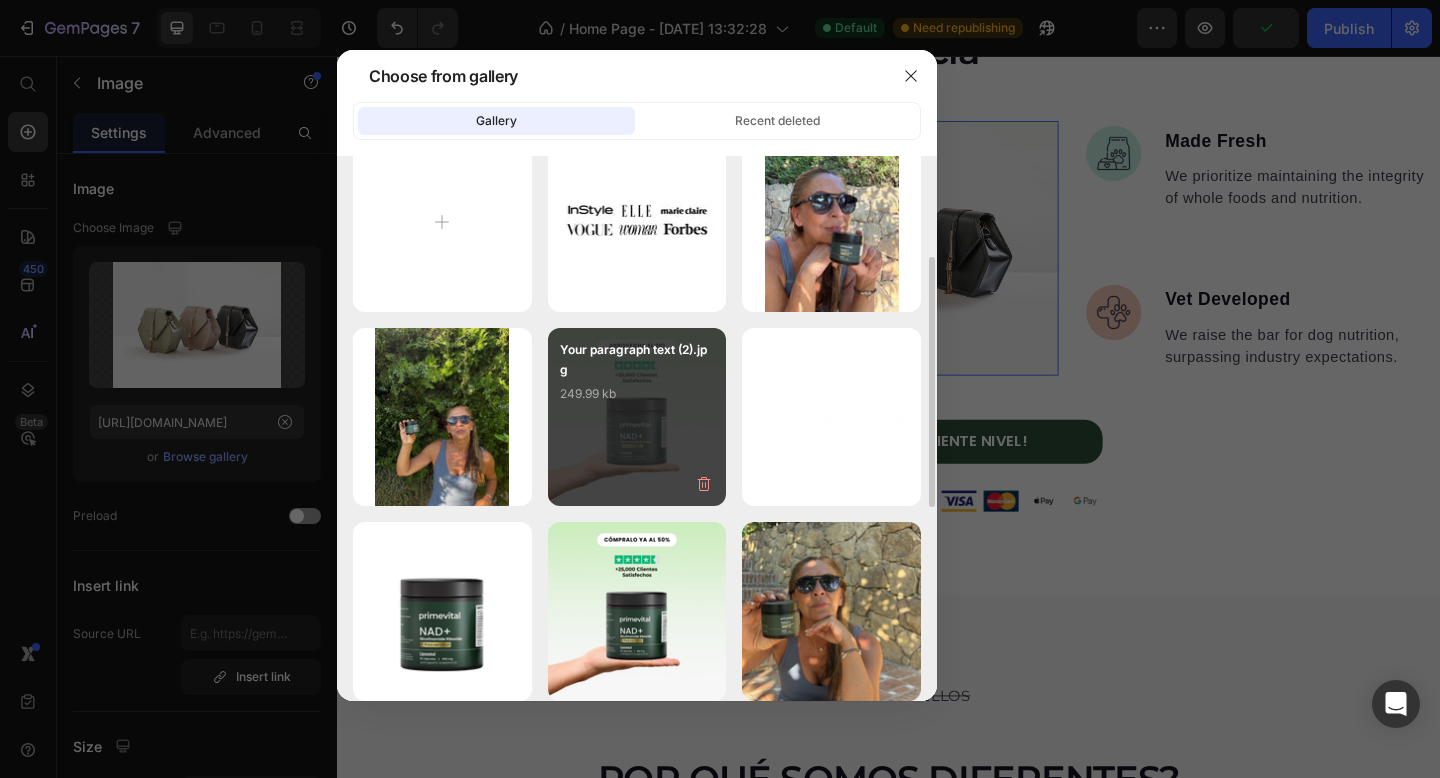 scroll, scrollTop: 38, scrollLeft: 0, axis: vertical 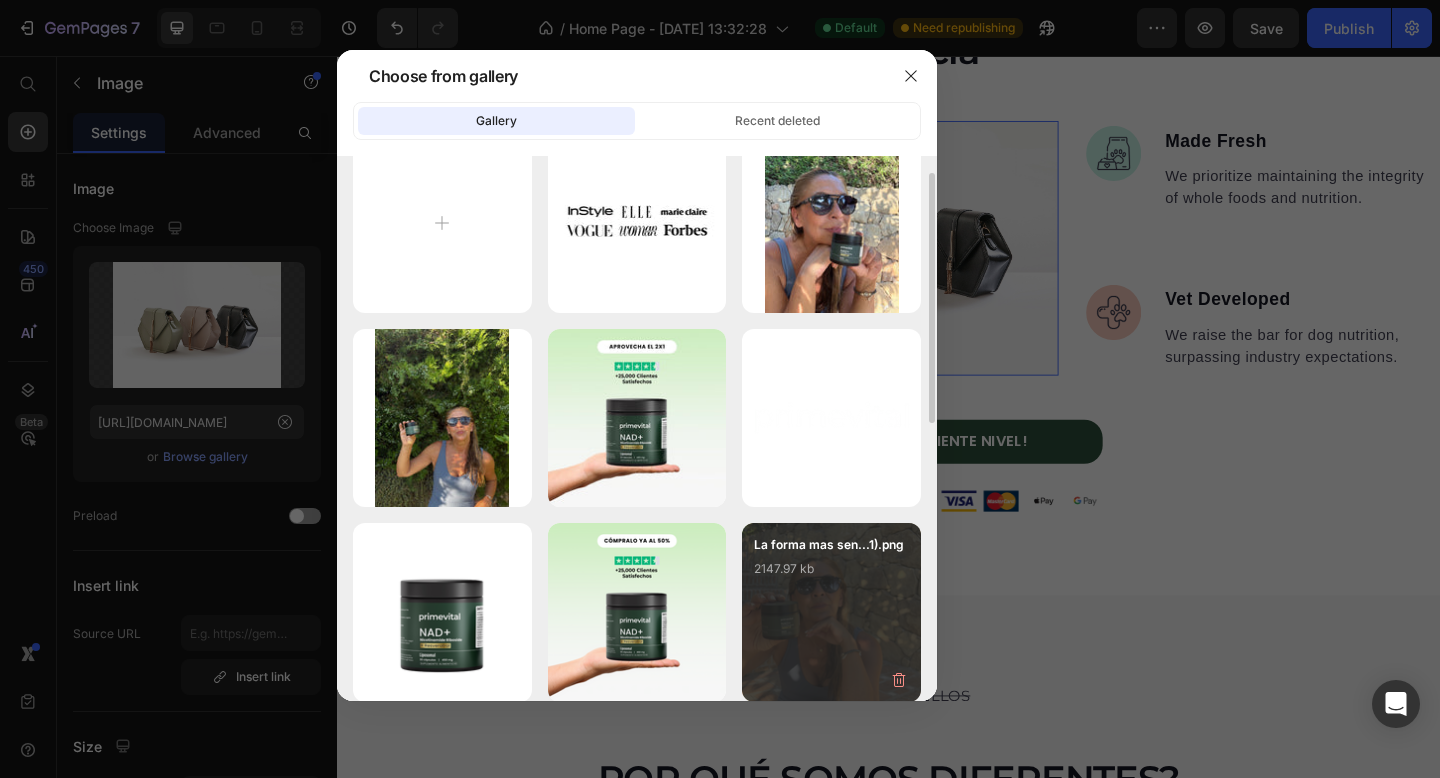 click on "La forma mas sen...1).png 2147.97 kb" at bounding box center (831, 575) 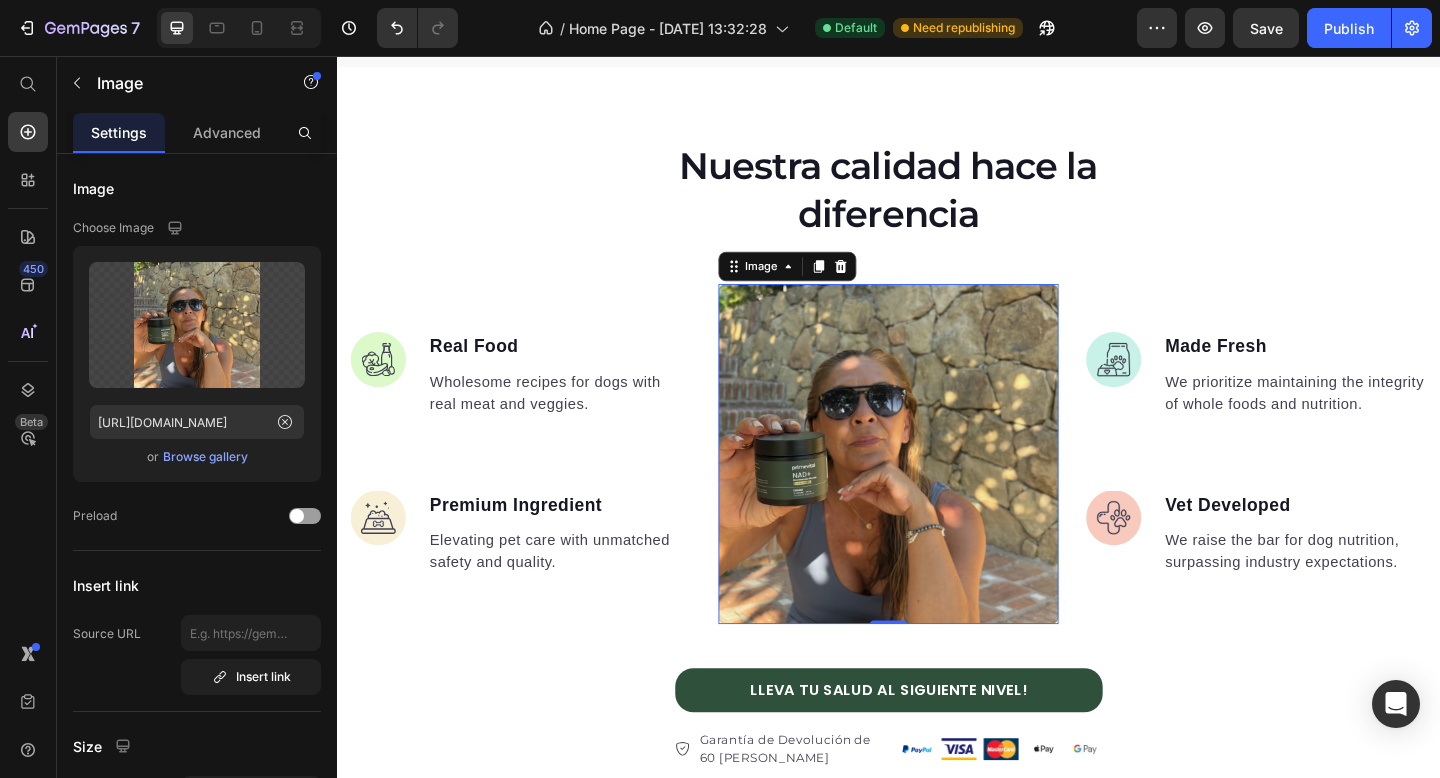 scroll, scrollTop: 1211, scrollLeft: 0, axis: vertical 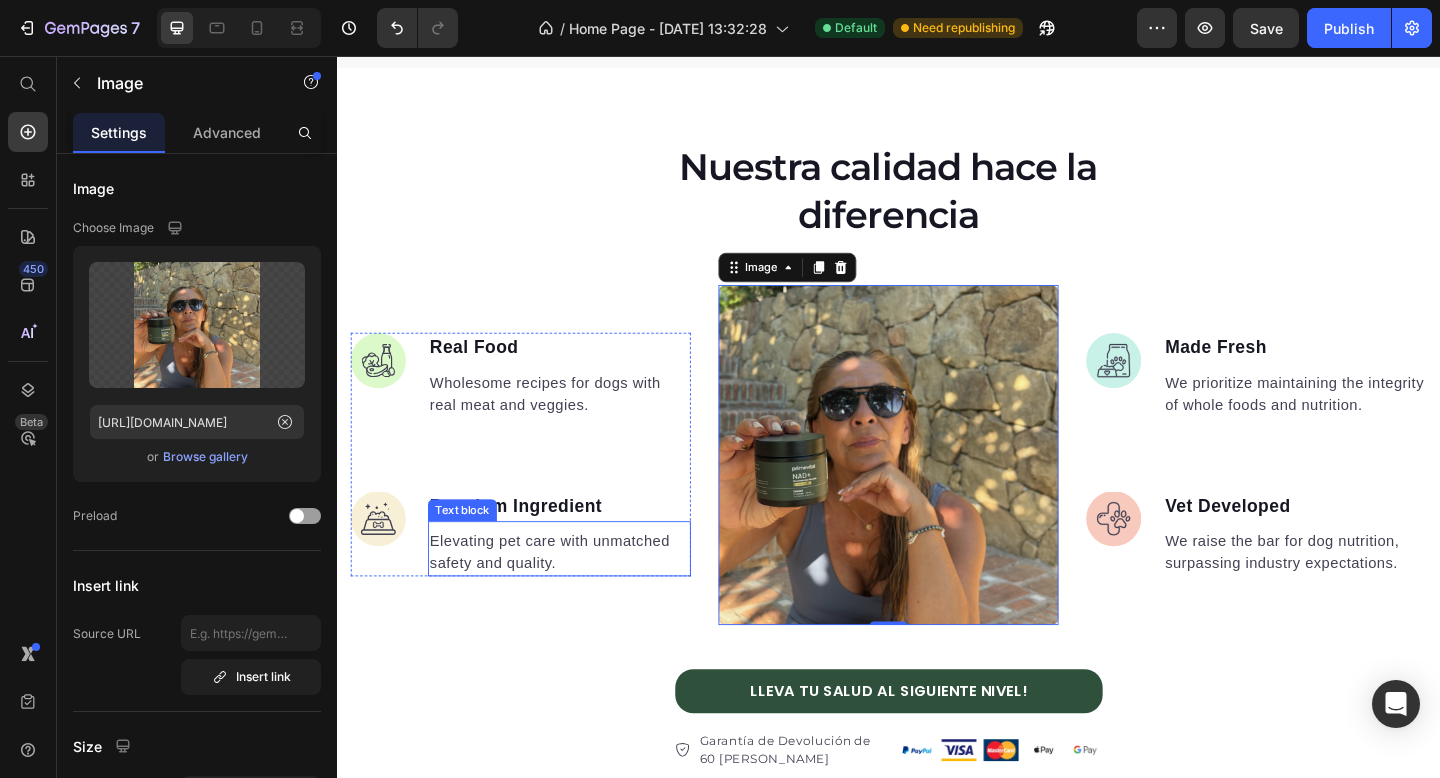 click on "Elevating pet care with unmatched safety and quality." at bounding box center [579, 596] 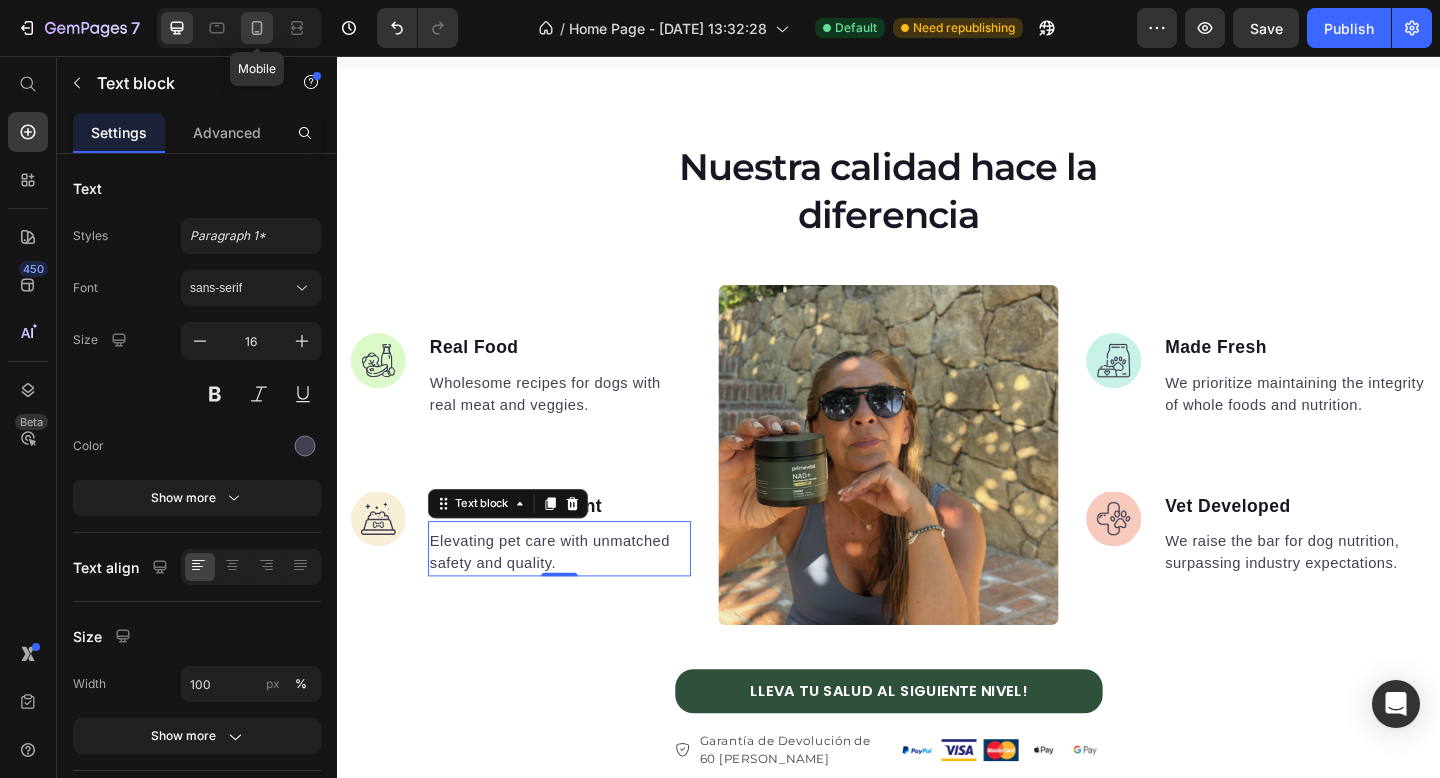 click 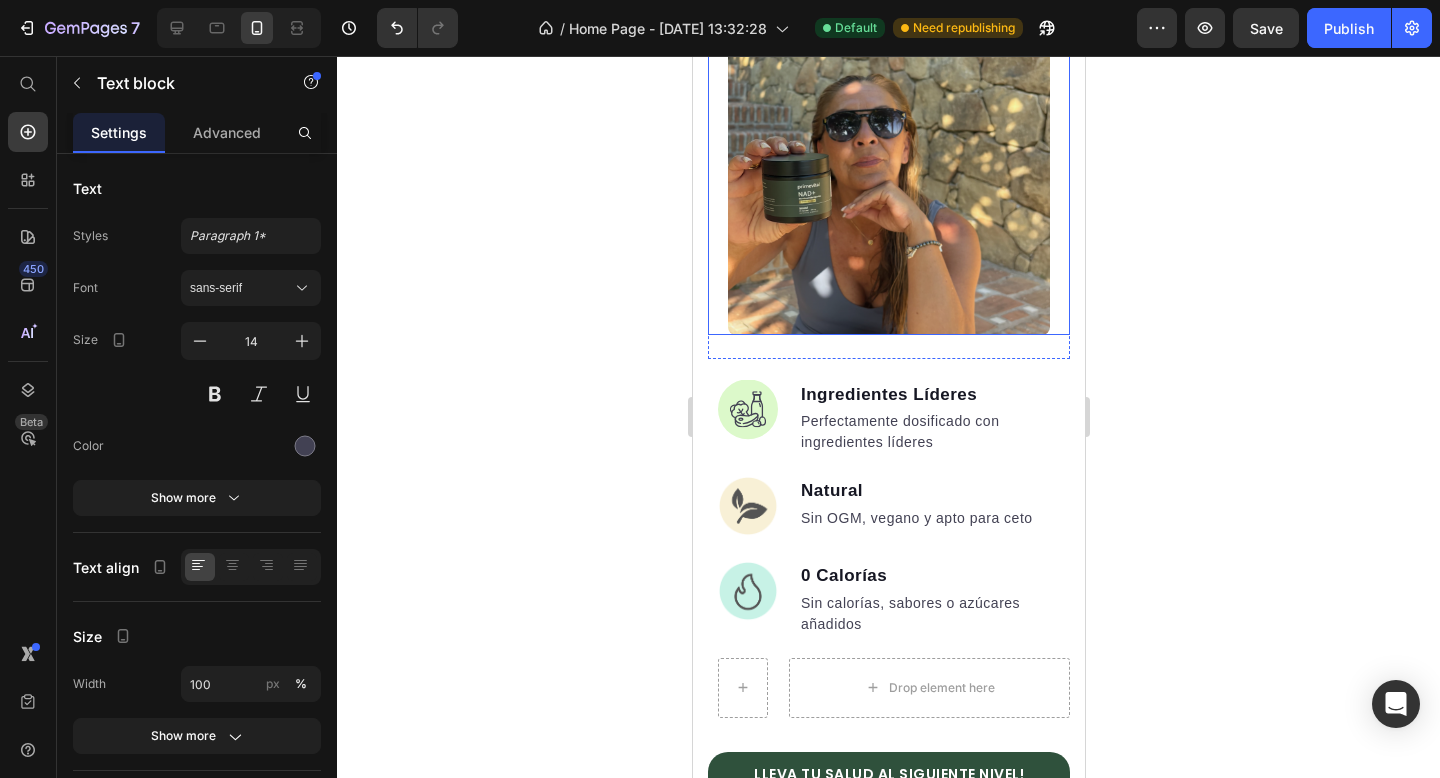 scroll, scrollTop: 1309, scrollLeft: 0, axis: vertical 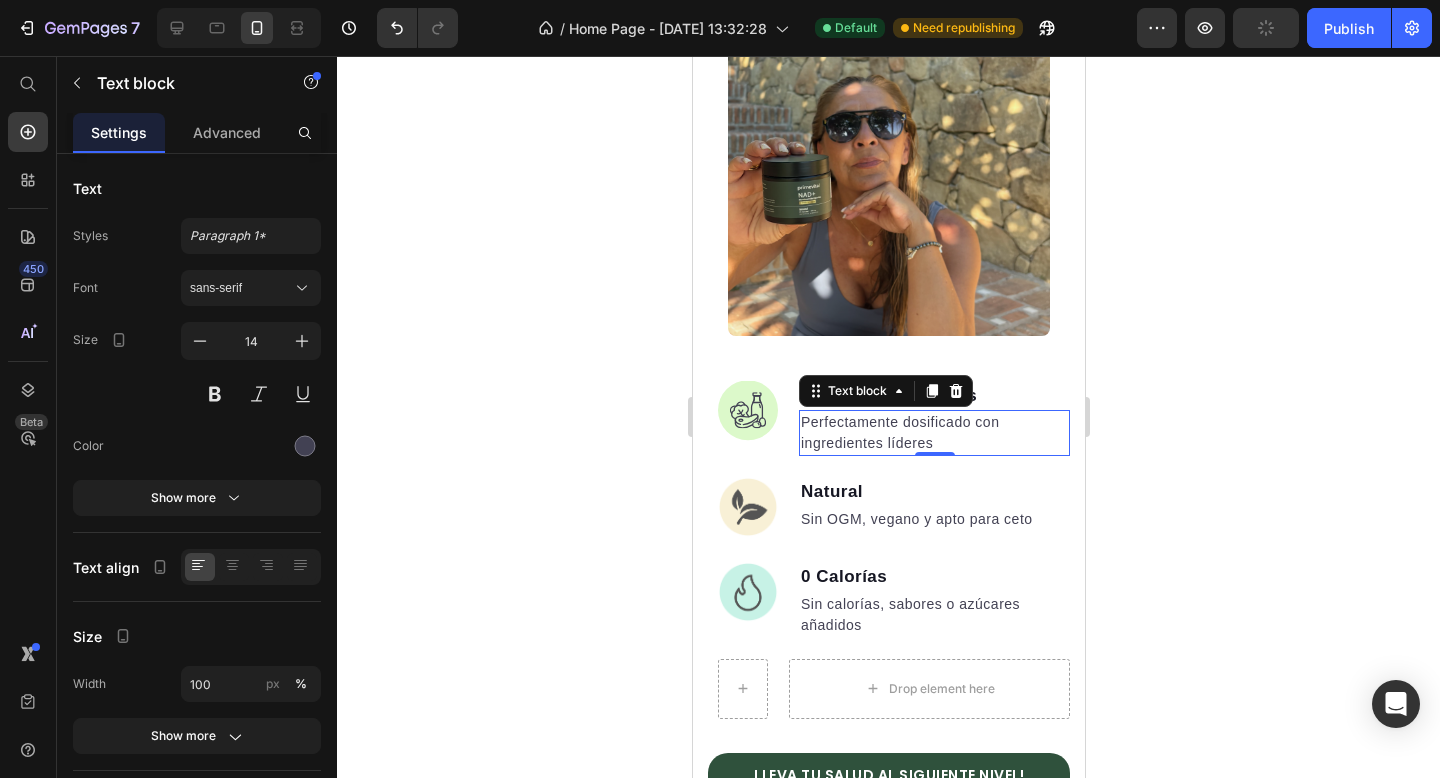 click on "Perfectamente dosificado con ingredientes líderes" at bounding box center (933, 433) 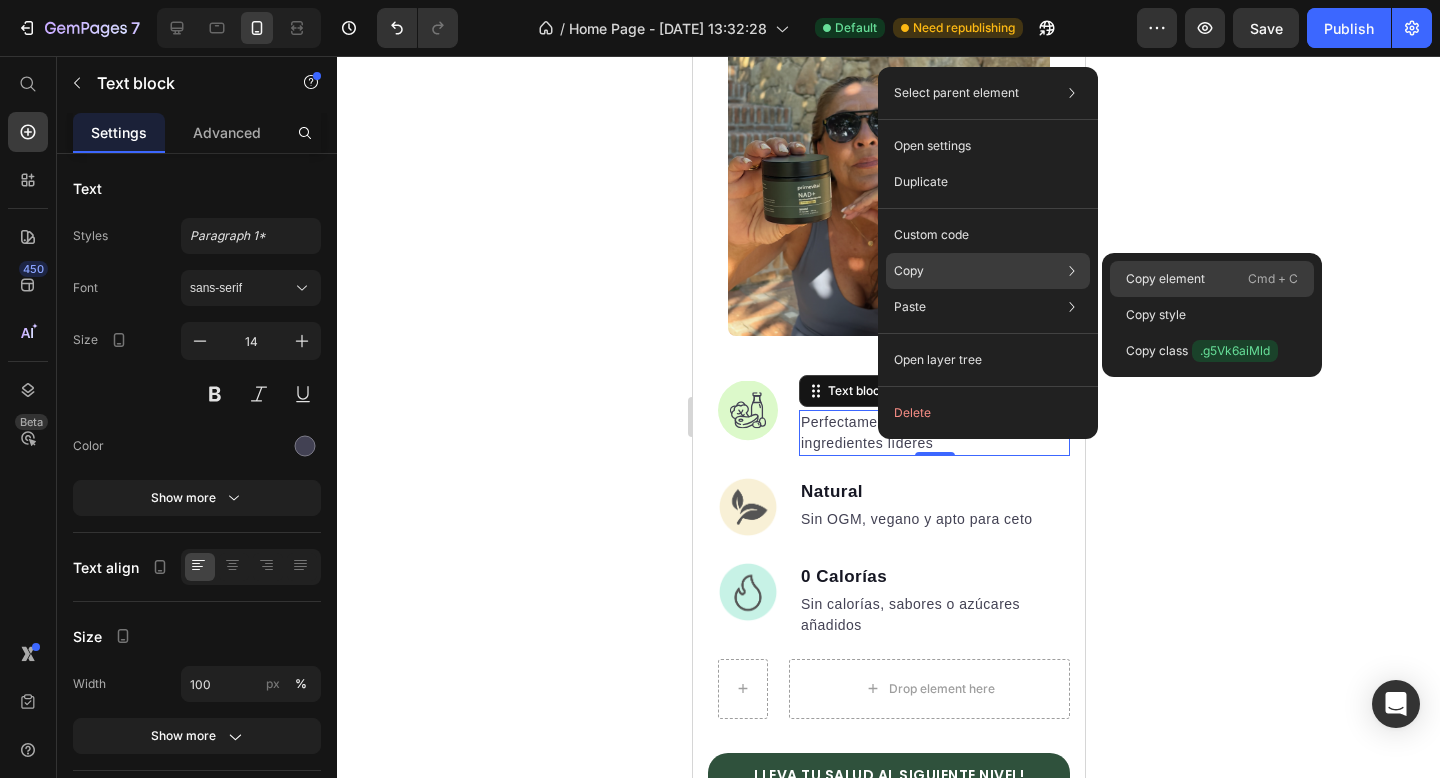 click on "Copy element  Cmd + C" 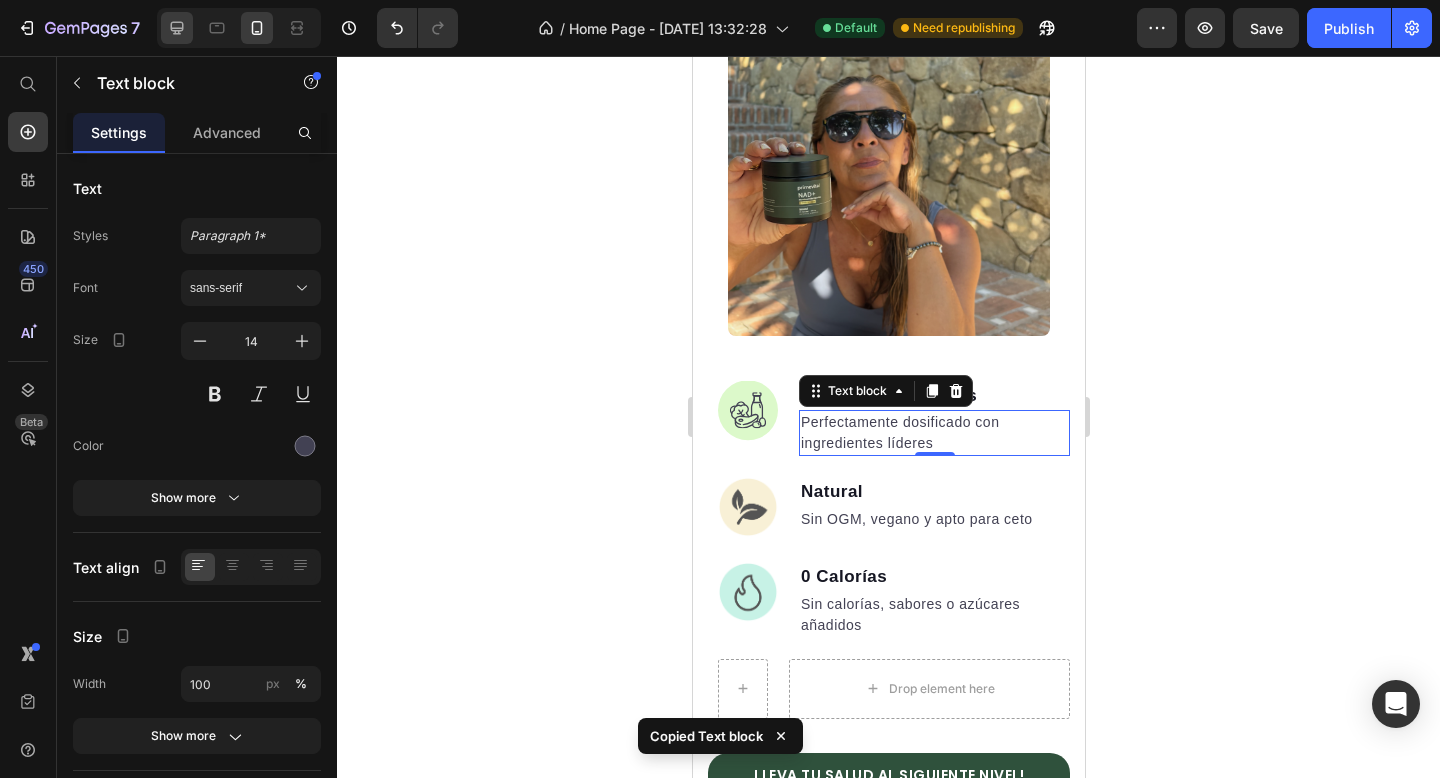 click 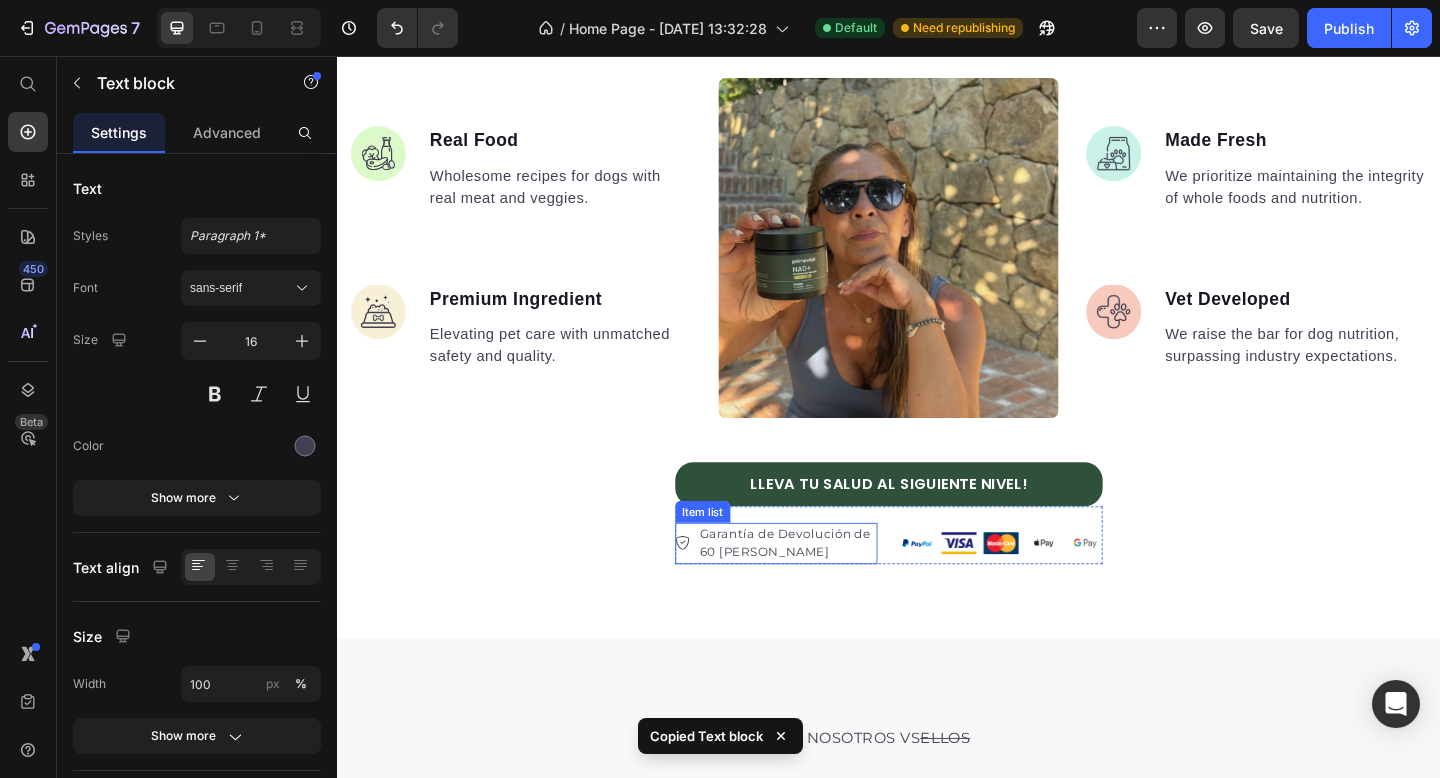 scroll, scrollTop: 1401, scrollLeft: 0, axis: vertical 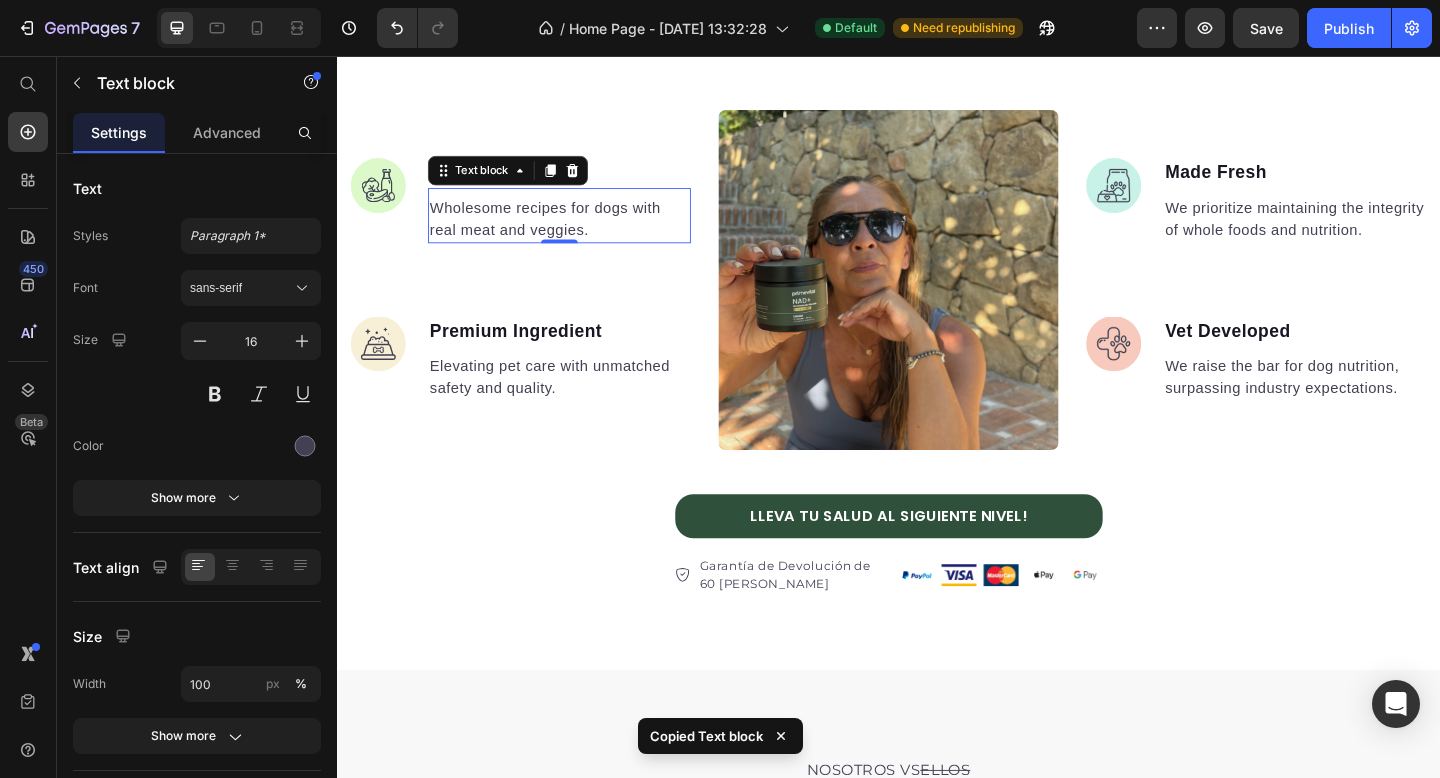 click on "Wholesome recipes for dogs with real meat and veggies." at bounding box center [579, 234] 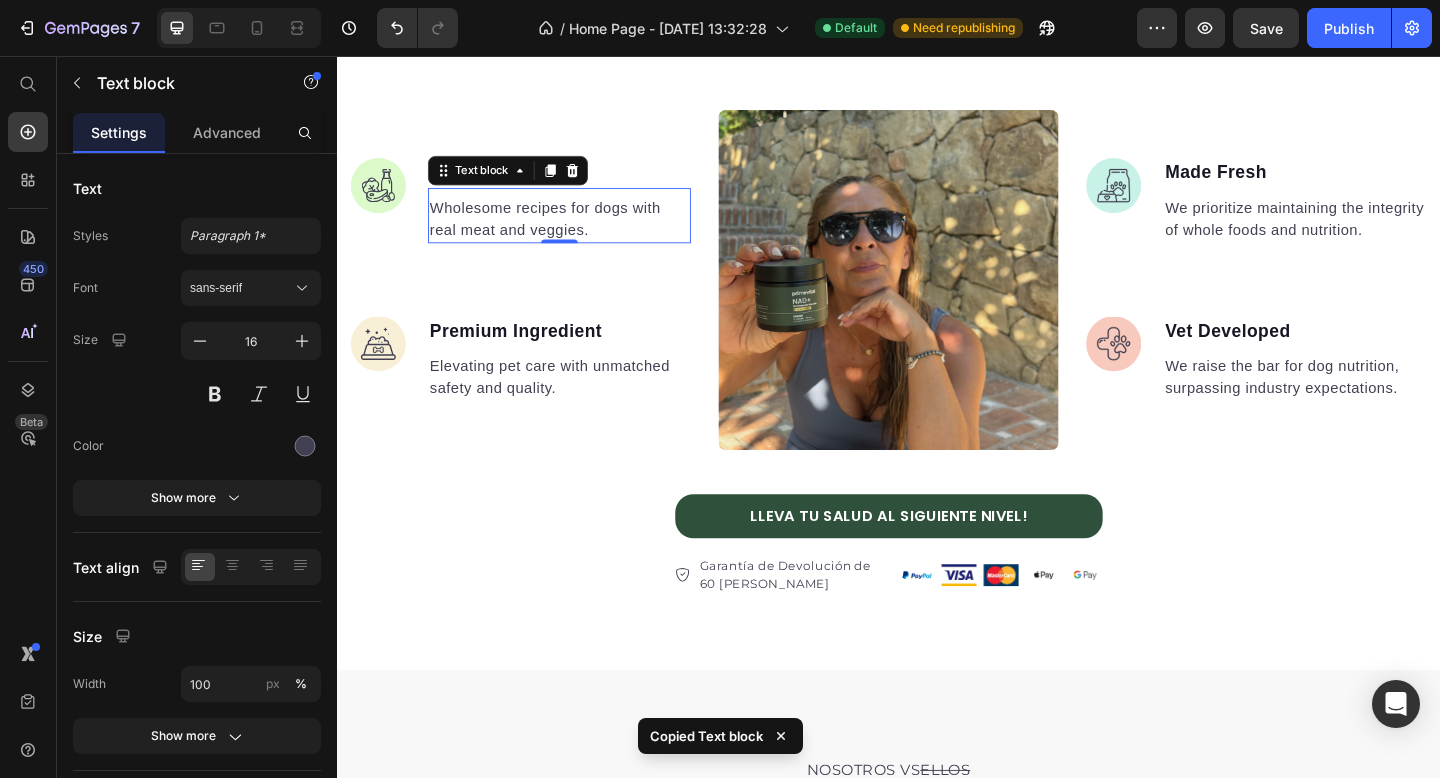 click on "Wholesome recipes for dogs with real meat and veggies." at bounding box center (579, 234) 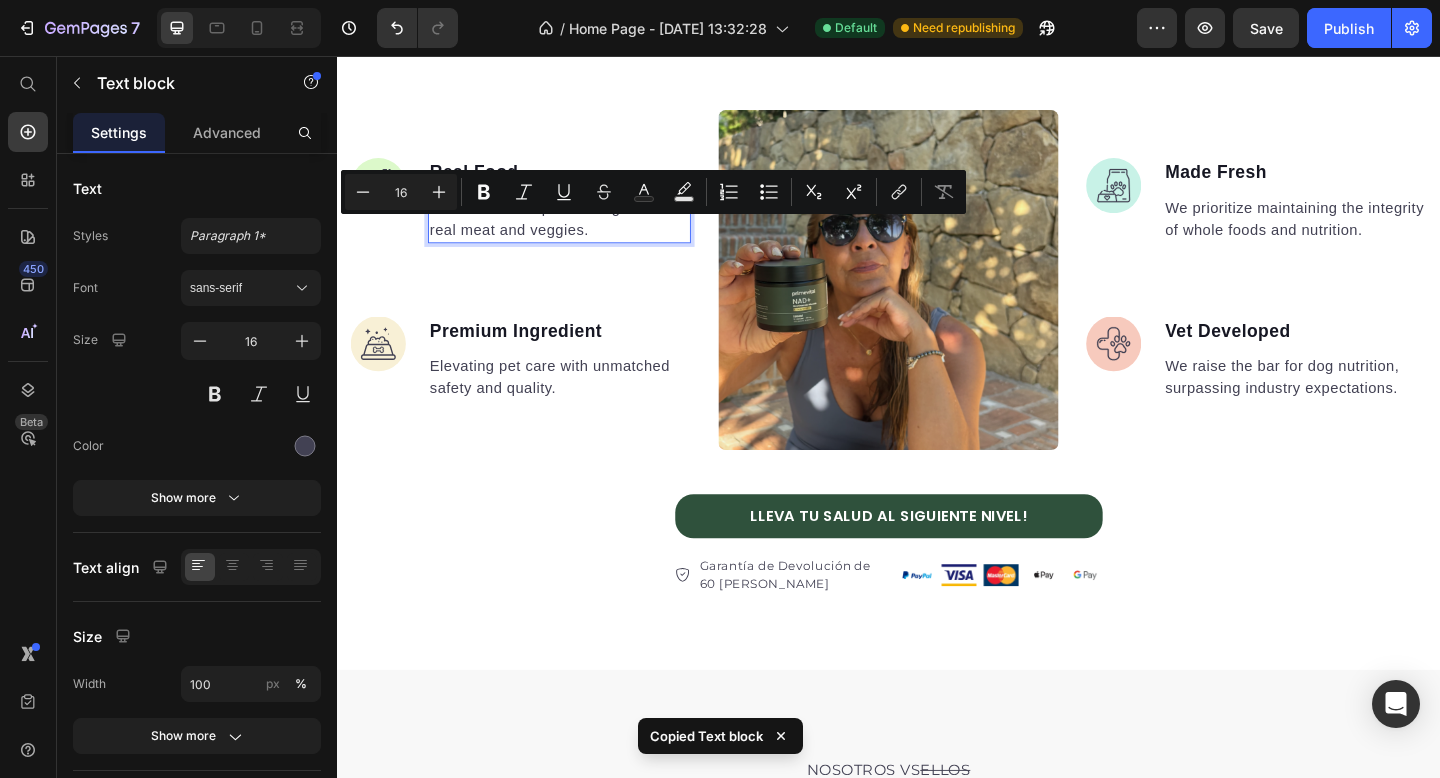 click on "Wholesome recipes for dogs with real meat and veggies." at bounding box center (579, 234) 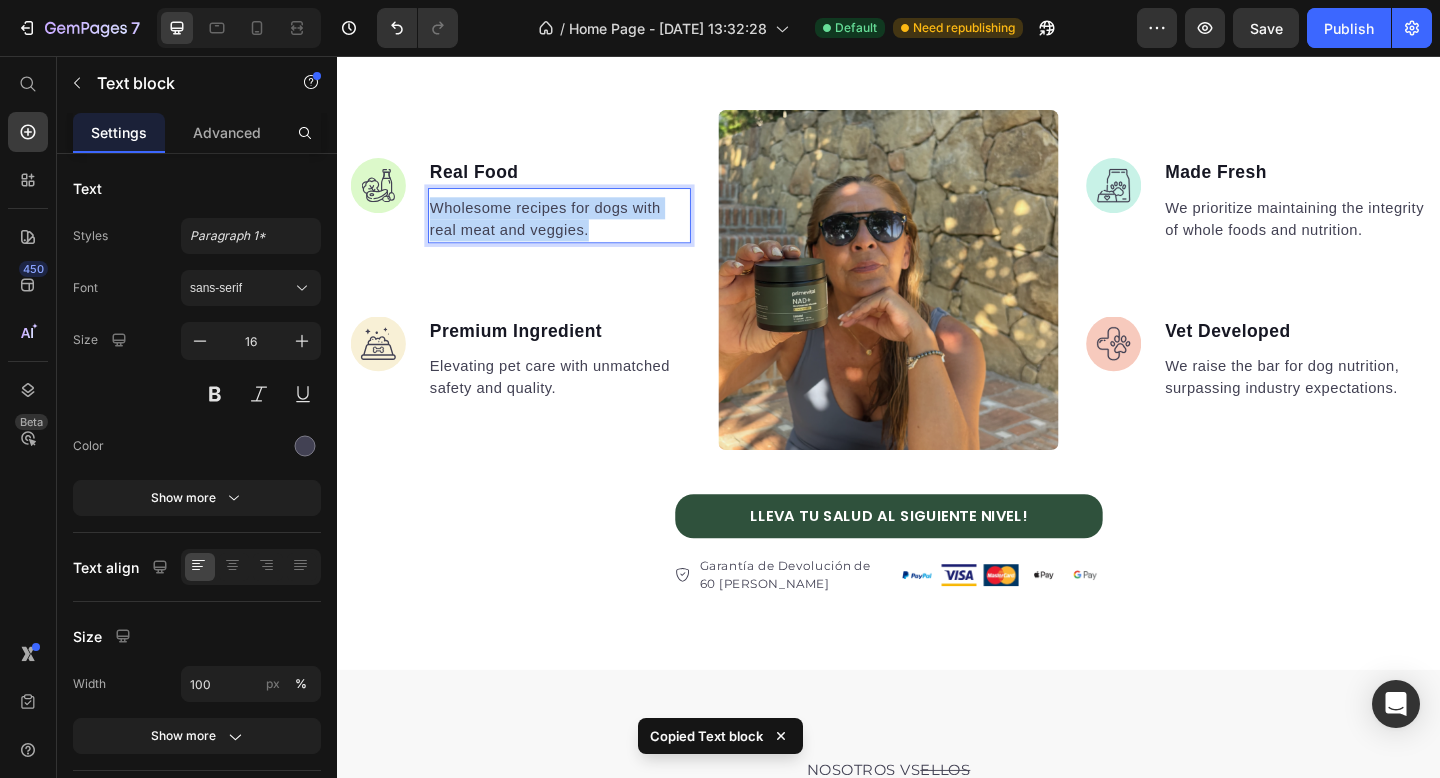 drag, startPoint x: 637, startPoint y: 243, endPoint x: 436, endPoint y: 218, distance: 202.54877 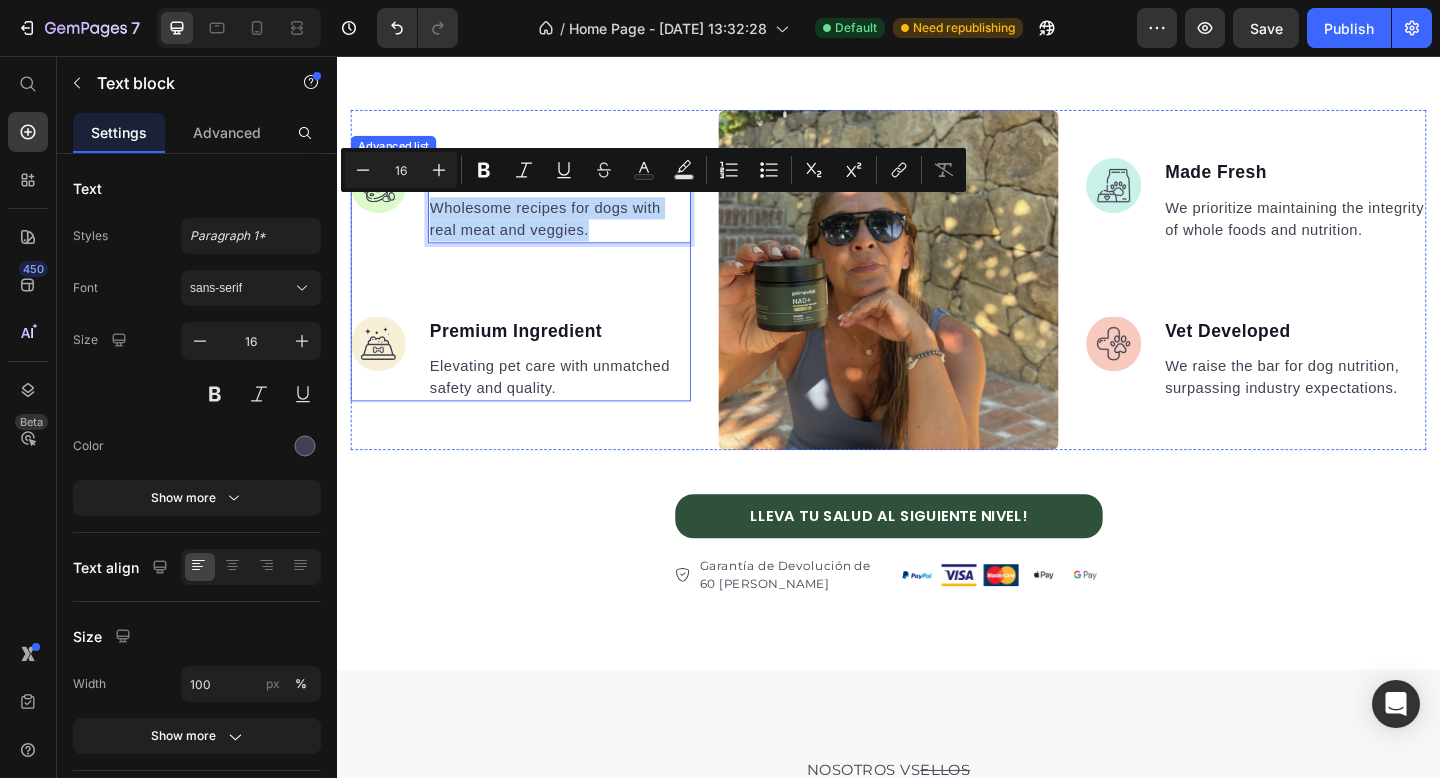 click on "Image Real Food Text block Wholesome recipes for dogs with real meat and veggies. Text block   0 Image Premium Ingredient Text block Elevating pet care with unmatched safety and quality. Text block" at bounding box center [537, 299] 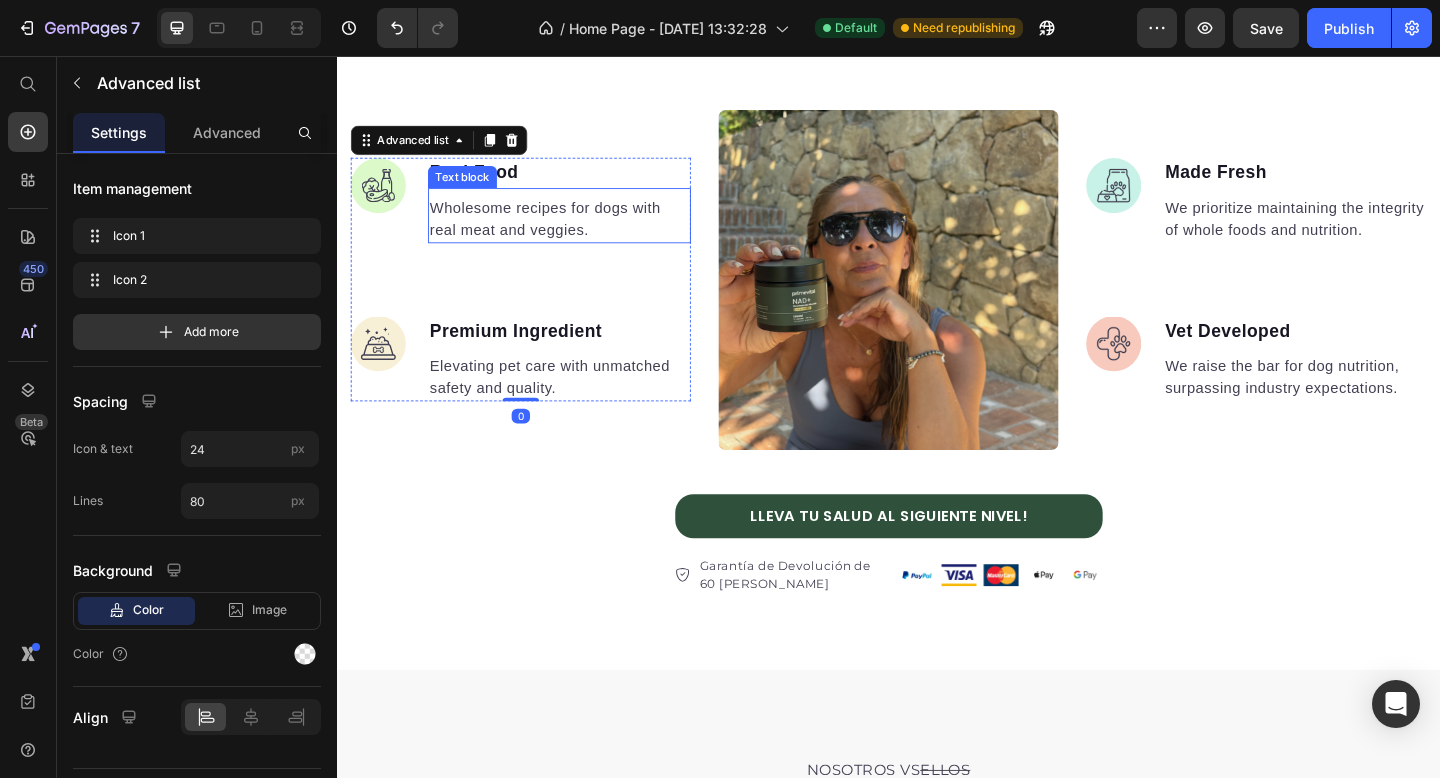 click on "Wholesome recipes for dogs with real meat and veggies." at bounding box center [579, 234] 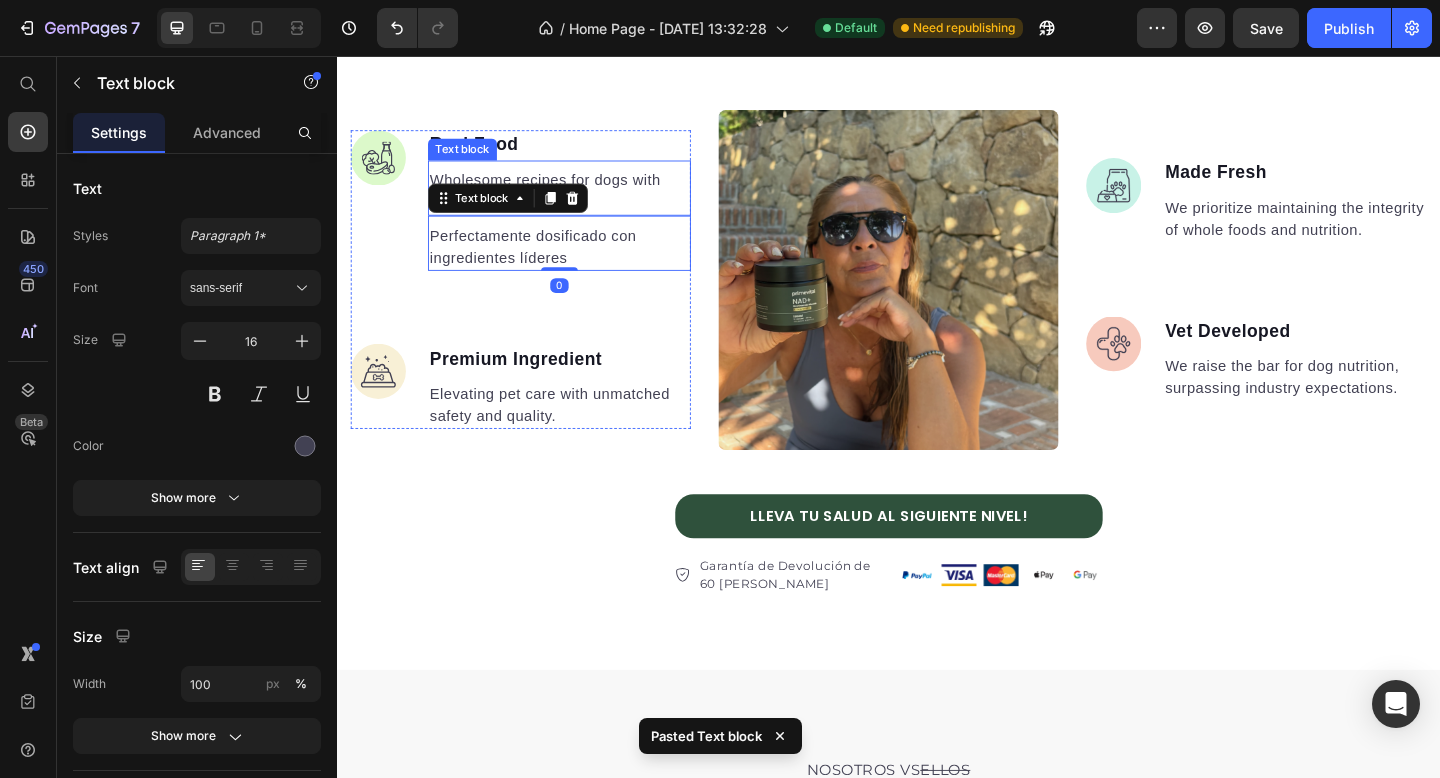 click on "Wholesome recipes for dogs with real meat and veggies." at bounding box center (579, 204) 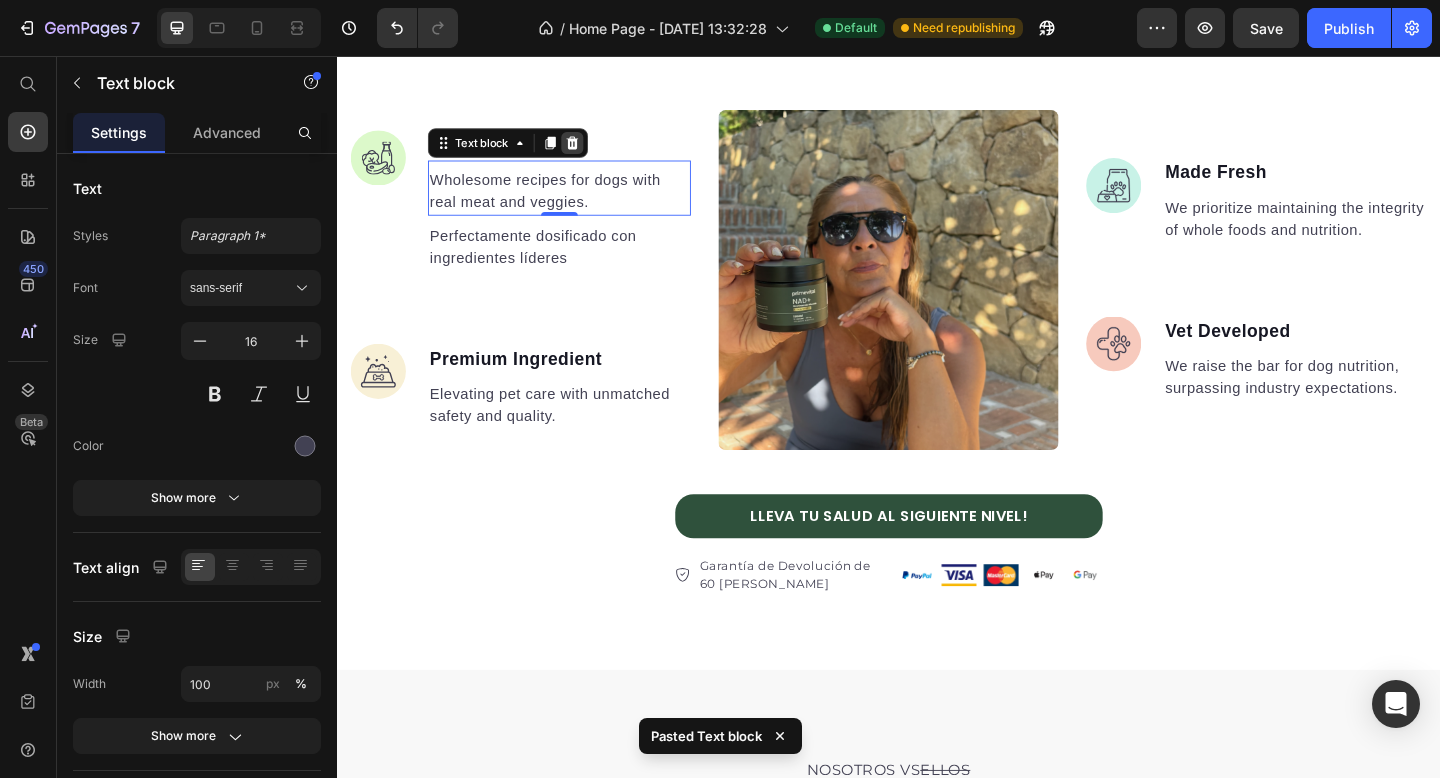 click 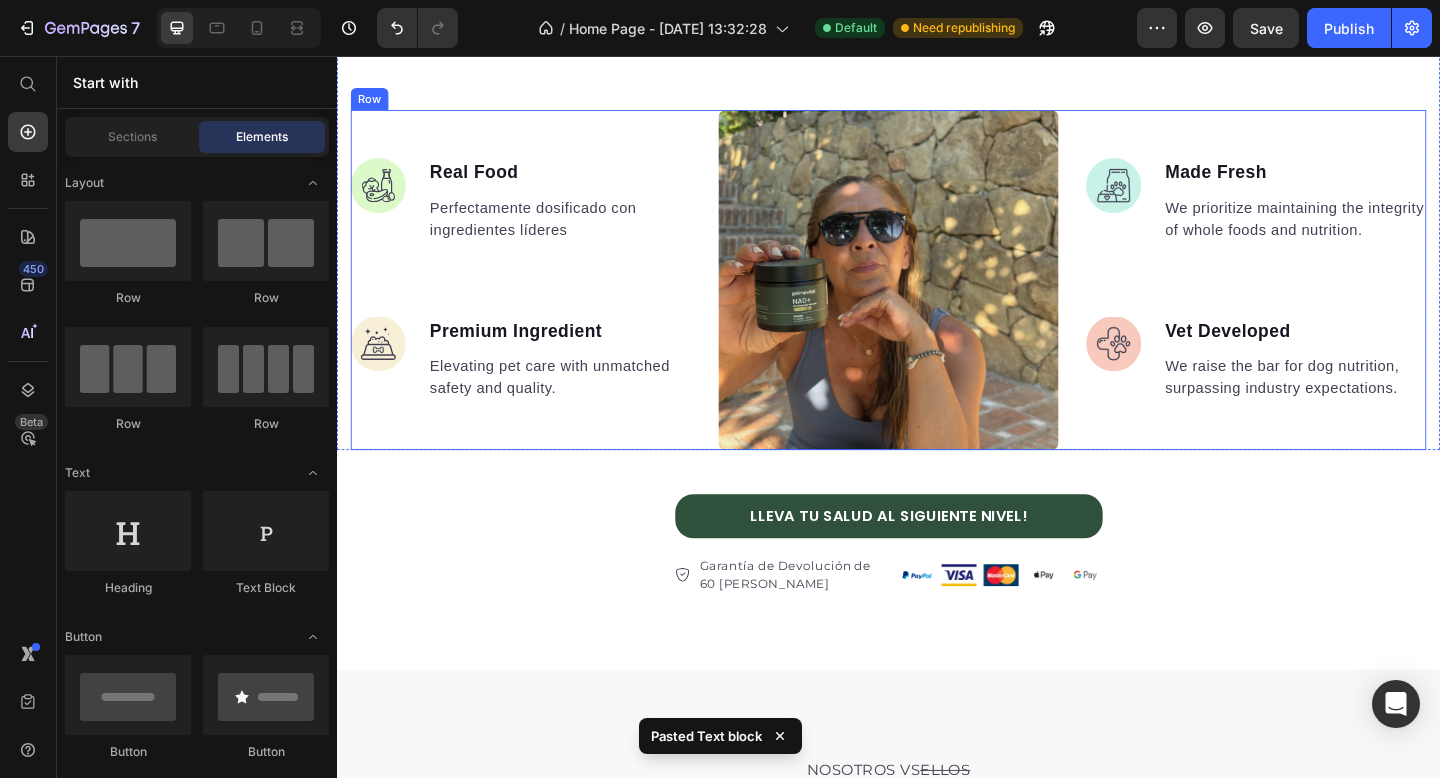 click on "Elevating pet care with unmatched safety and quality." at bounding box center (579, 406) 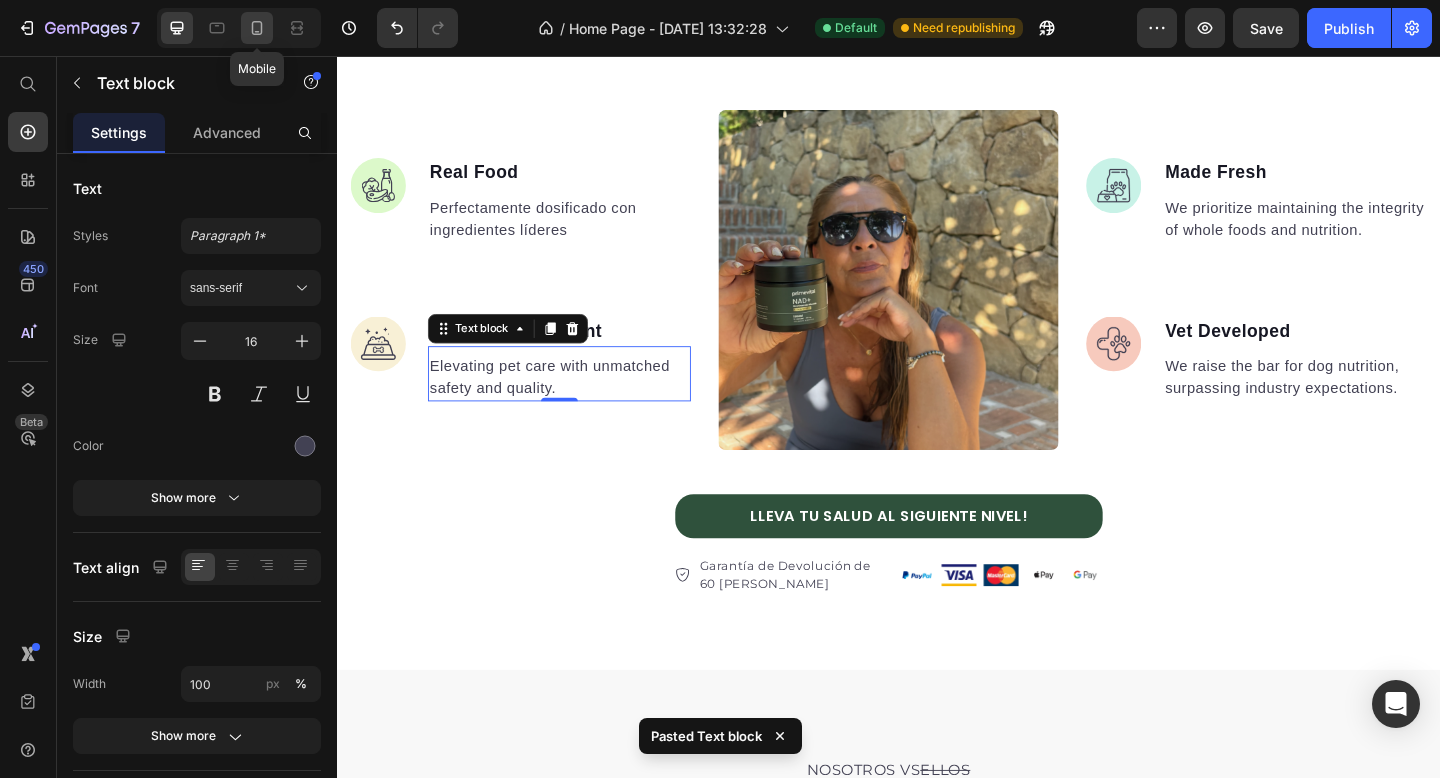 click 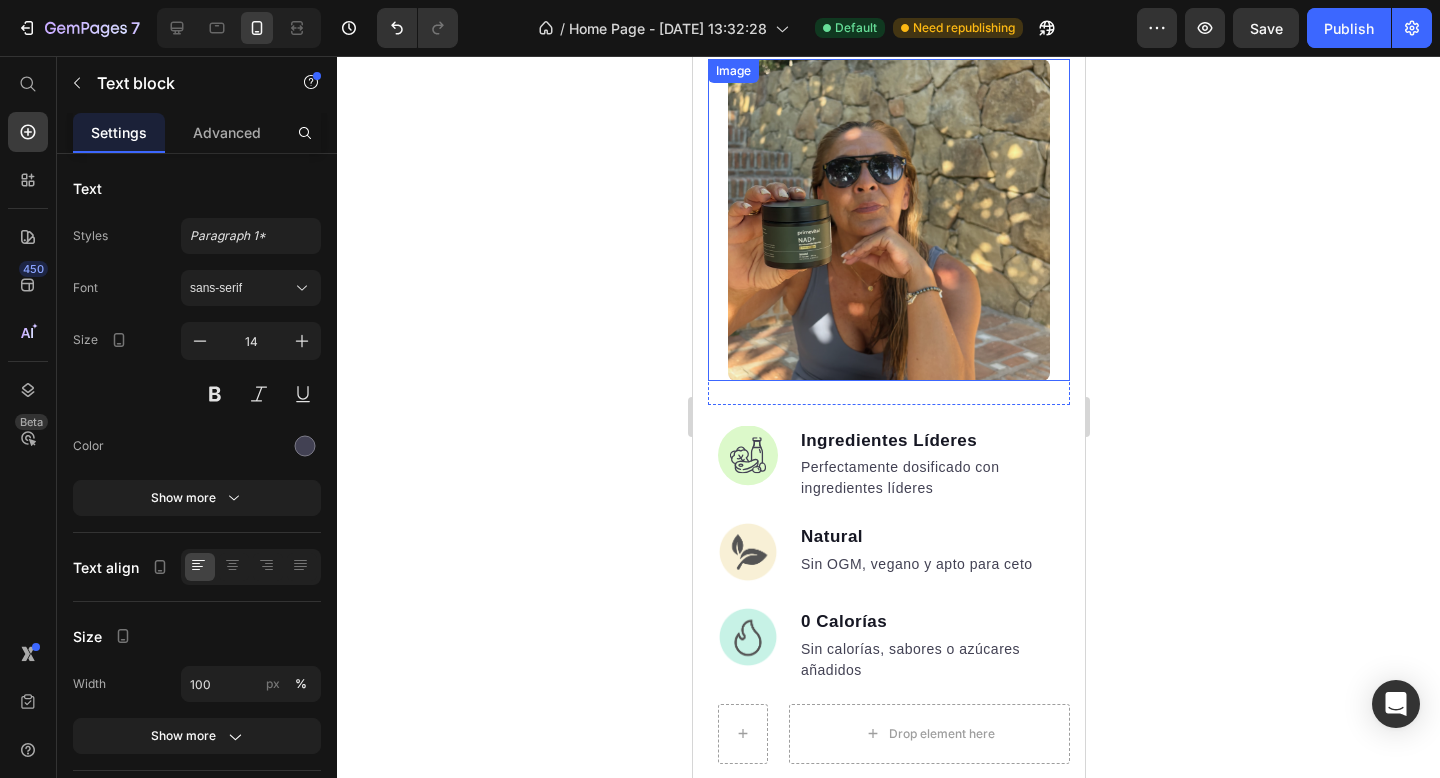 scroll, scrollTop: 1287, scrollLeft: 0, axis: vertical 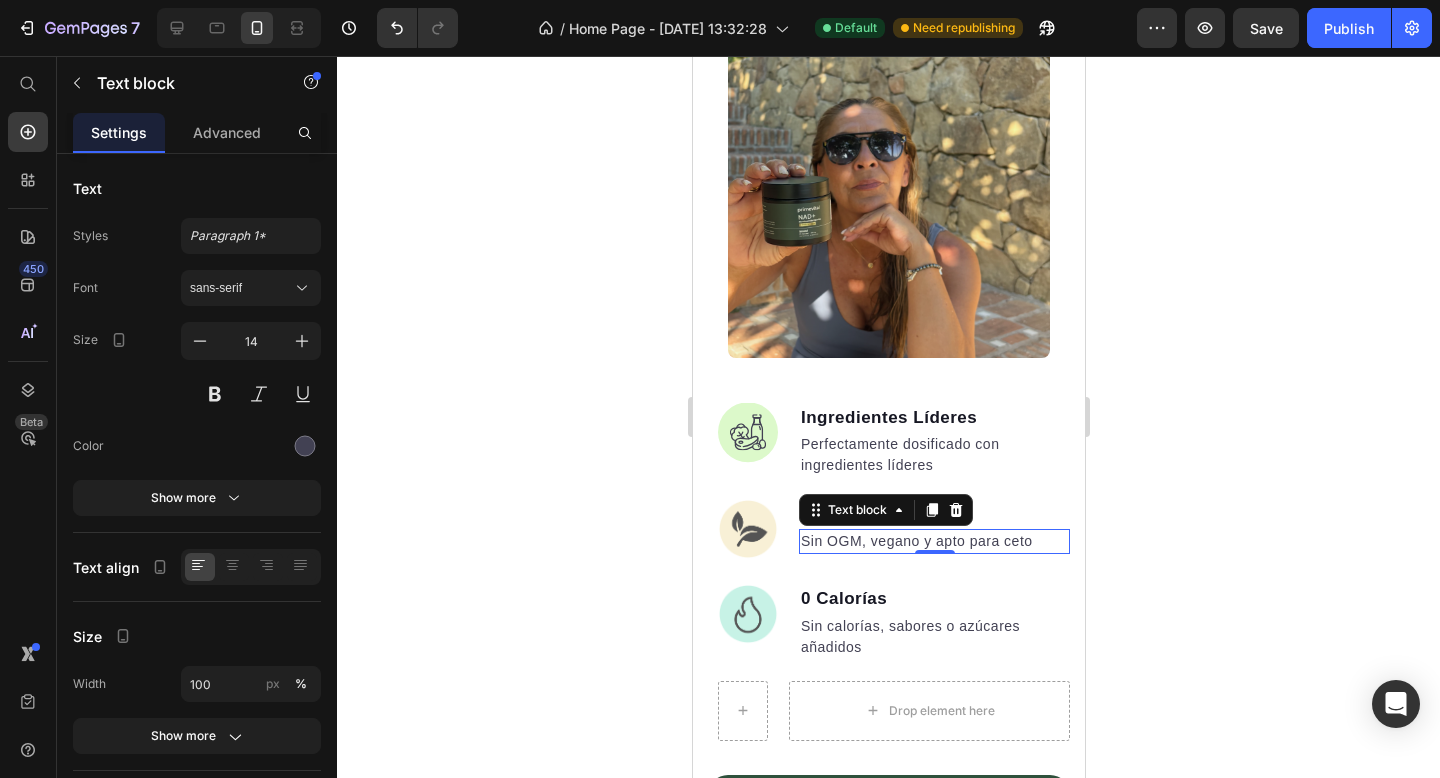 click on "Sin OGM, vegano y apto para ceto" at bounding box center (933, 541) 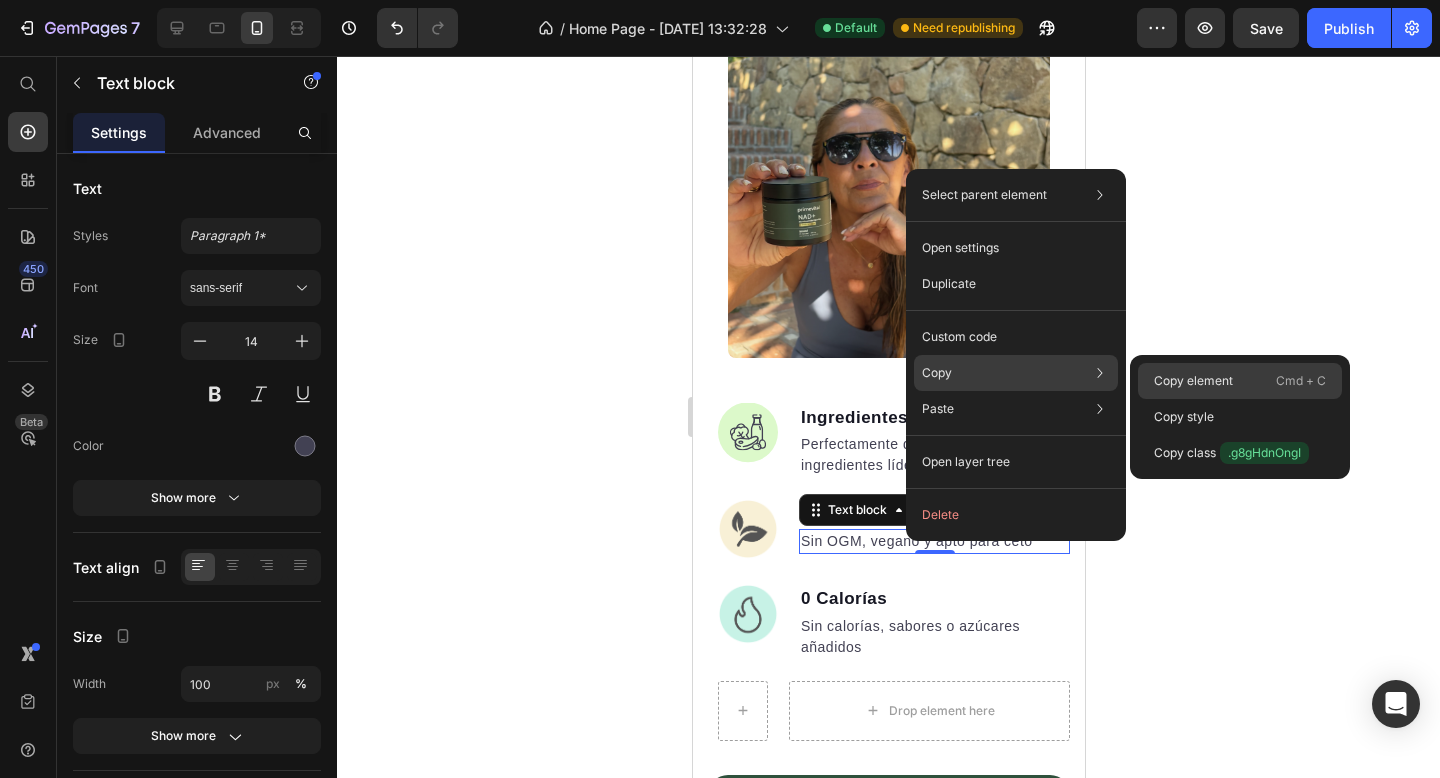 click on "Copy element  Cmd + C" 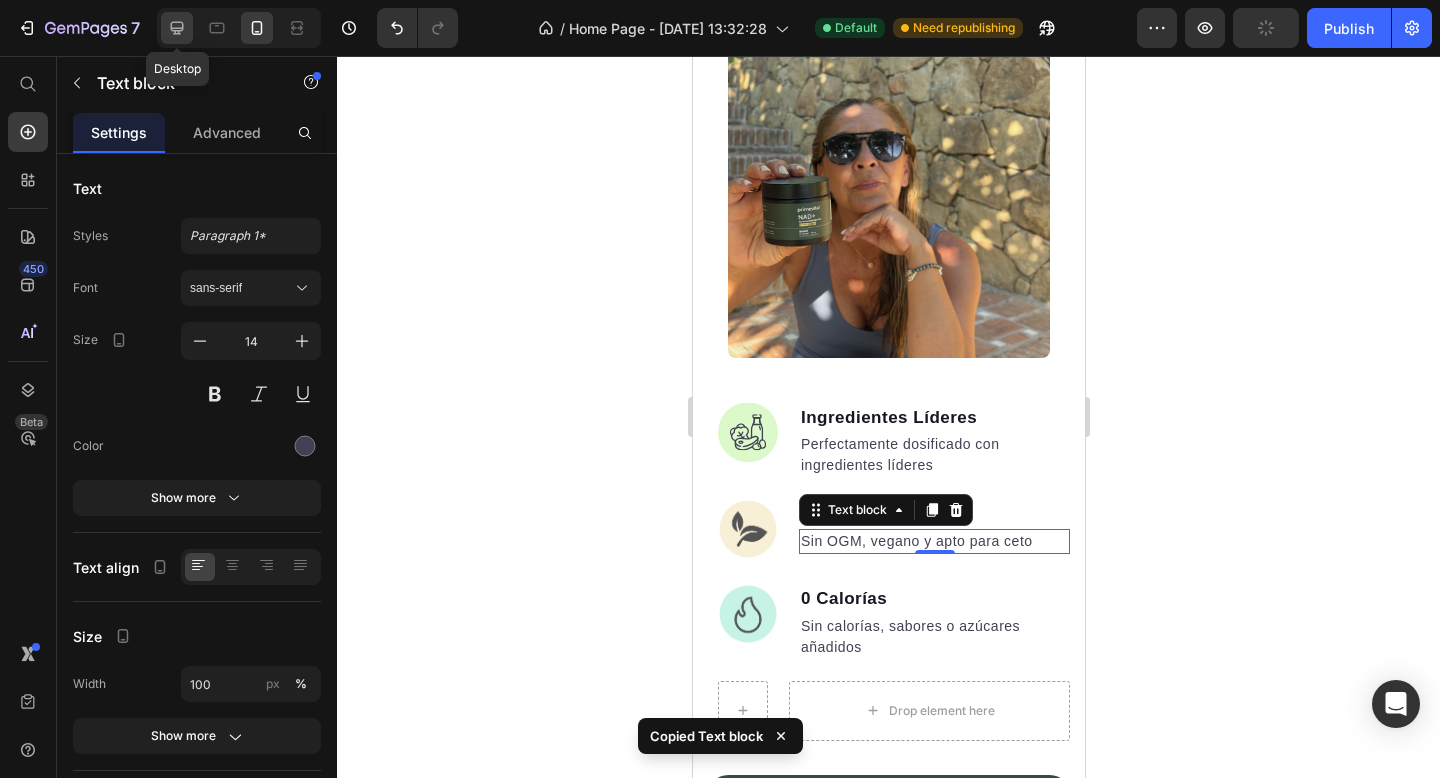 click 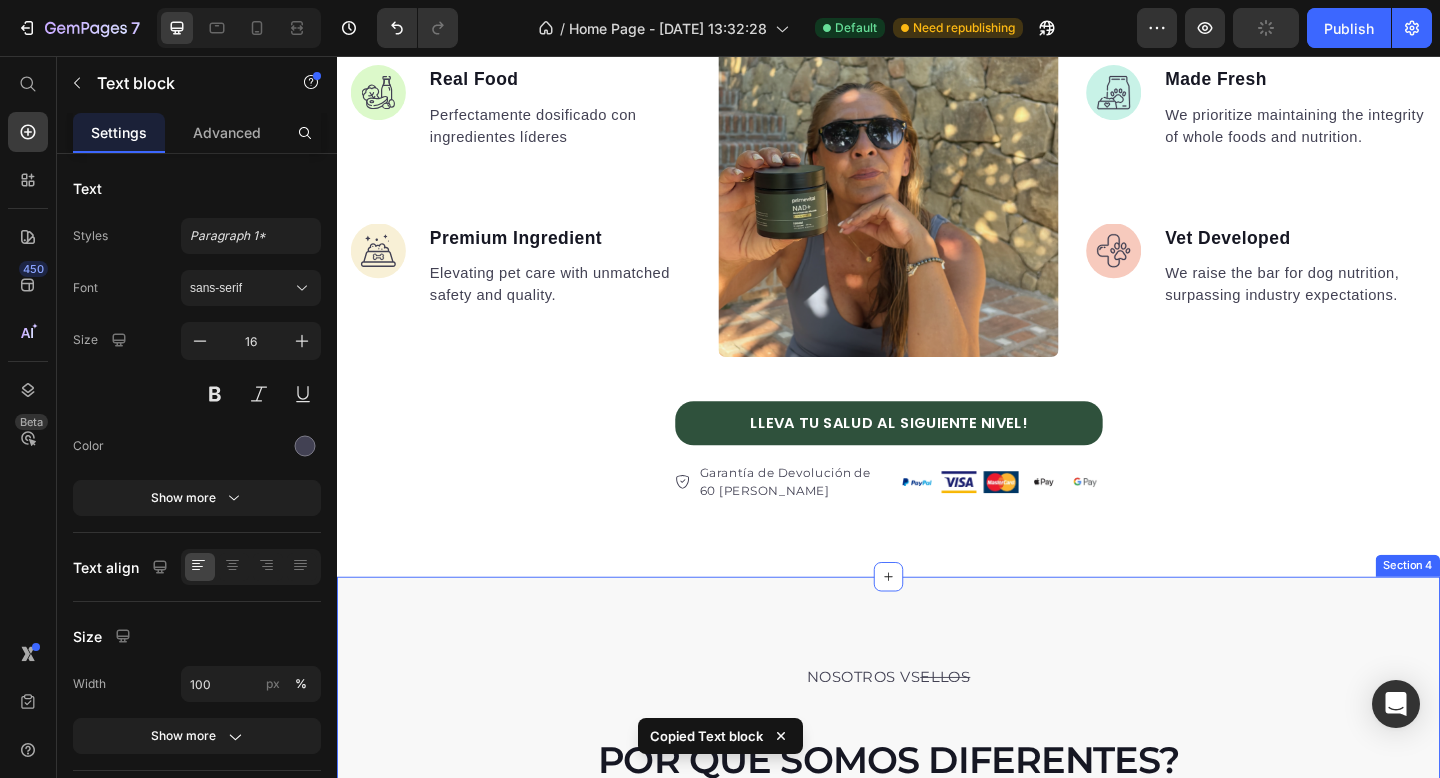 scroll, scrollTop: 1458, scrollLeft: 0, axis: vertical 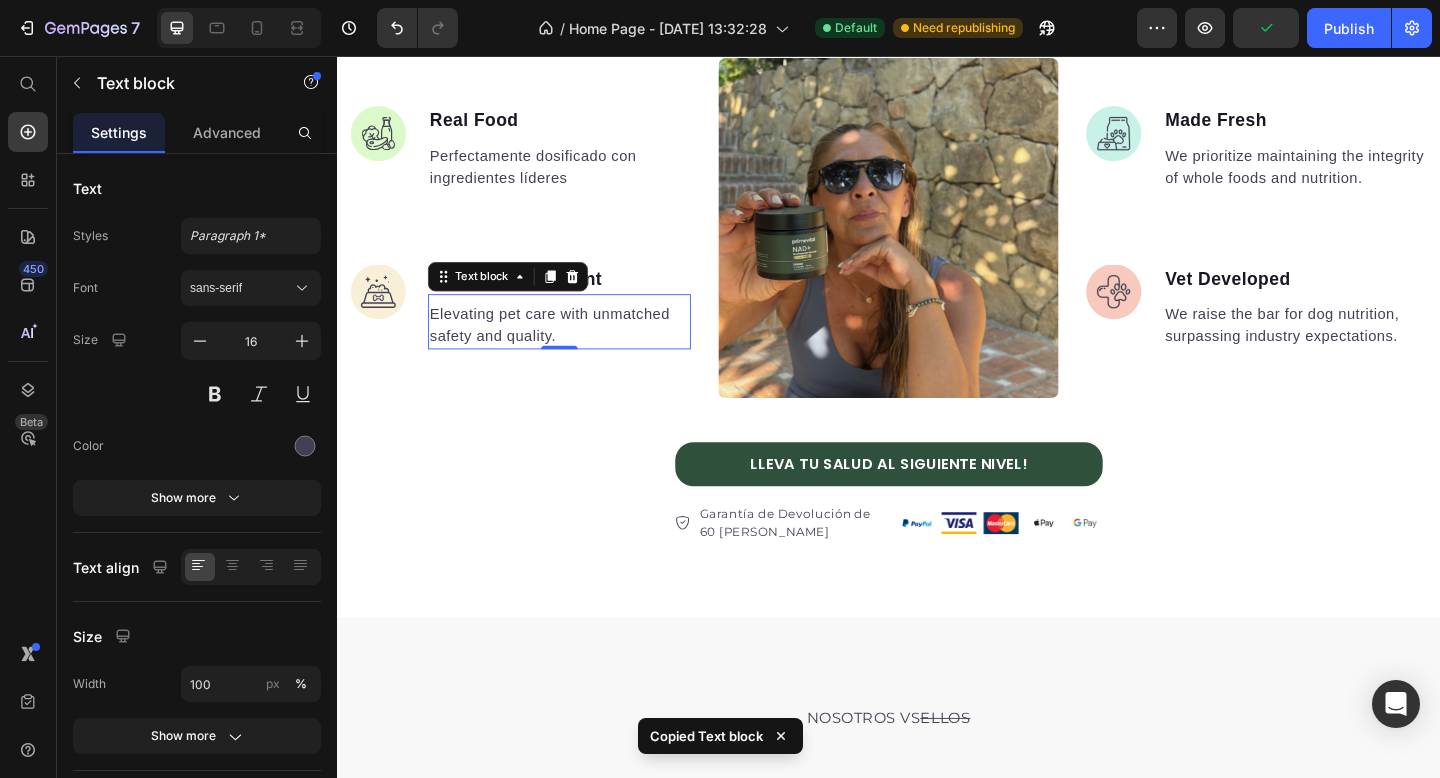 click on "Elevating pet care with unmatched safety and quality." at bounding box center [579, 349] 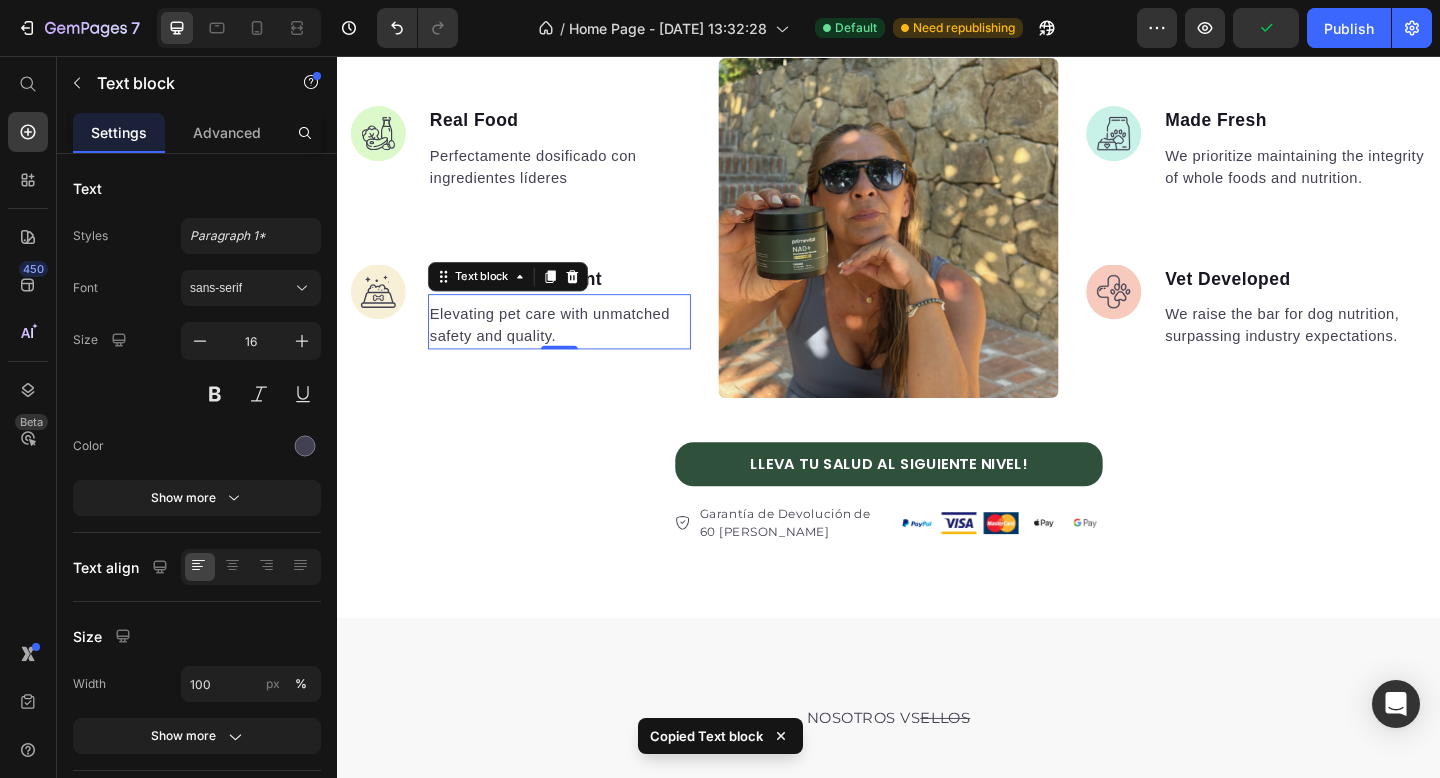 click on "Elevating pet care with unmatched safety and quality." at bounding box center (579, 349) 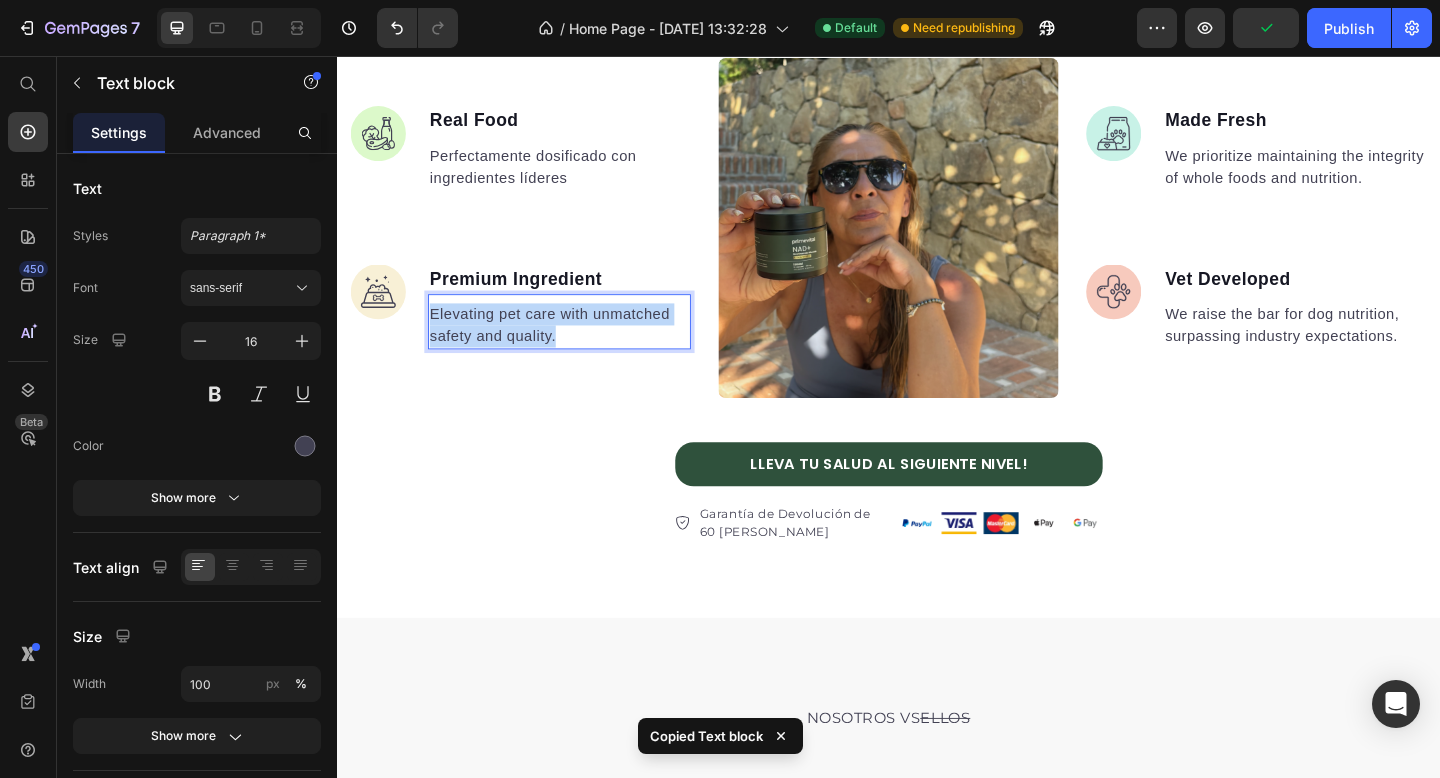 drag, startPoint x: 574, startPoint y: 358, endPoint x: 440, endPoint y: 334, distance: 136.1323 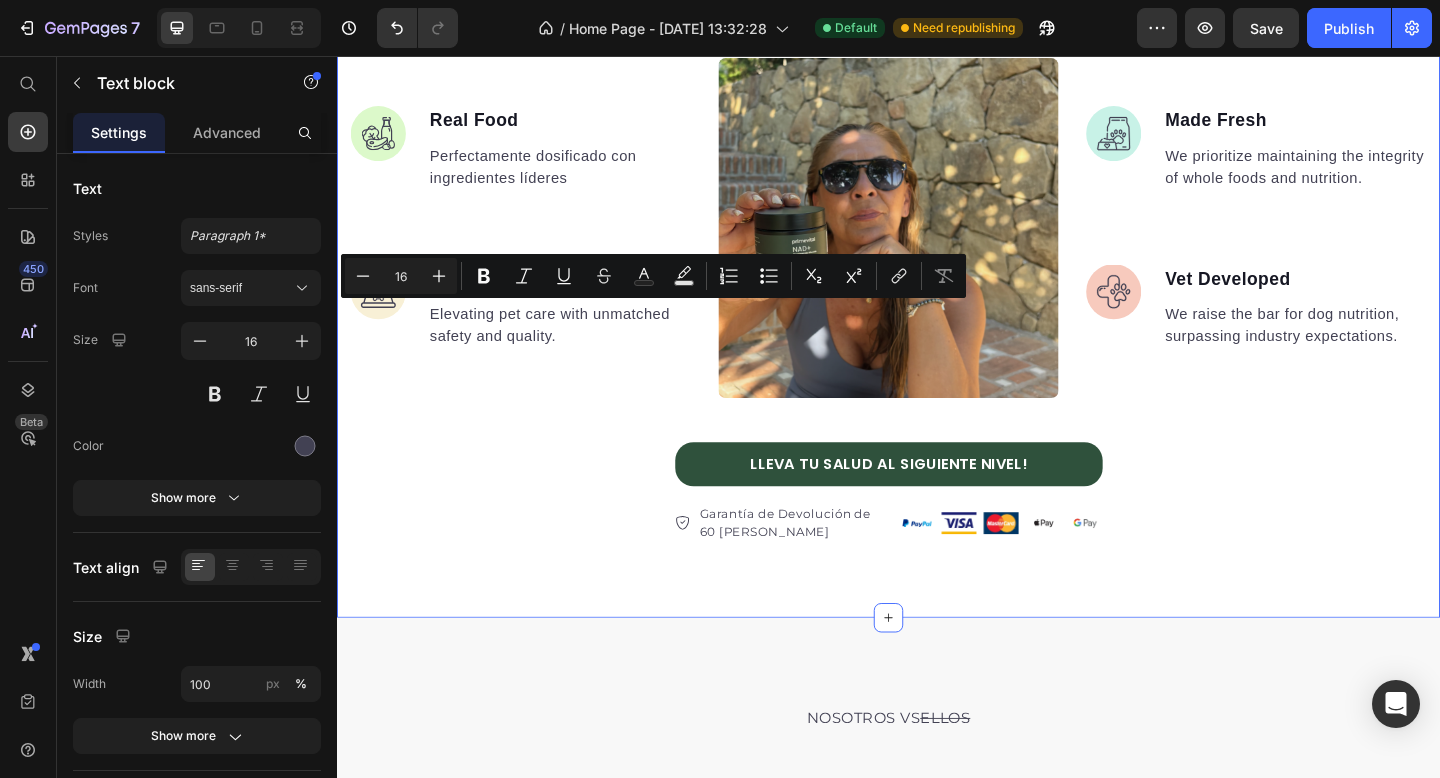 click on "Nuestra calidad hace la diferencia Heading Image Real Food Text block Perfectamente dosificado con ingredientes líderes Text block Image Premium Ingredient Text block Elevating pet care with unmatched safety and quality. Text block Advanced list Image Image Made Fresh Text block We prioritize maintaining the integrity of whole foods and nutrition. Text block Image Vet Developed Text block We raise the bar for dog nutrition, surpassing industry expectations. Text block Advanced list Row Row Image Ingredientes Líderes Text block Perfectamente dosificado con ingredientes líderes Text block Image Natural Text block Sin OGM, vegano y apto para ceto Text block Advanced list Image 0 Calorías Text block Sin calorías, sabores o azúcares añadidos Text block
Advanced list Row LLEVA TU SALUD AL SIGUIENTE NIVEL! Button
Garantía de Devolución de 60 [PERSON_NAME] Item list Image Row Row" at bounding box center (937, 244) 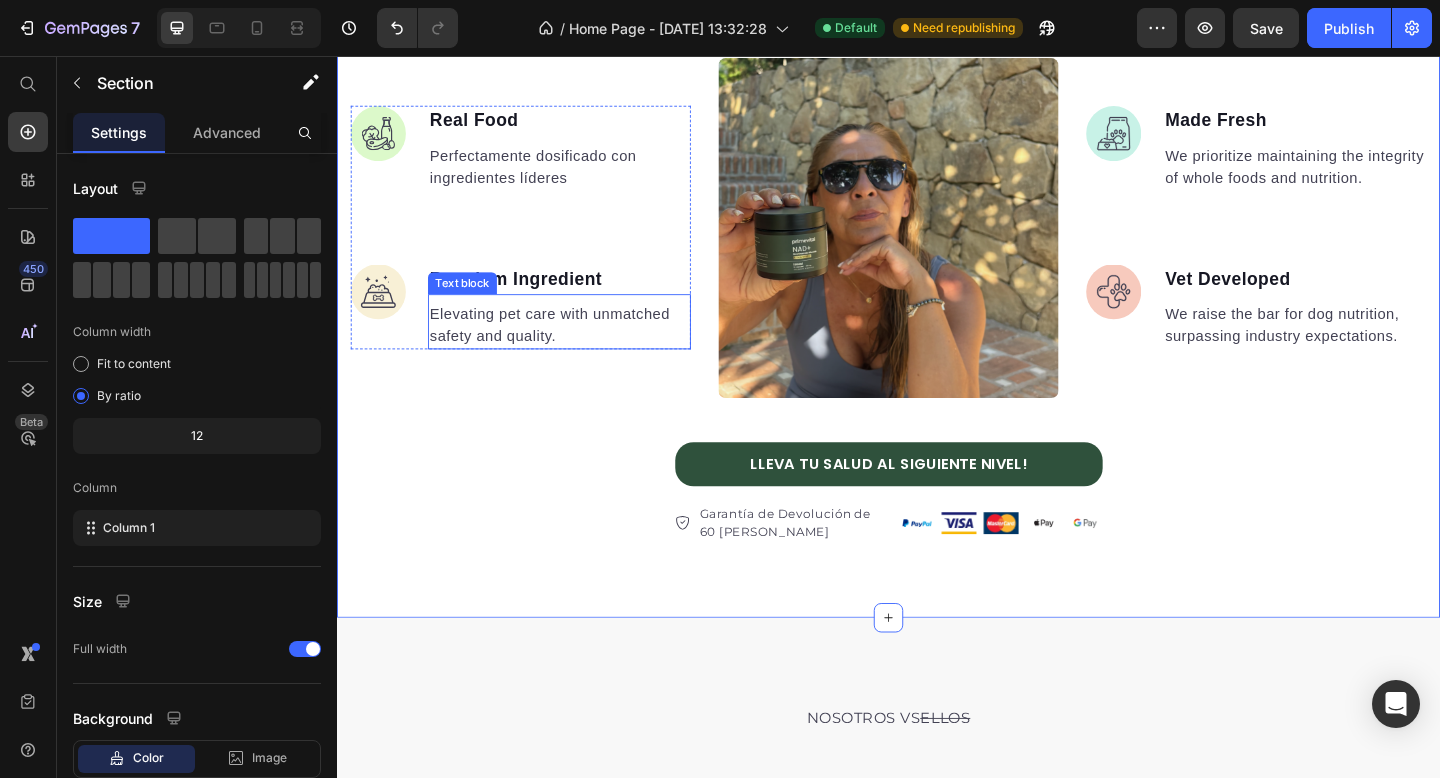 click on "Elevating pet care with unmatched safety and quality." at bounding box center [579, 349] 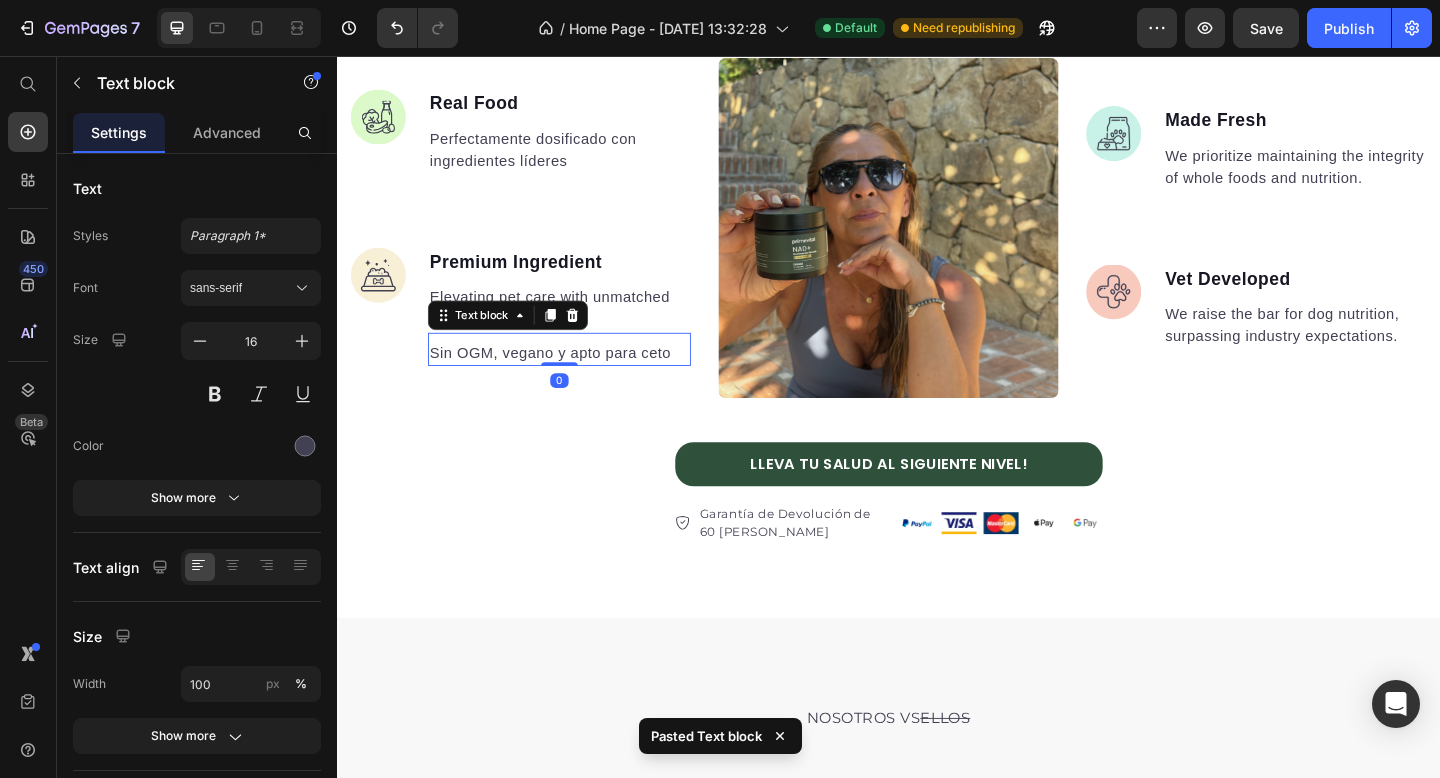 click on "Elevating pet care with unmatched safety and quality." at bounding box center [579, 331] 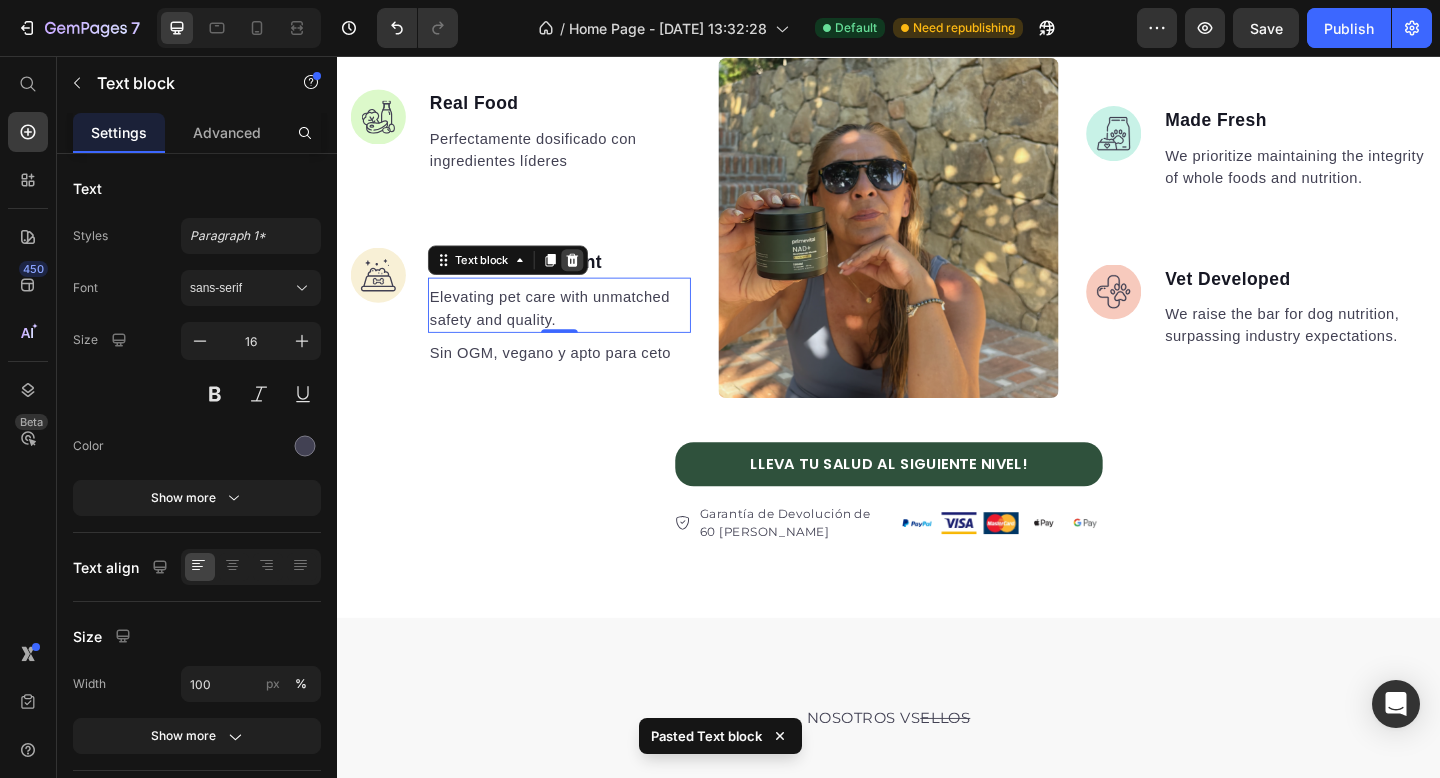click 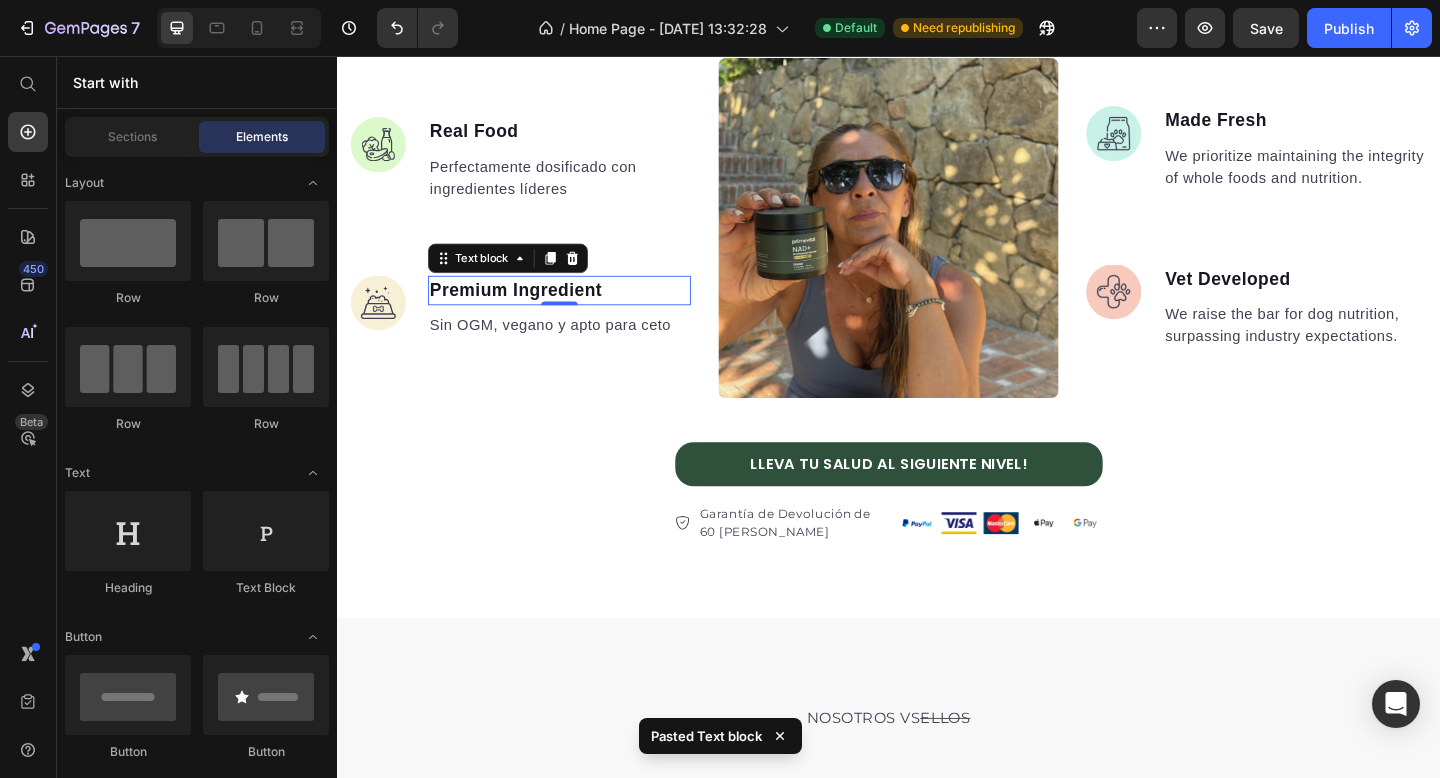 click on "Premium Ingredient" at bounding box center [579, 311] 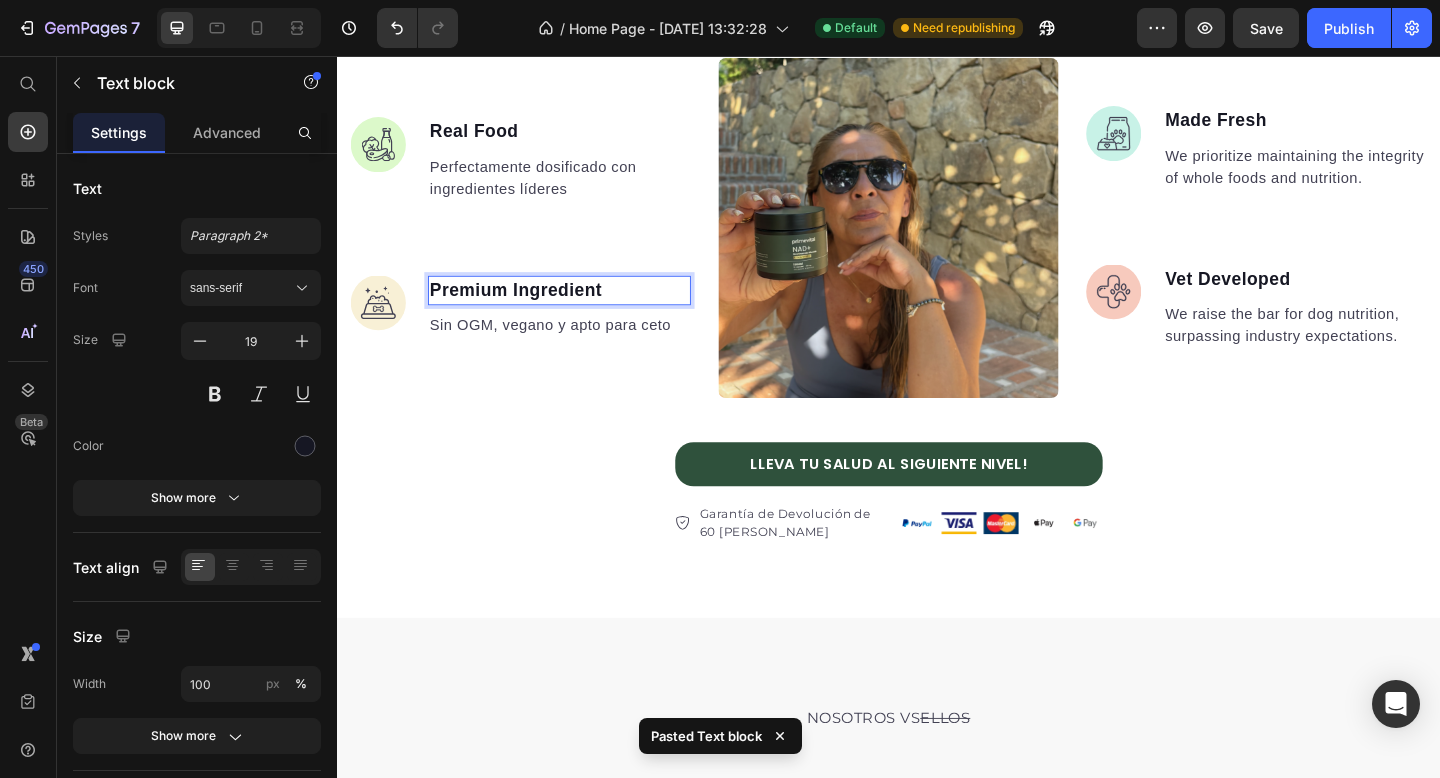 click on "Premium Ingredient" at bounding box center (579, 311) 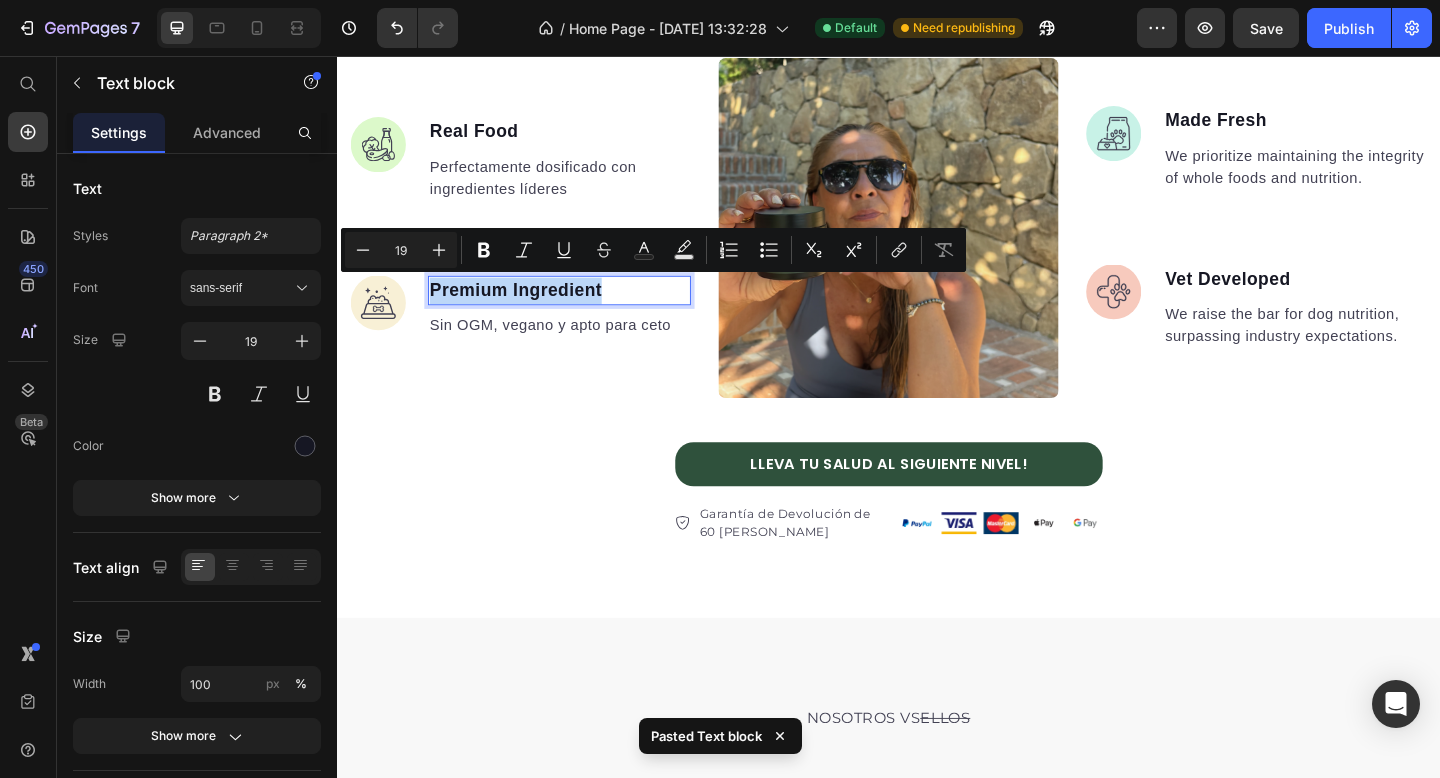 drag, startPoint x: 639, startPoint y: 310, endPoint x: 436, endPoint y: 306, distance: 203.0394 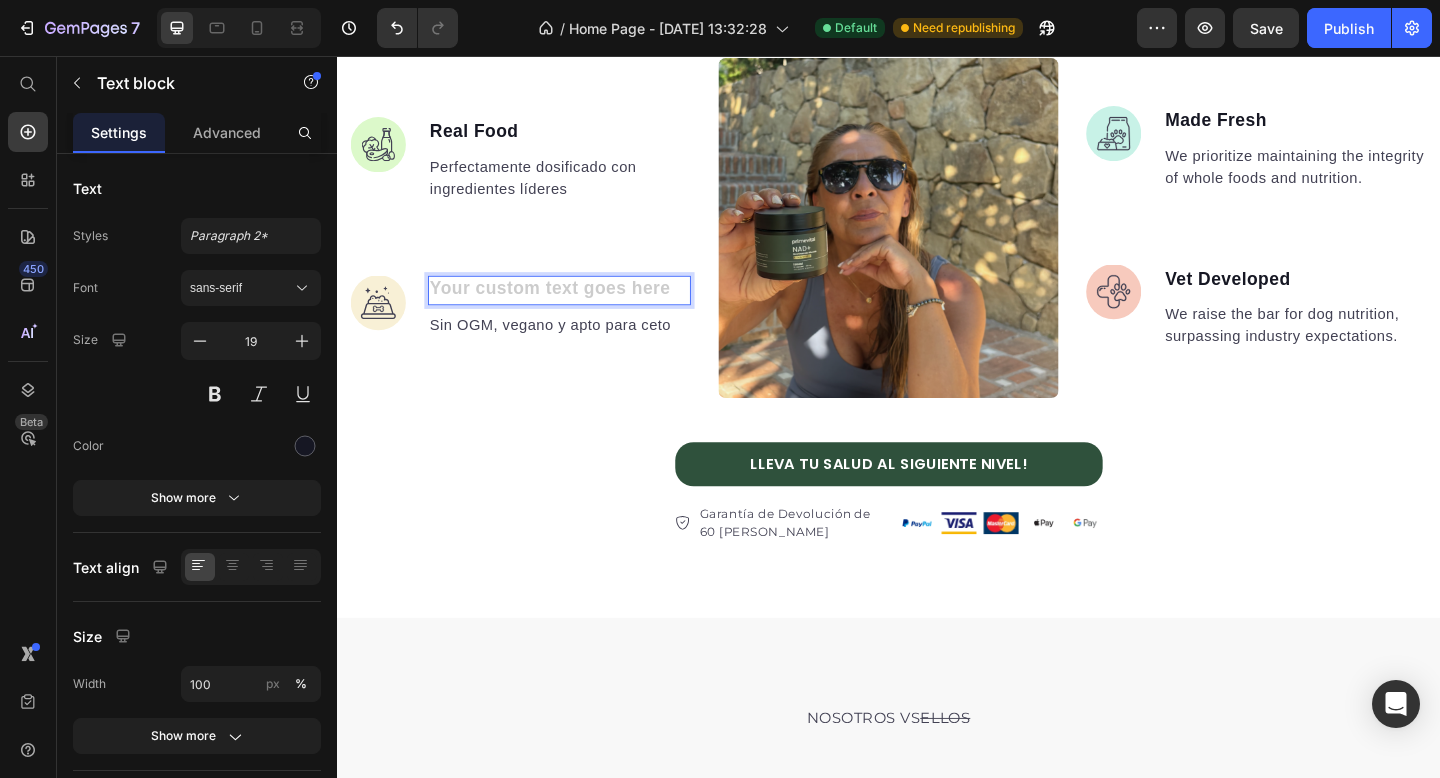 scroll, scrollTop: 1454, scrollLeft: 0, axis: vertical 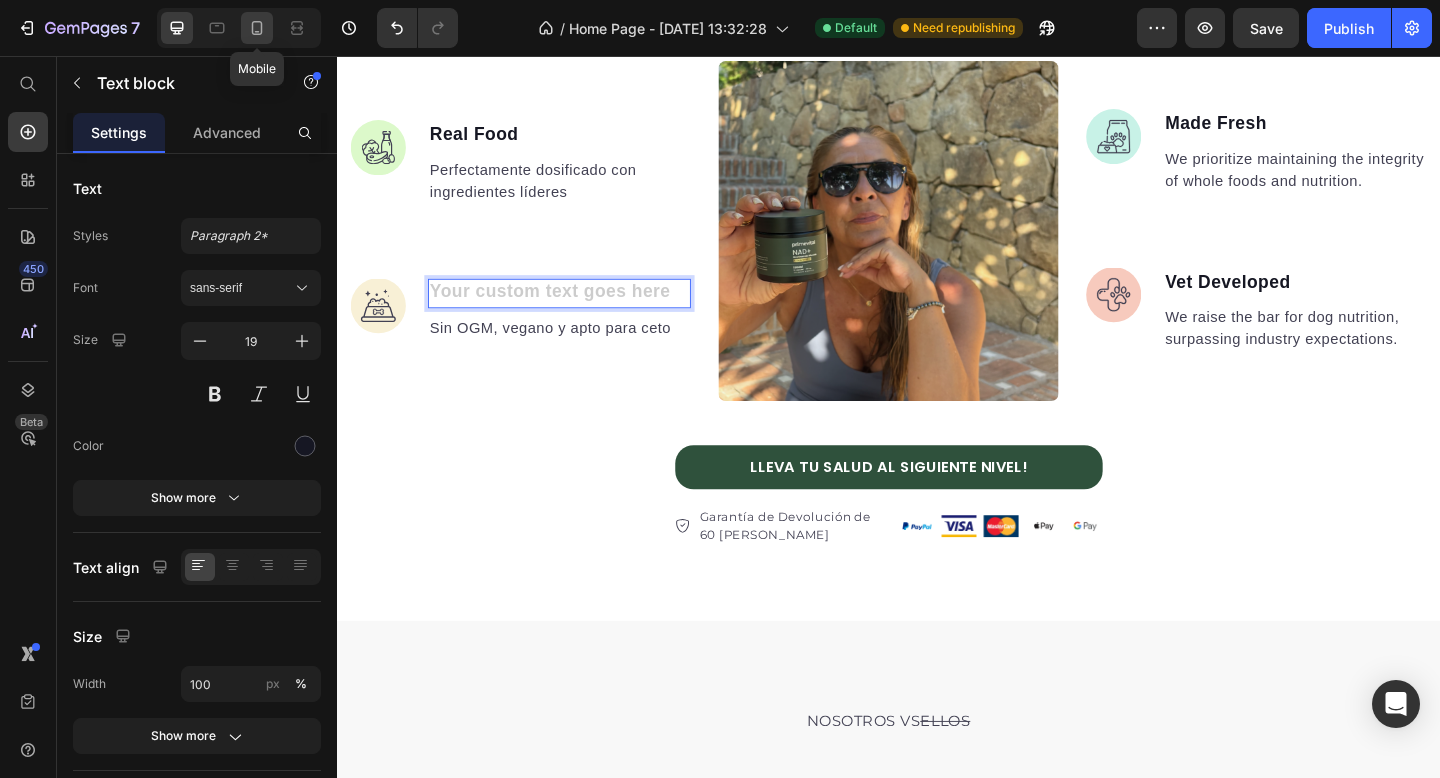 click 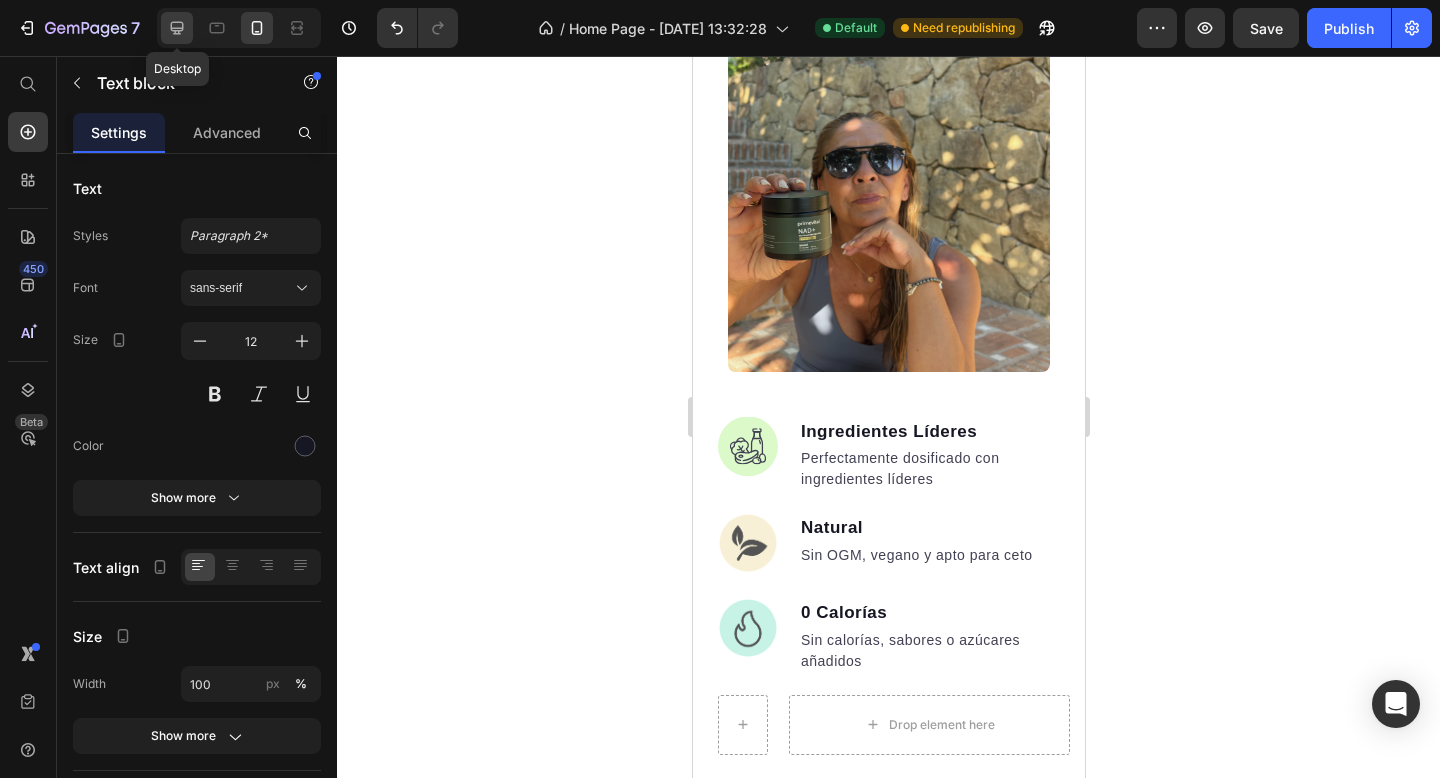 click 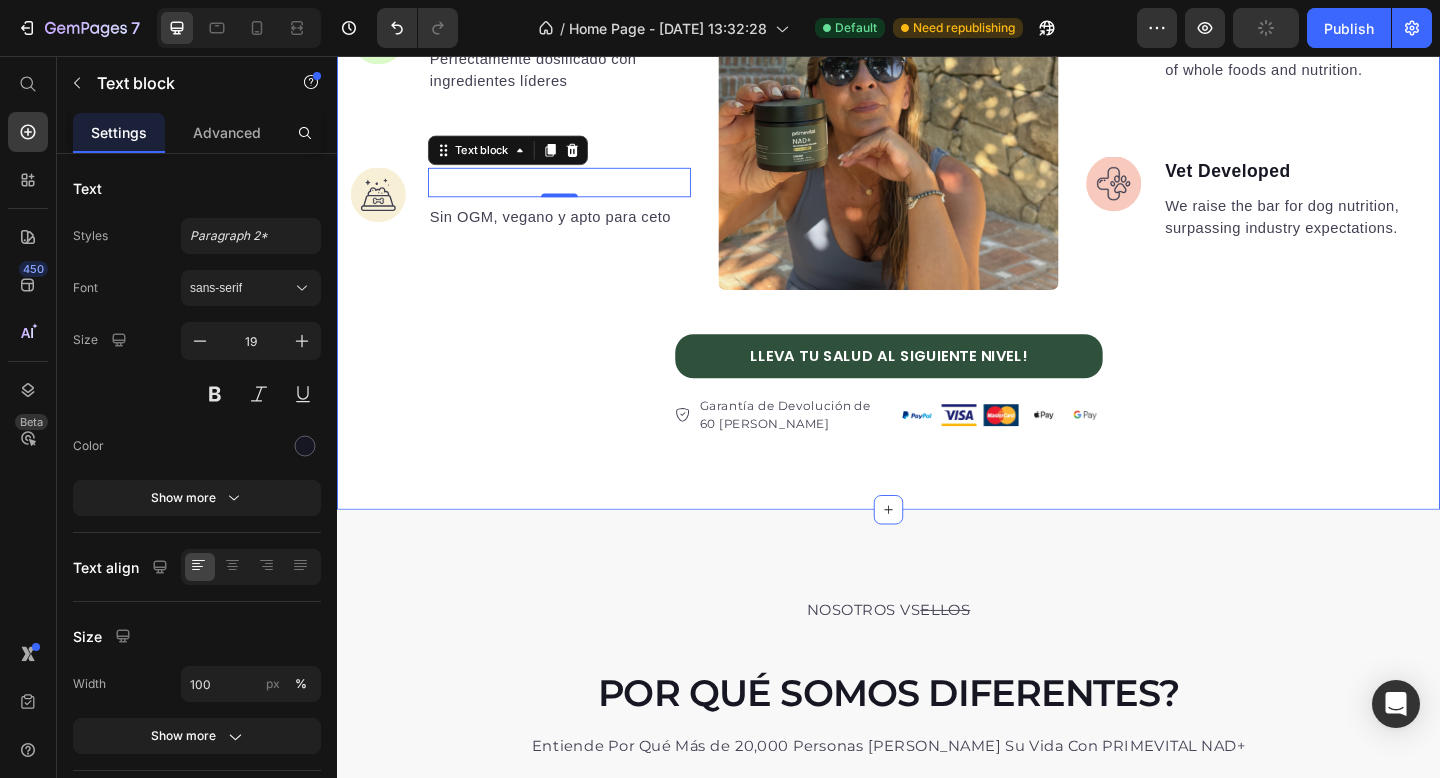 scroll, scrollTop: 1626, scrollLeft: 0, axis: vertical 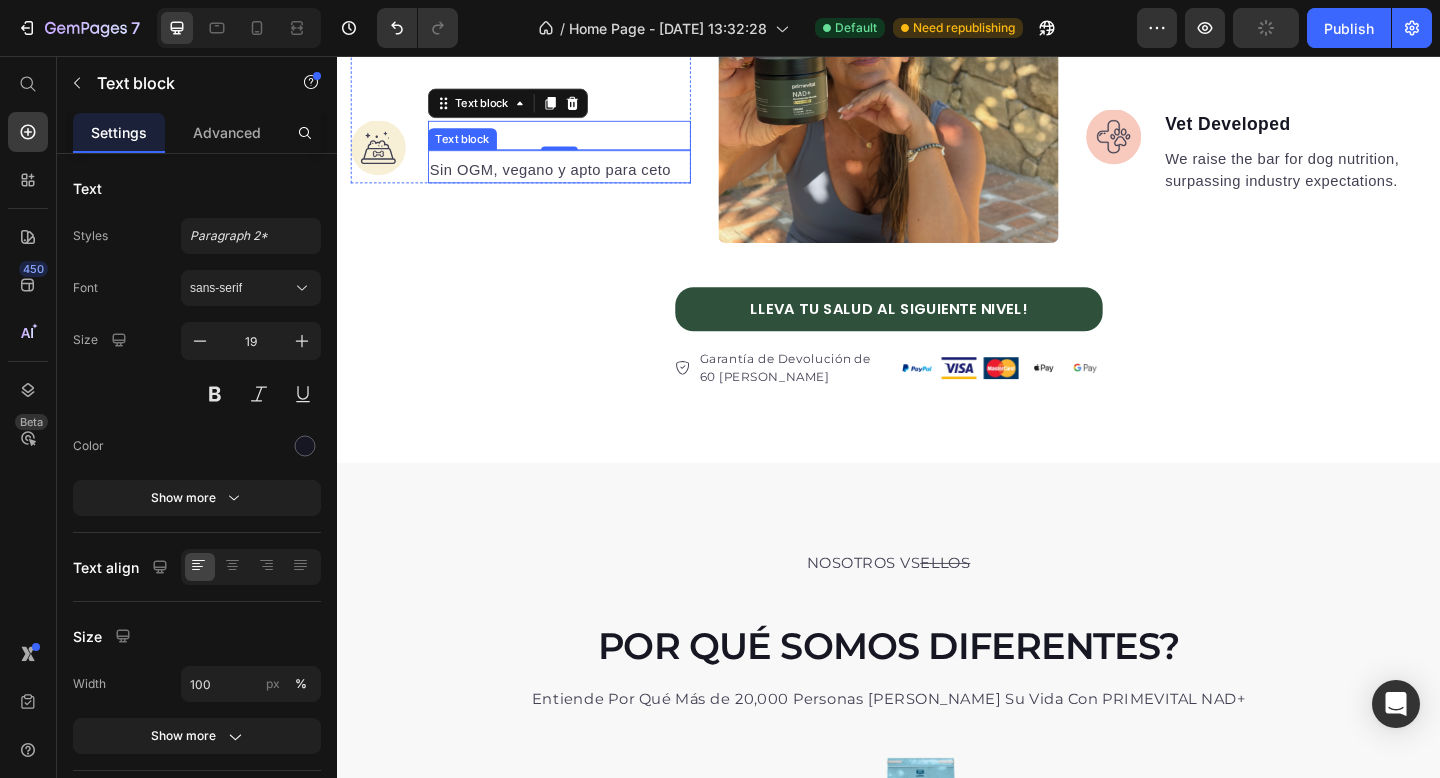 click on "Text block" at bounding box center (473, 147) 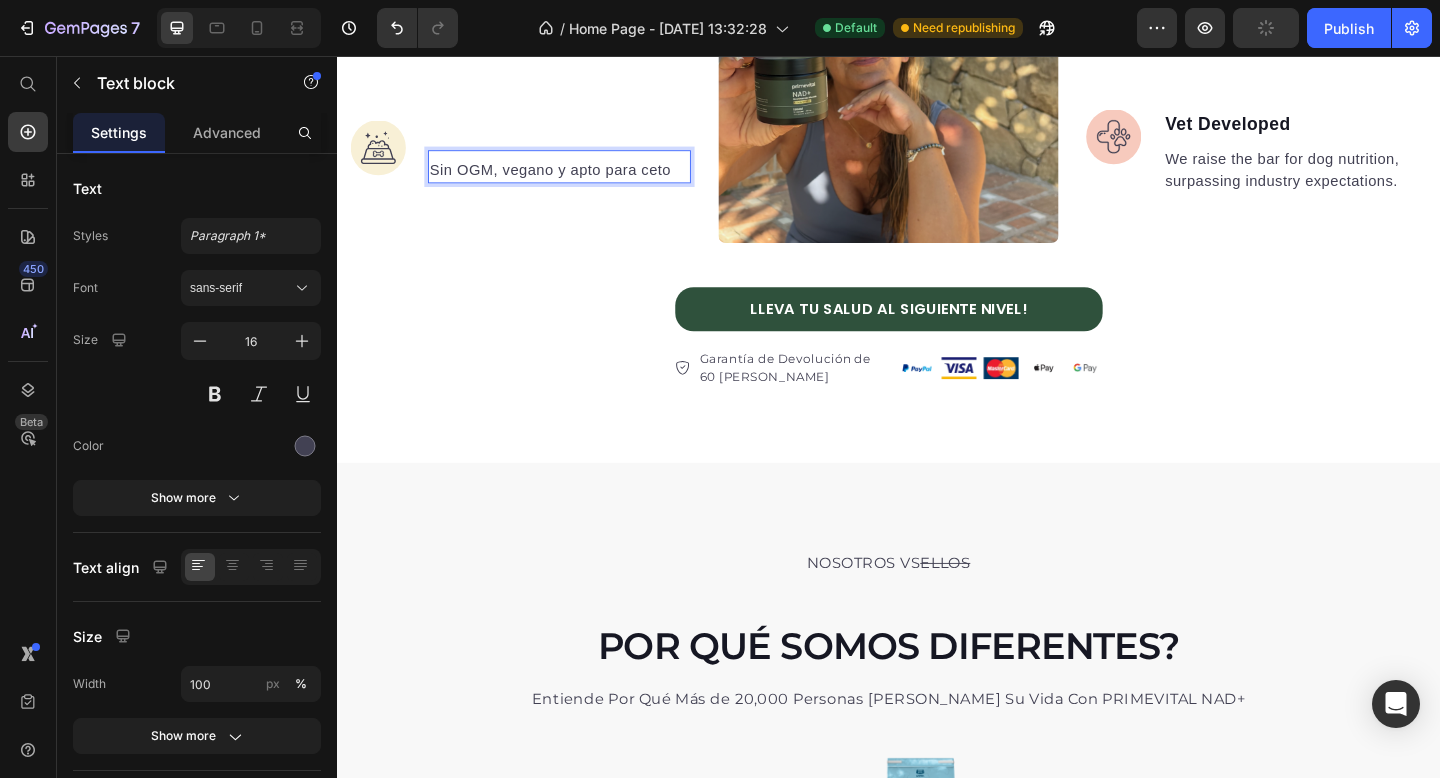 click at bounding box center (579, 143) 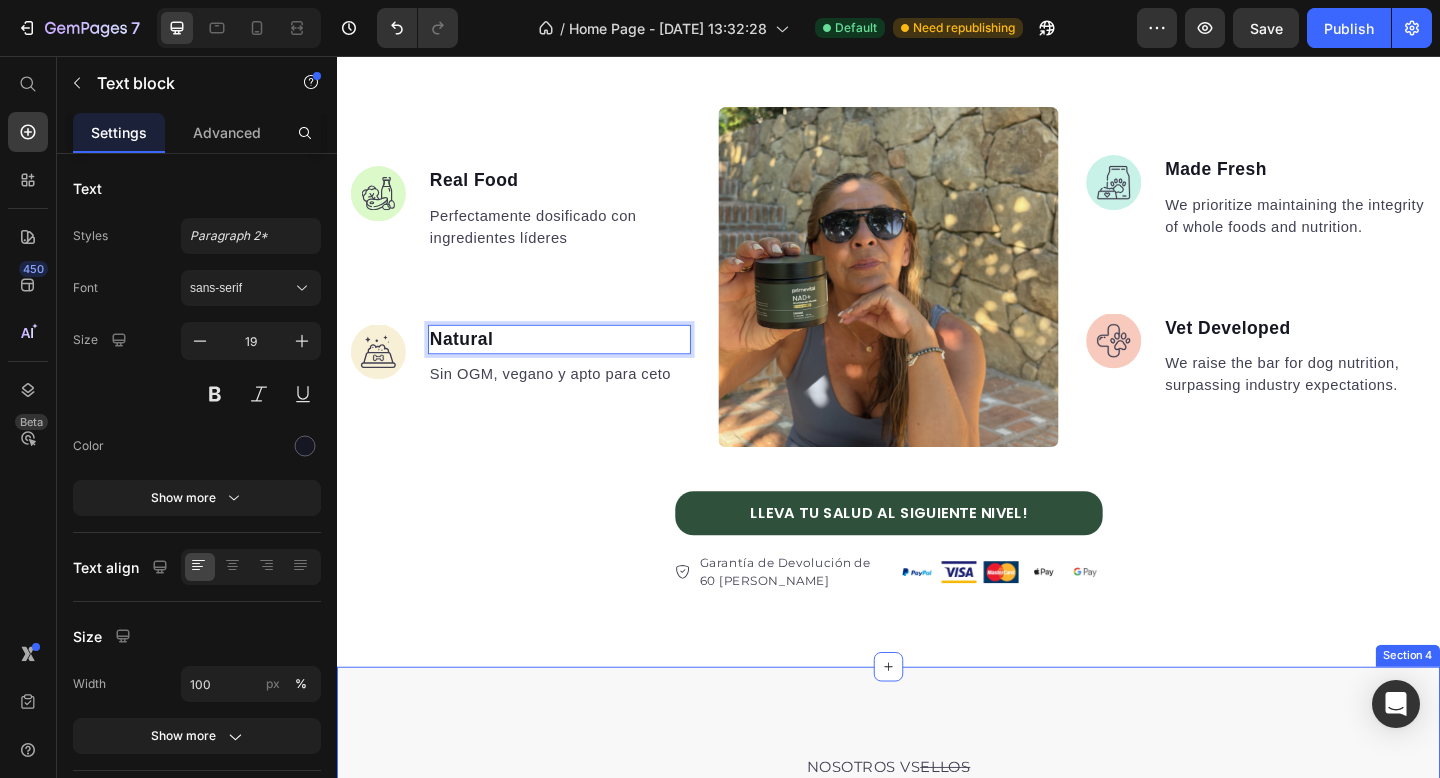 scroll, scrollTop: 1375, scrollLeft: 0, axis: vertical 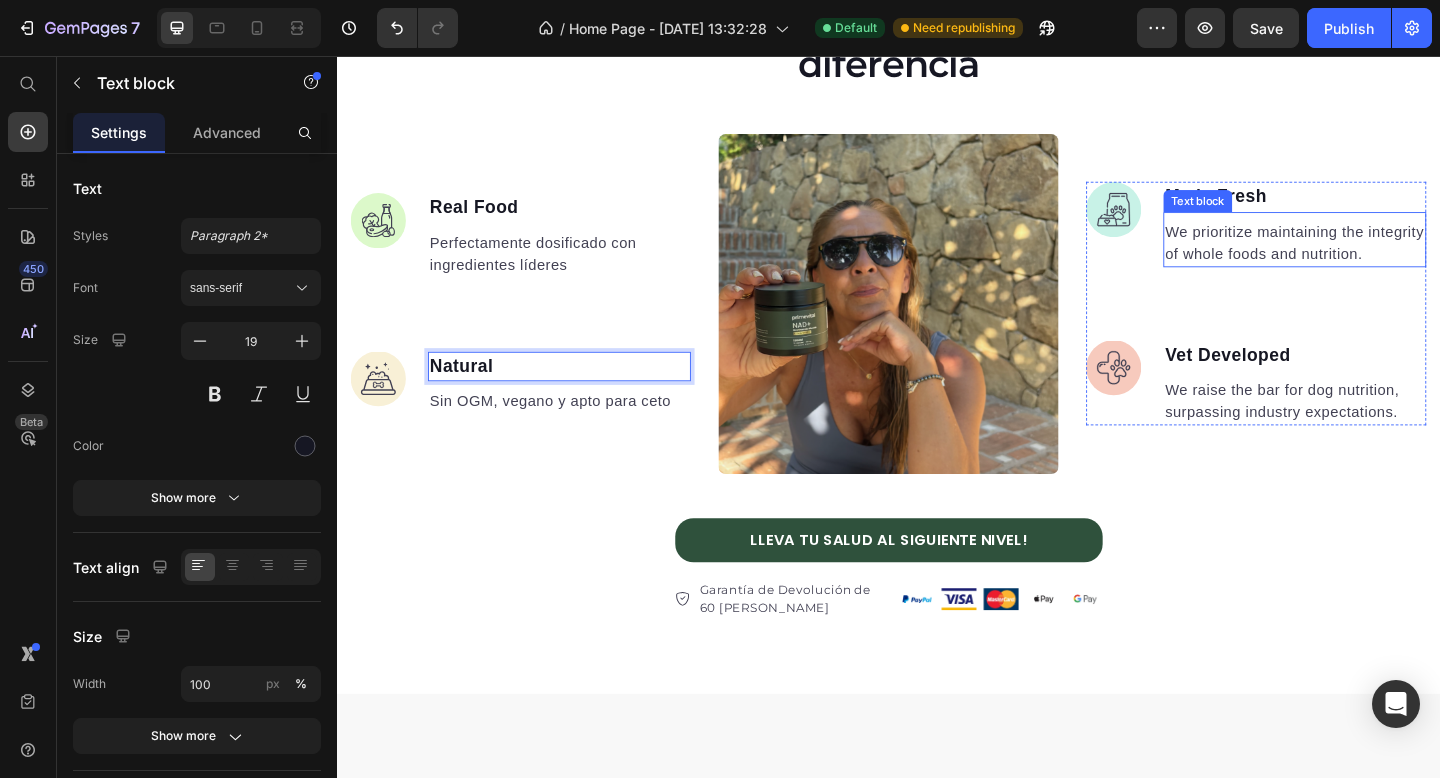 click on "We prioritize maintaining the integrity of whole foods and nutrition." at bounding box center (1379, 260) 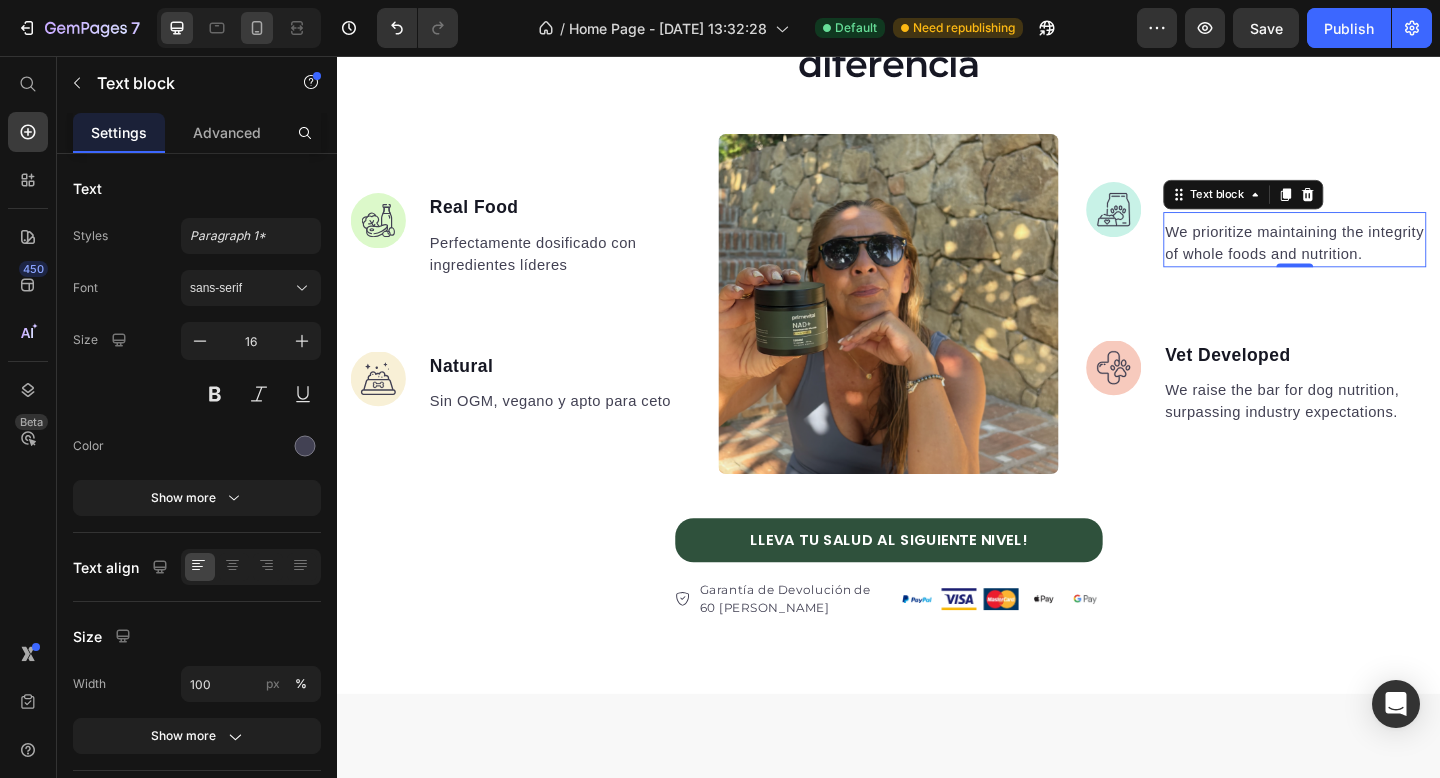 click 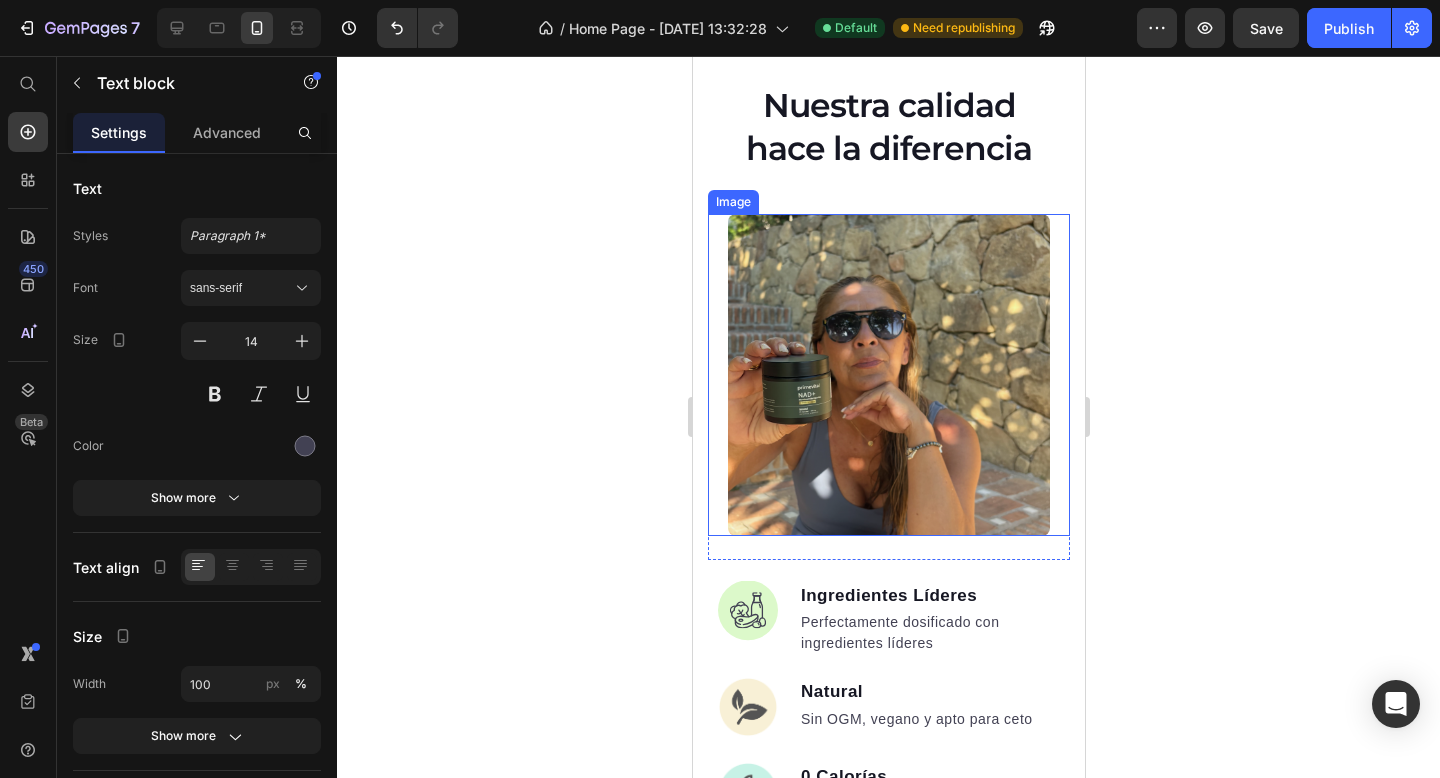 scroll, scrollTop: 1268, scrollLeft: 0, axis: vertical 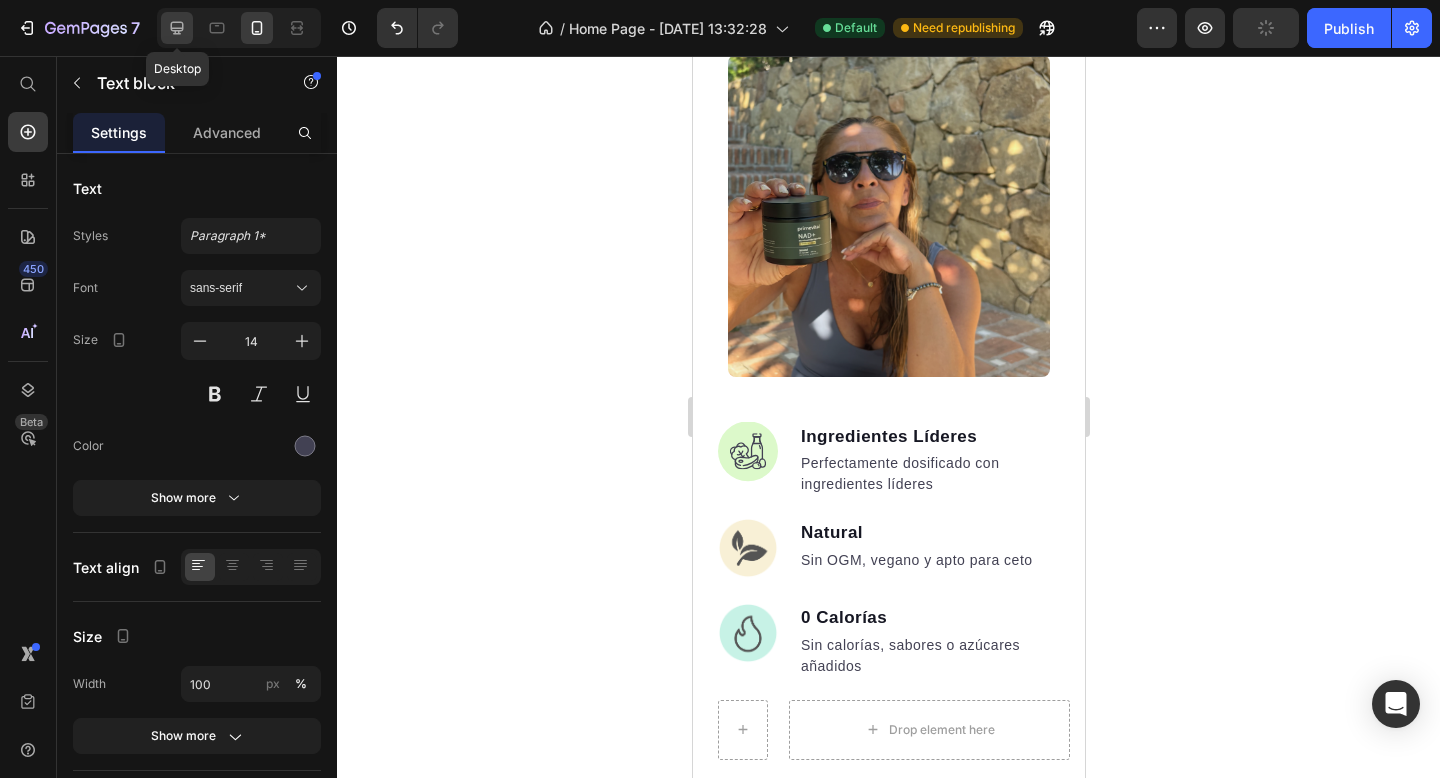 click 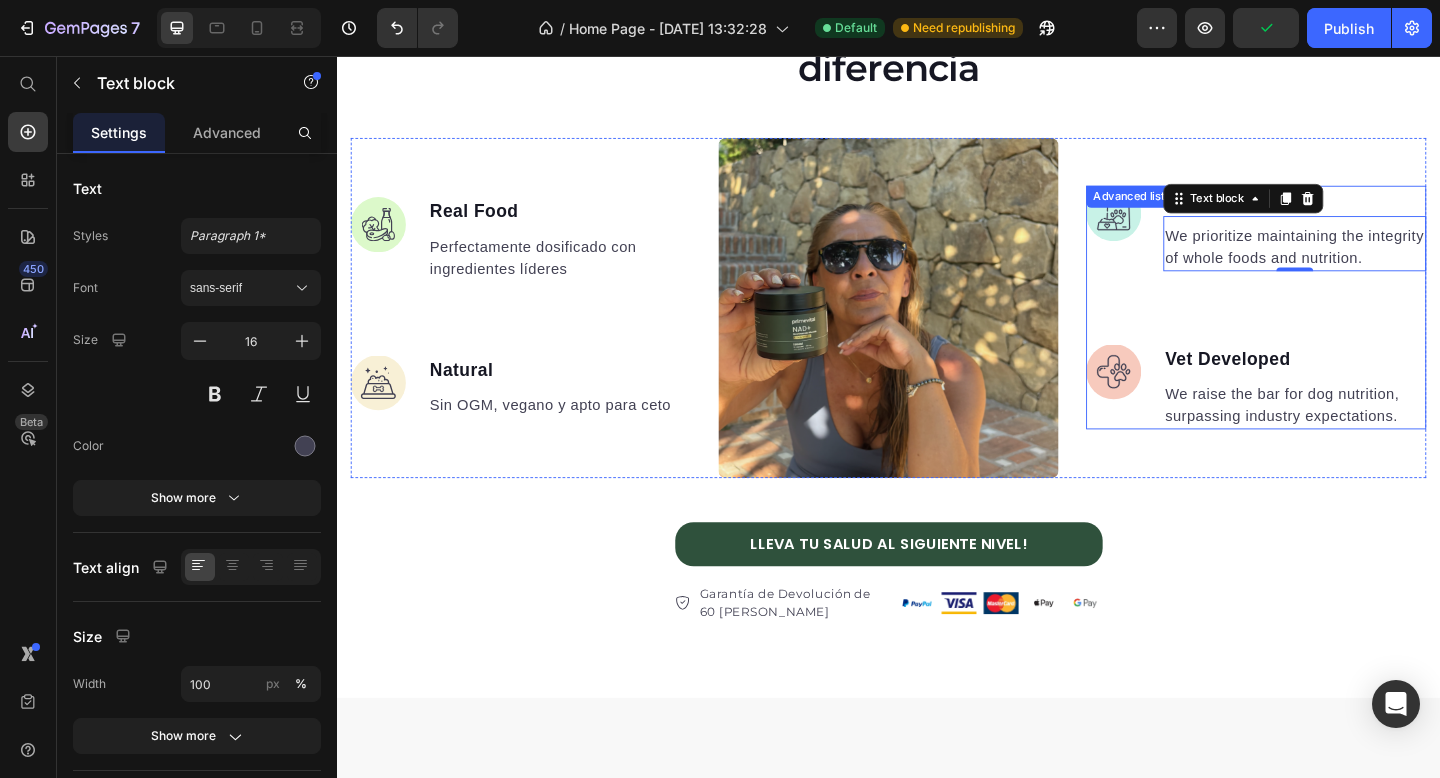 scroll, scrollTop: 1344, scrollLeft: 0, axis: vertical 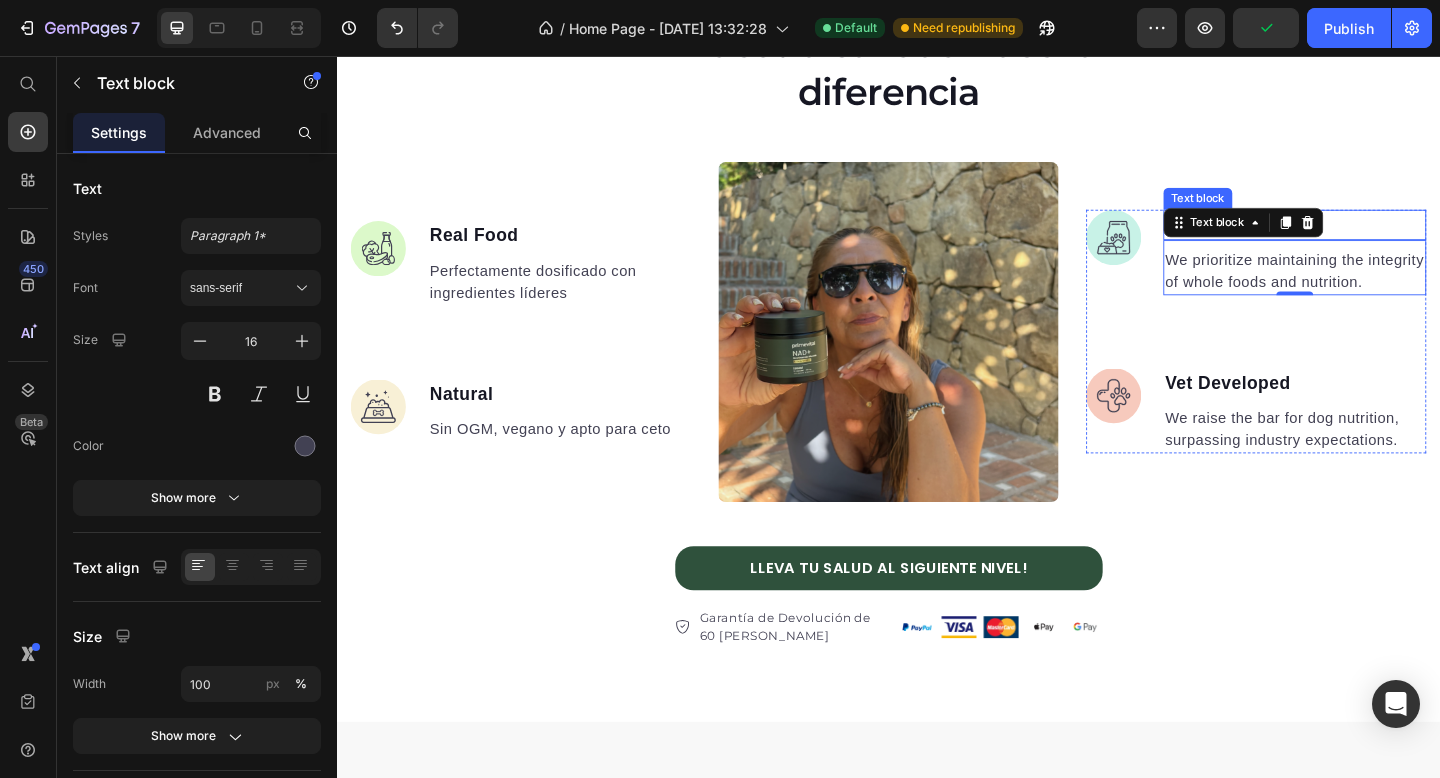 click on "Made Fresh" at bounding box center (1379, 240) 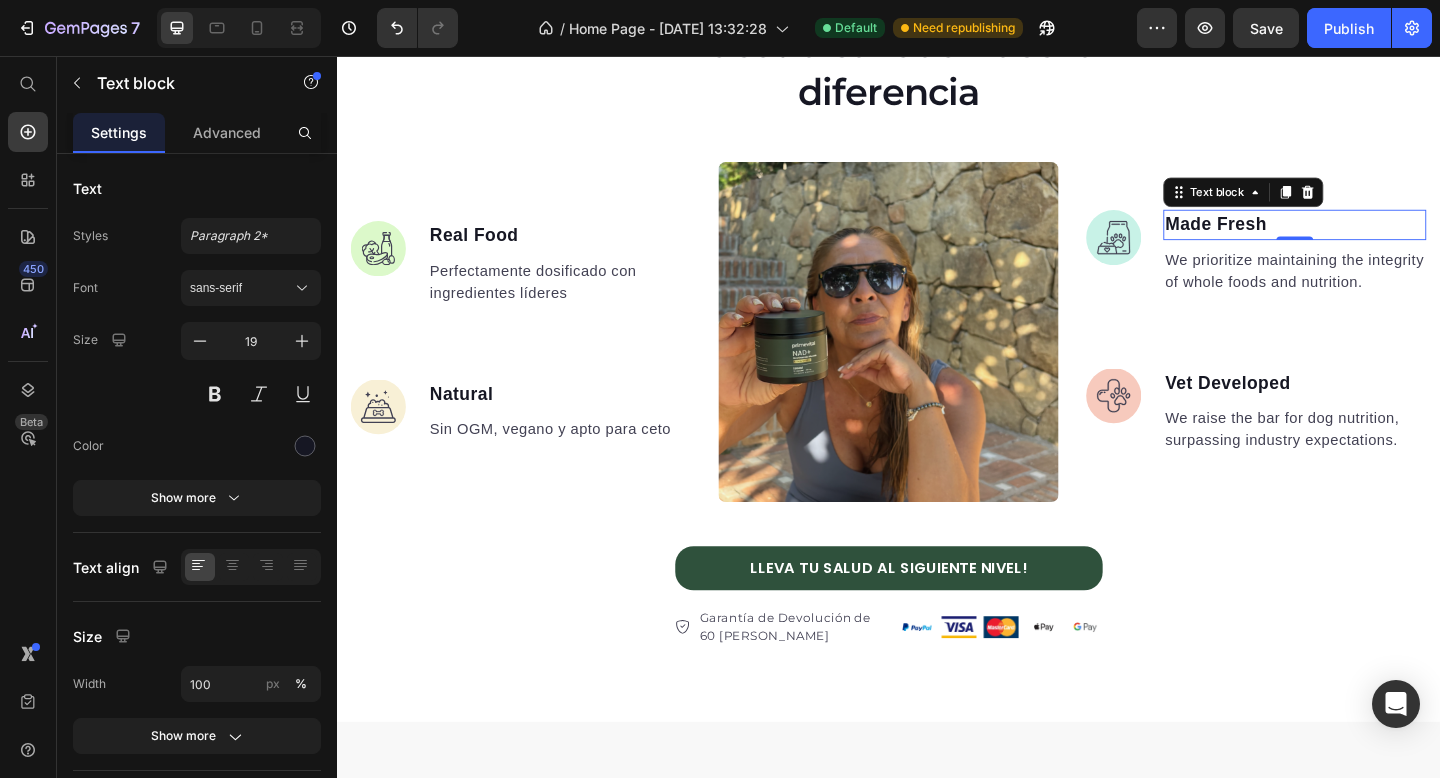 click on "Made Fresh" at bounding box center [1379, 240] 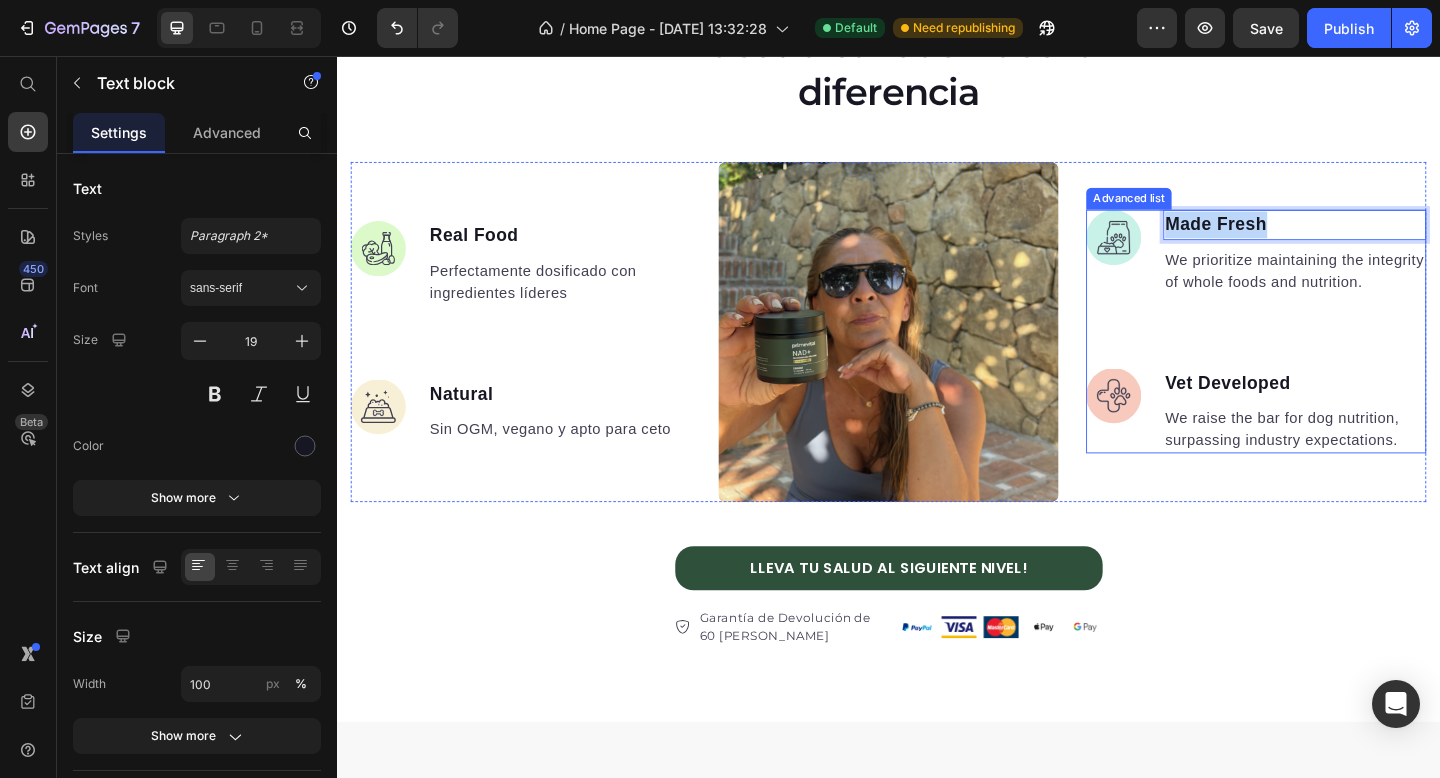 drag, startPoint x: 1346, startPoint y: 244, endPoint x: 1230, endPoint y: 243, distance: 116.00431 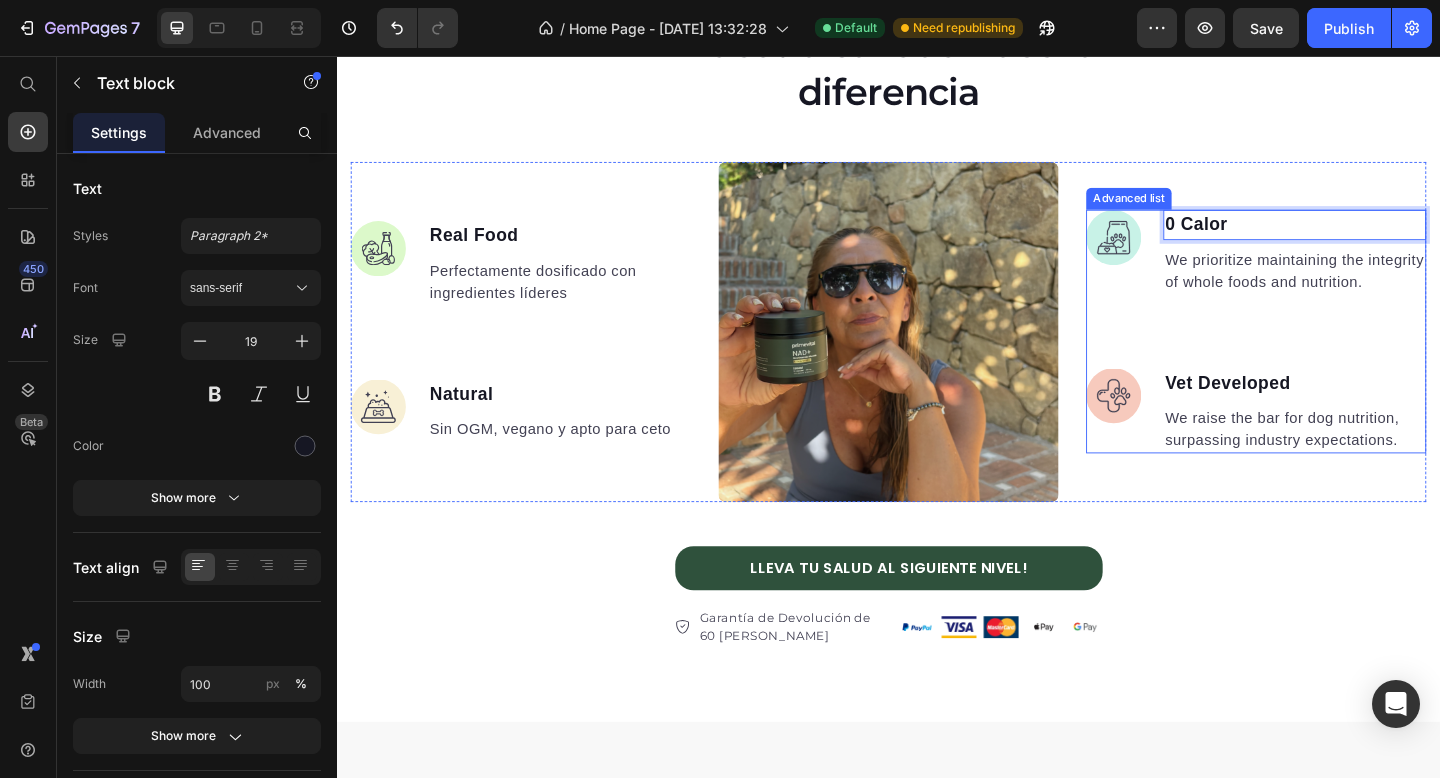 type 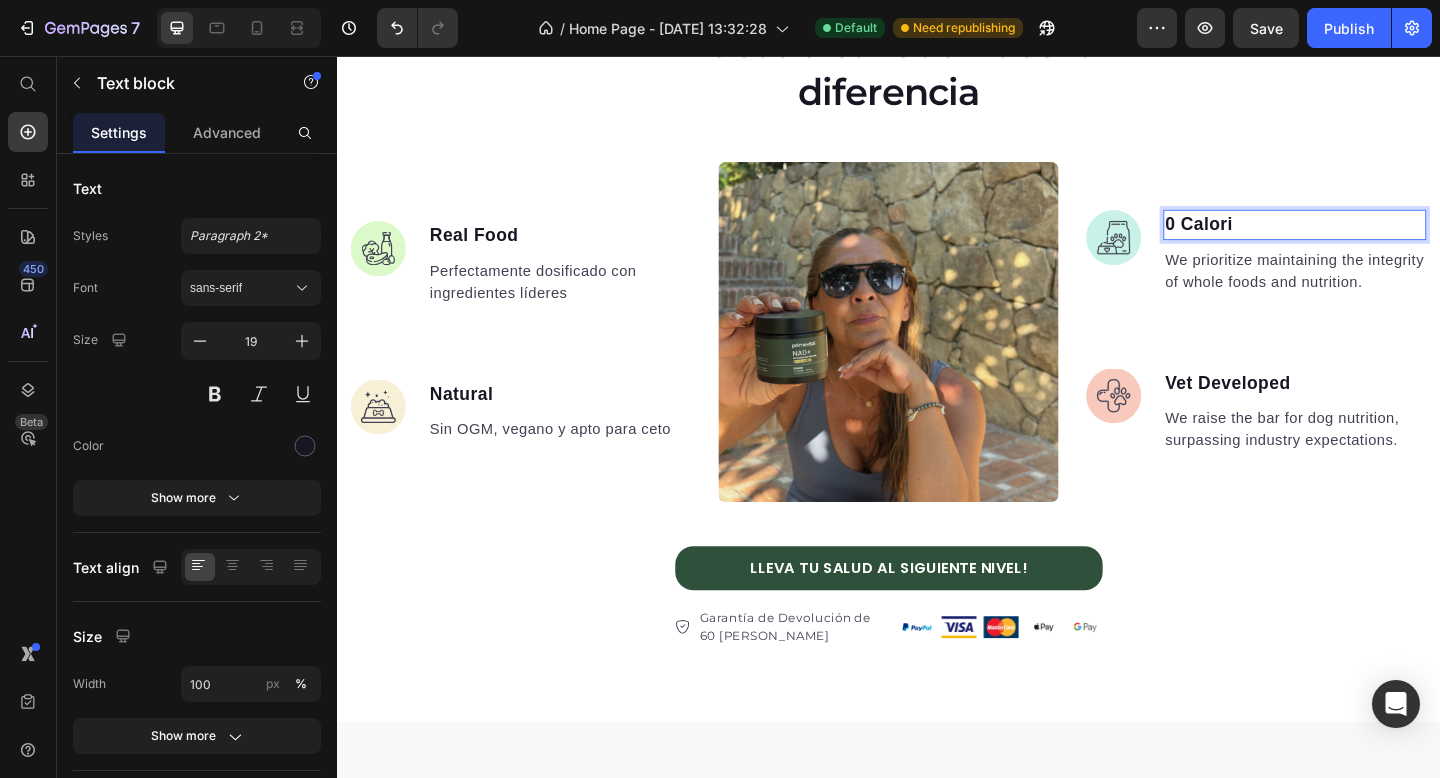click on "0 Calori" at bounding box center (1379, 240) 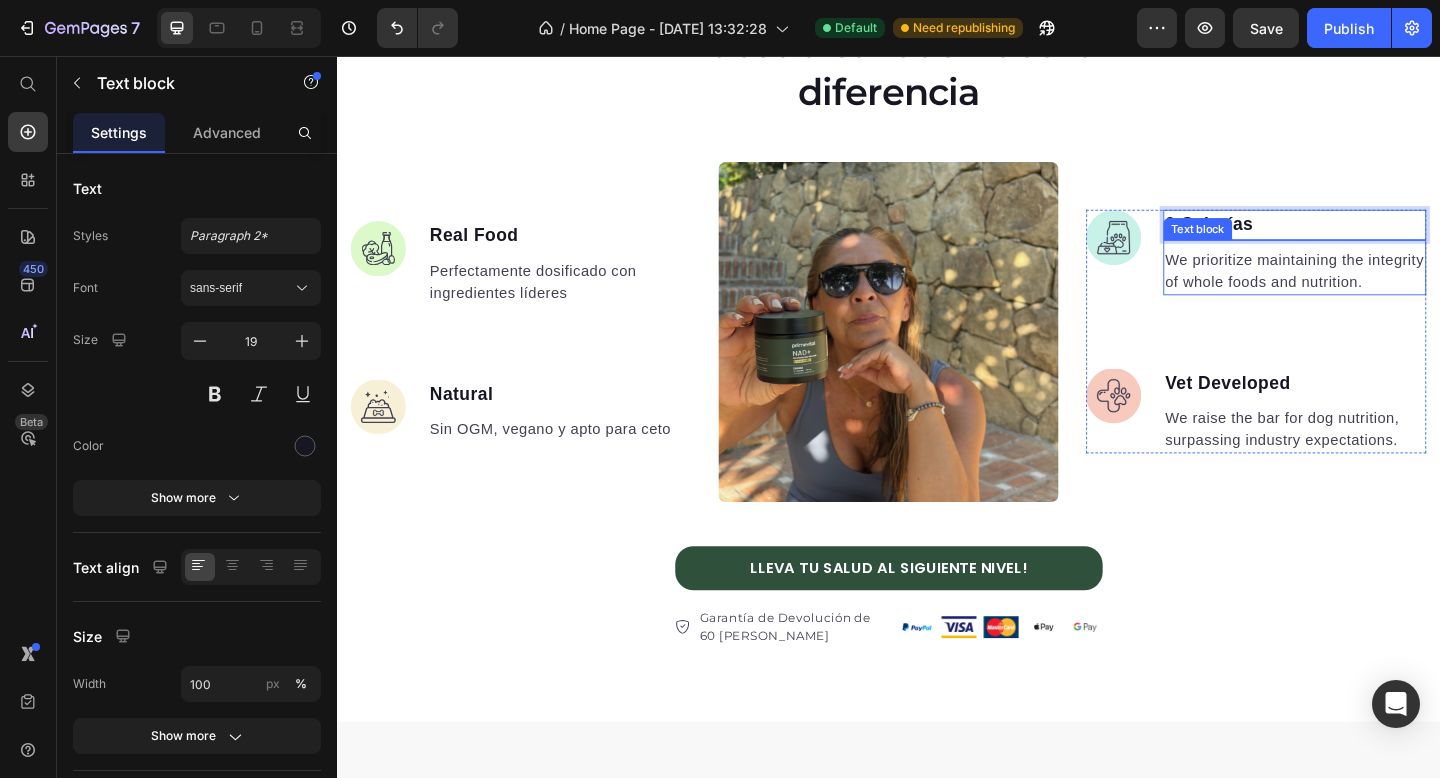 click on "We prioritize maintaining the integrity of whole foods and nutrition." at bounding box center [1379, 291] 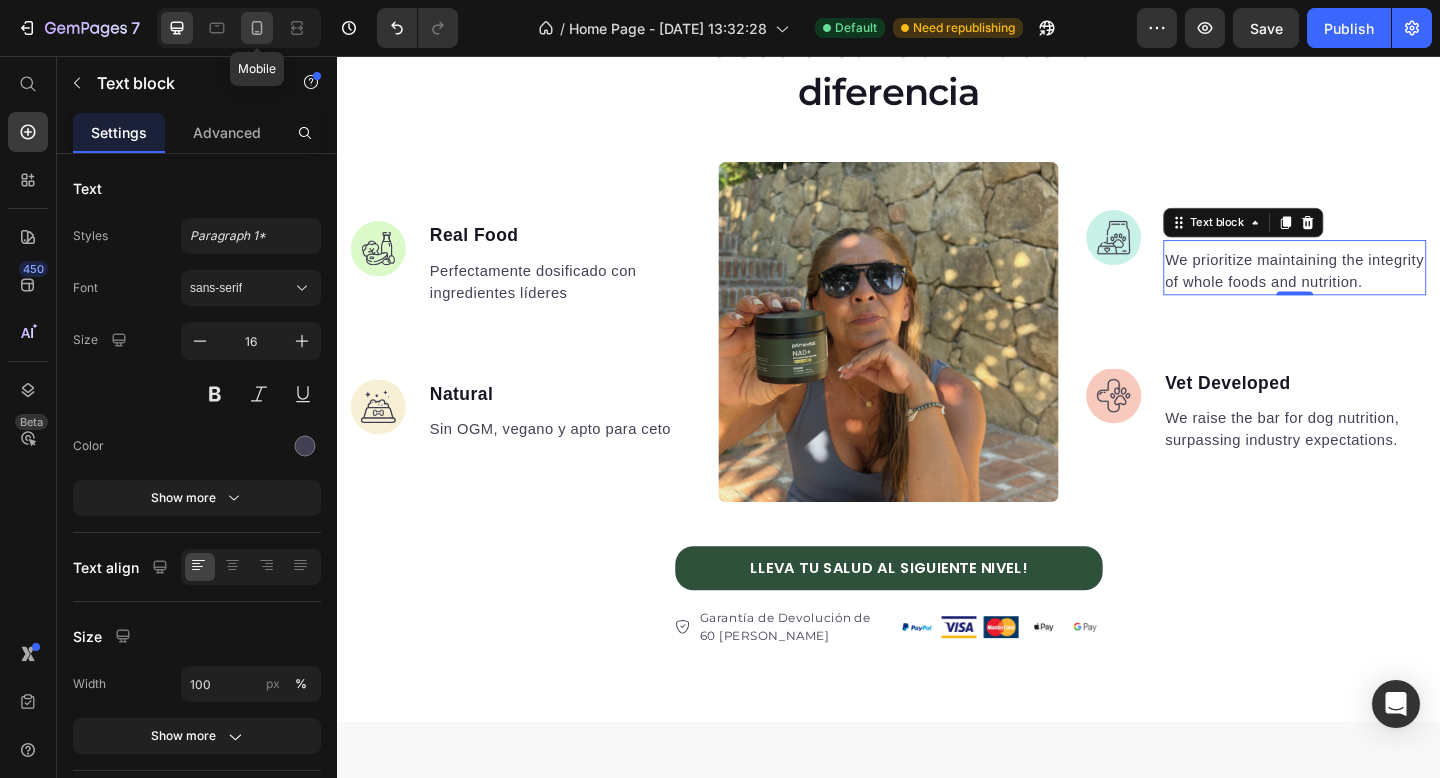 click 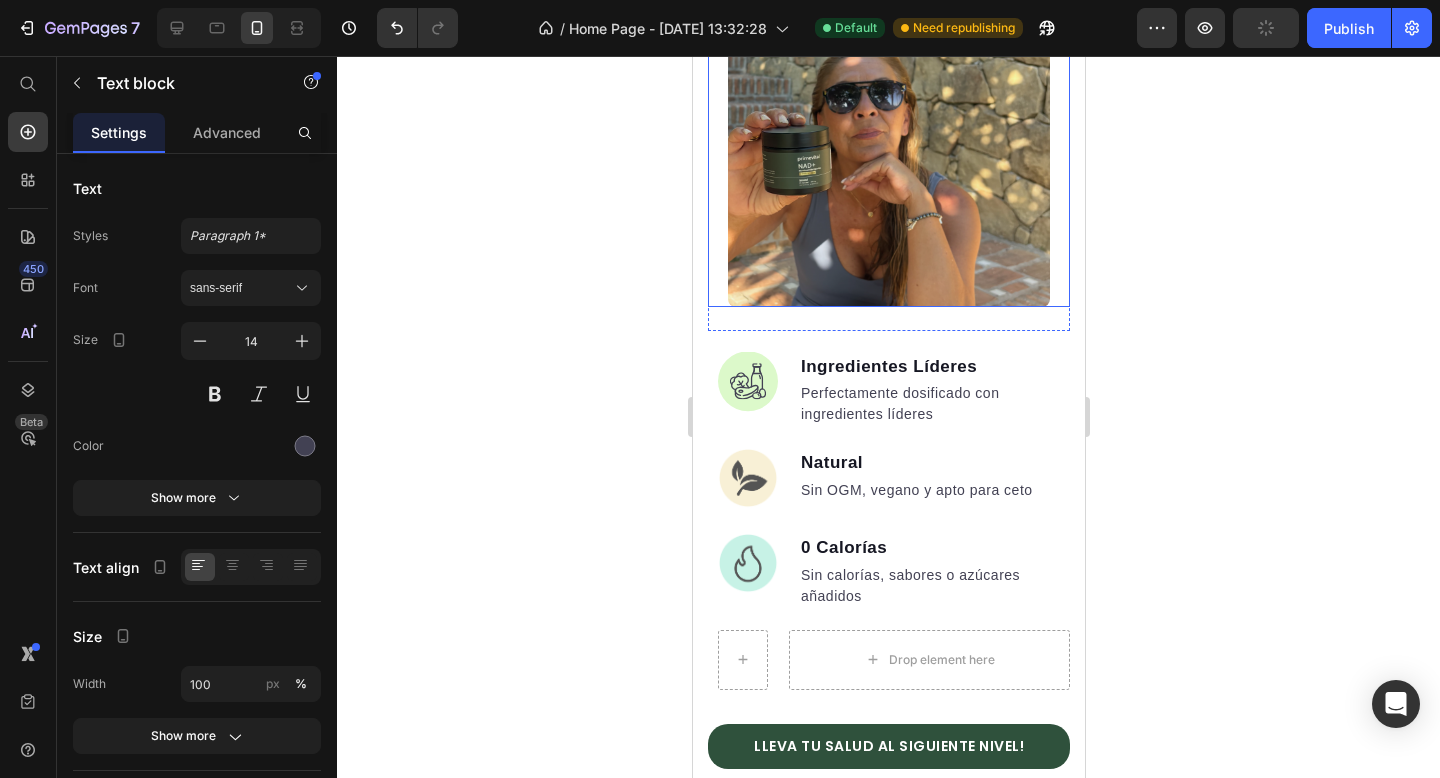 scroll, scrollTop: 1364, scrollLeft: 0, axis: vertical 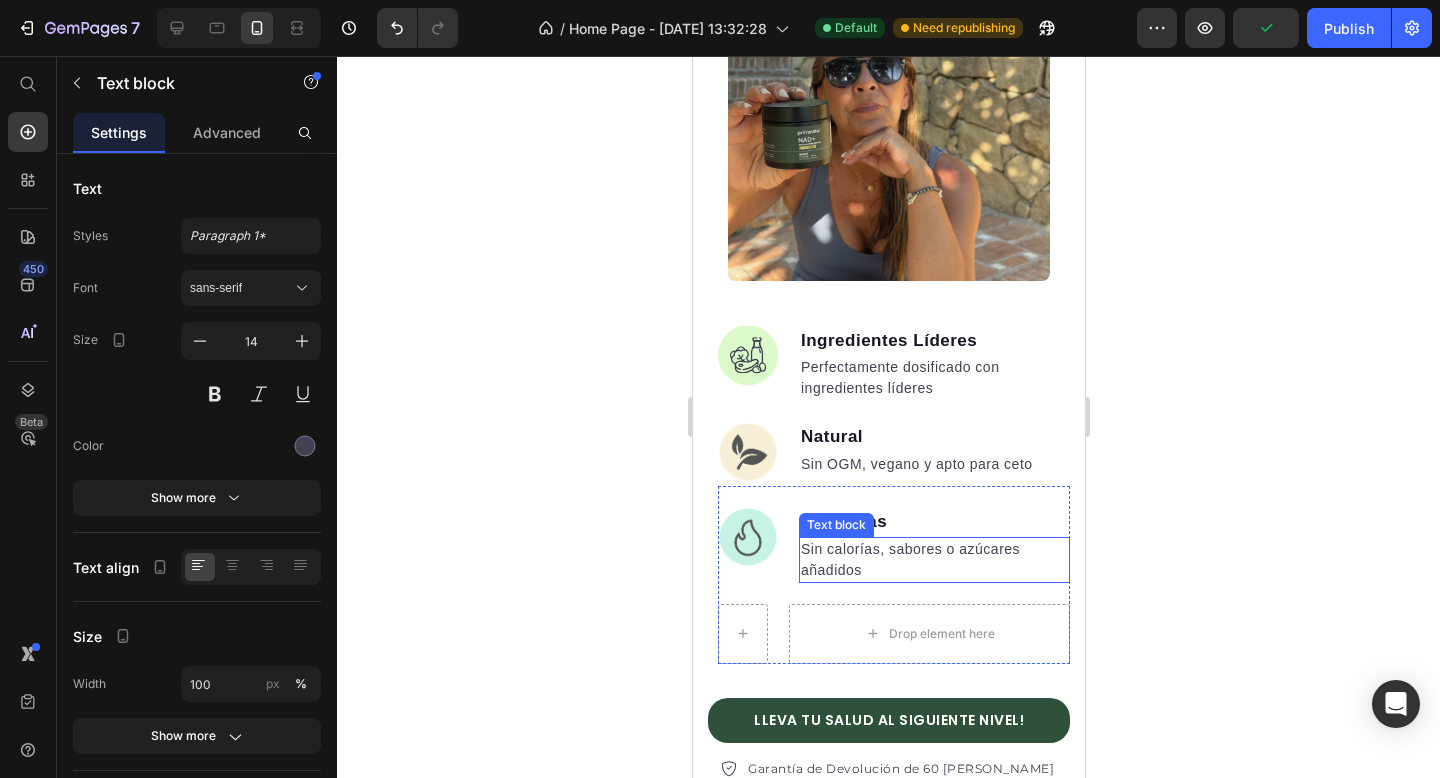 click on "Sin calorías, sabores o azúcares añadidos" at bounding box center (933, 560) 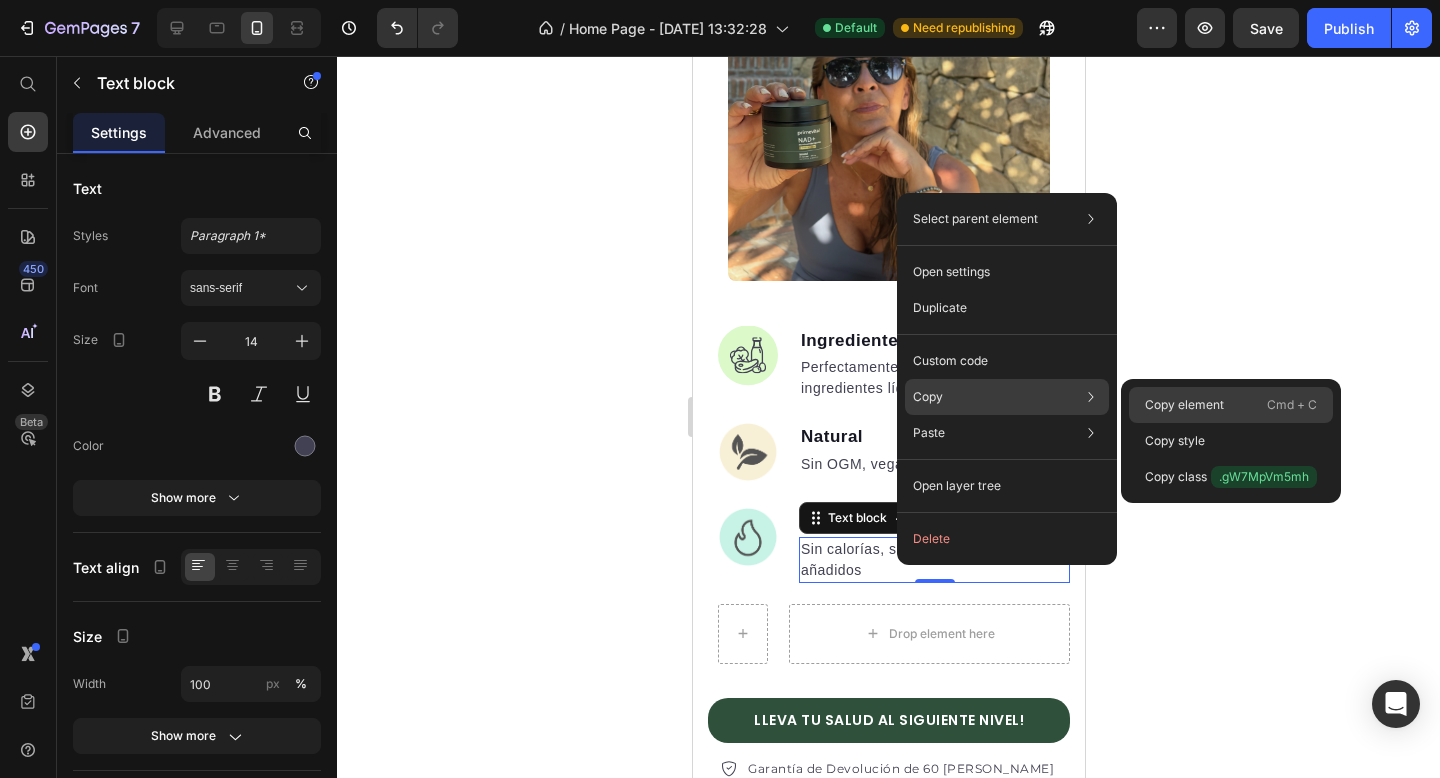 click on "Copy element" at bounding box center (1184, 405) 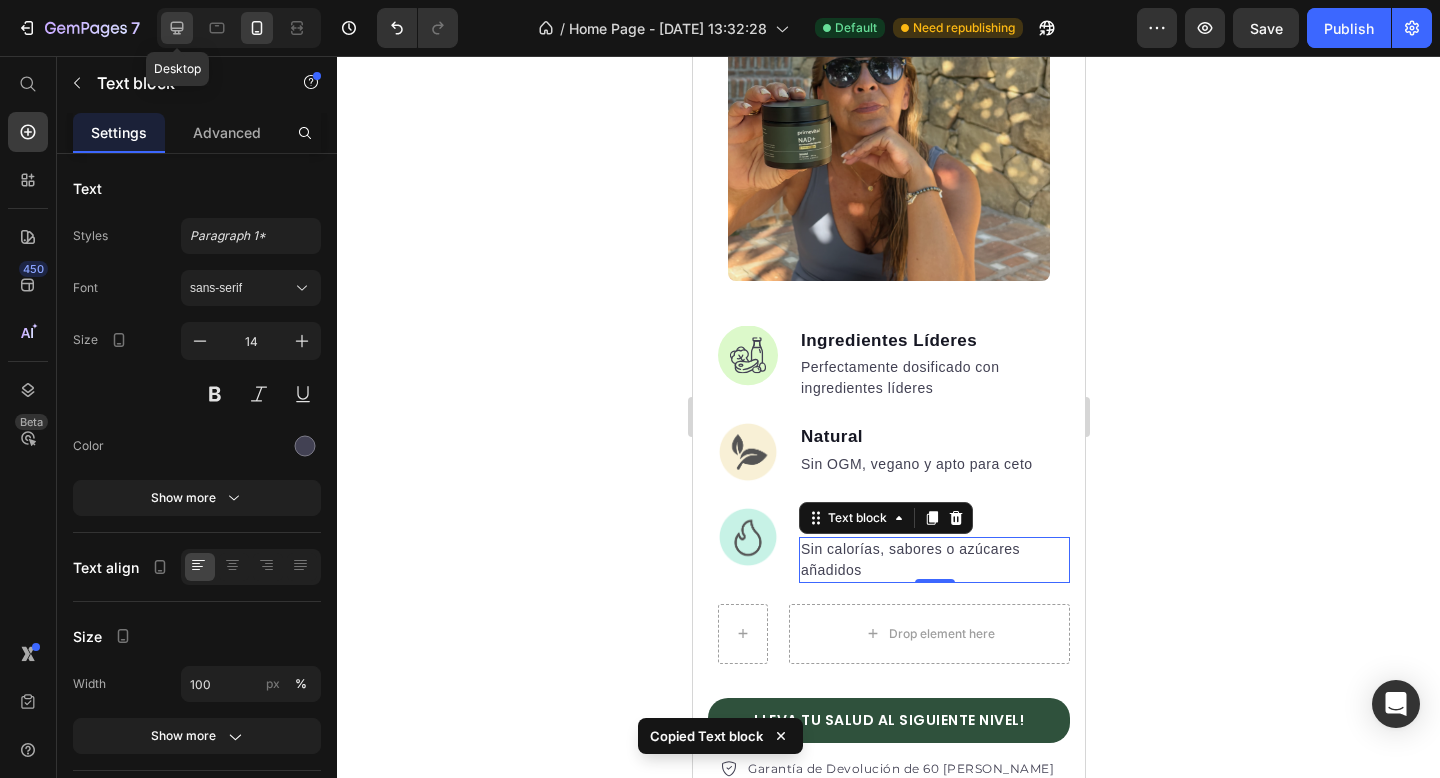 click 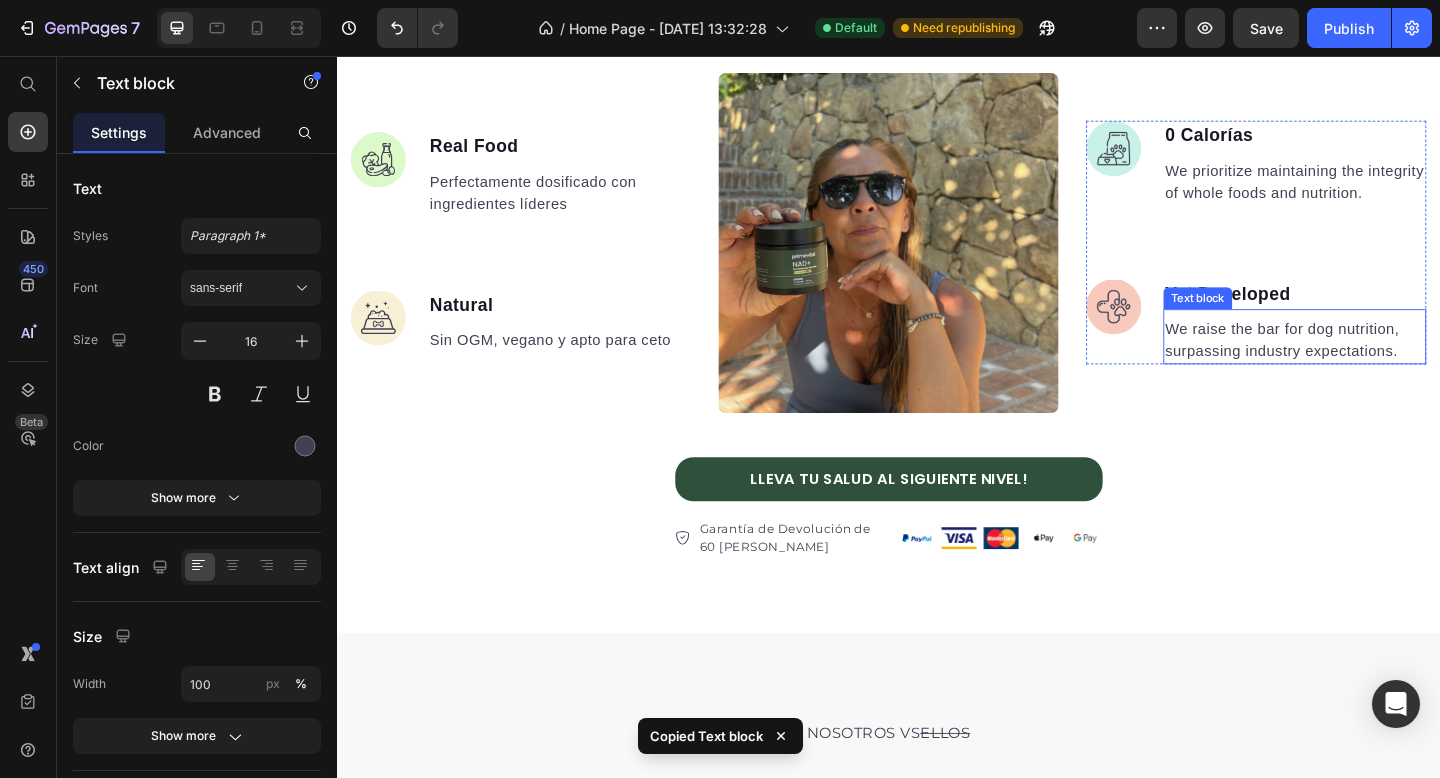 scroll, scrollTop: 1440, scrollLeft: 0, axis: vertical 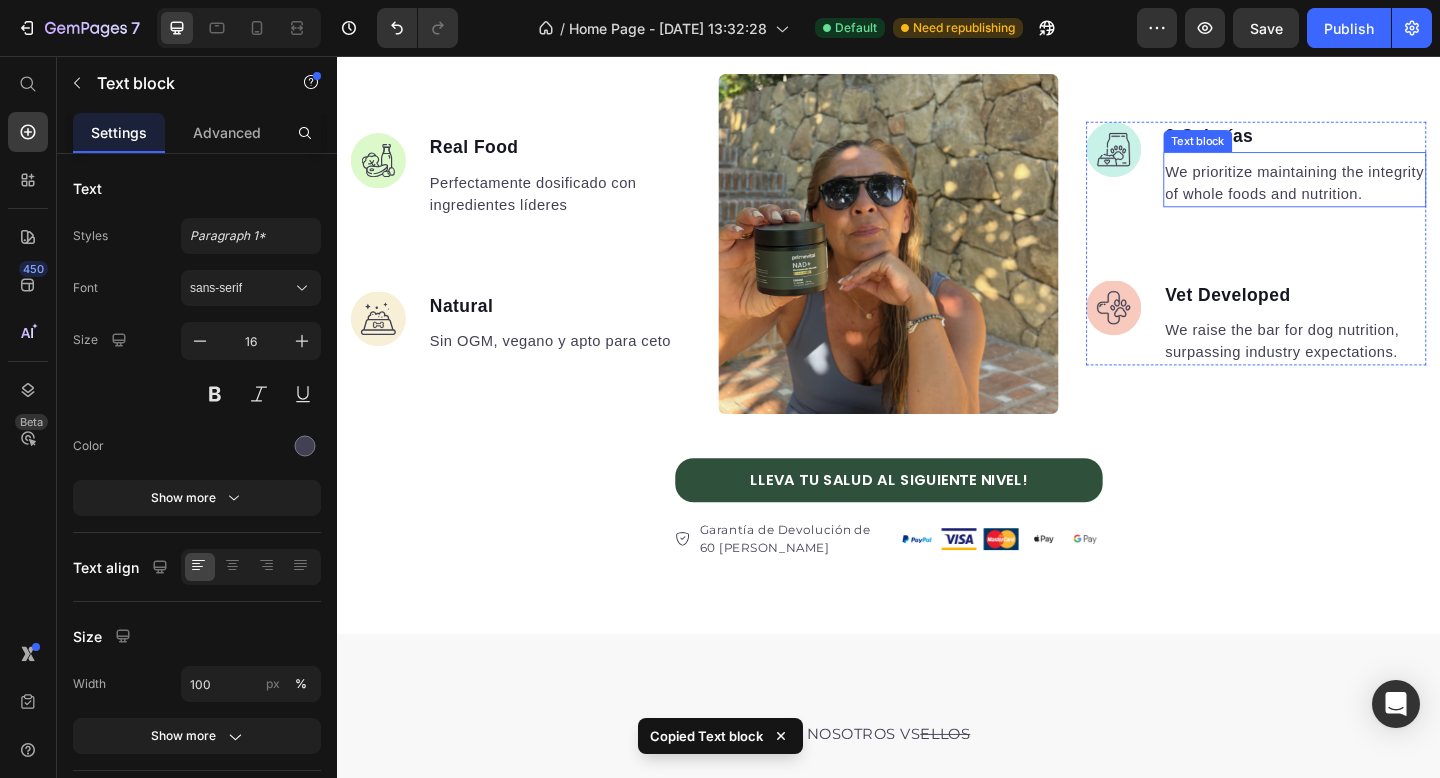 click on "We prioritize maintaining the integrity of whole foods and nutrition." at bounding box center (1379, 195) 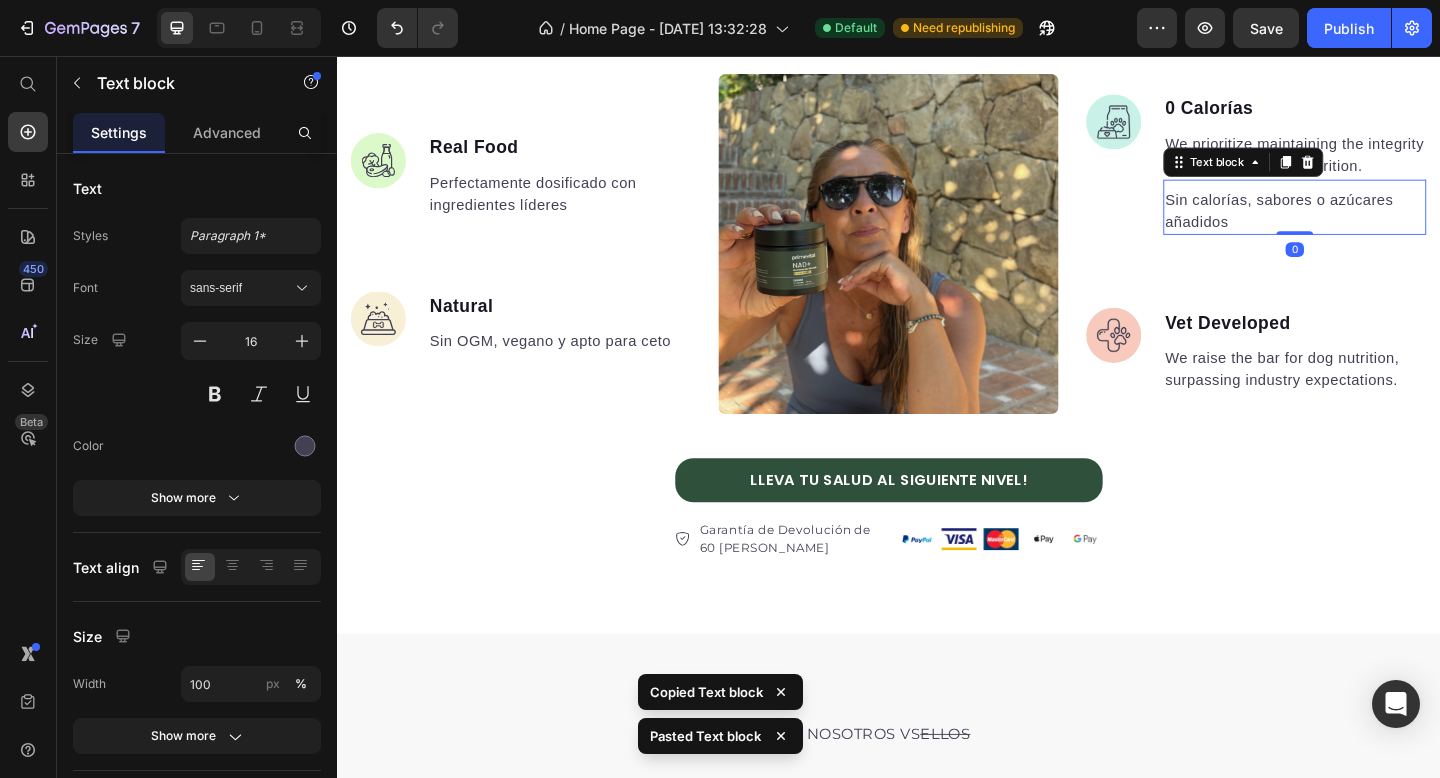 click on "We prioritize maintaining the integrity of whole foods and nutrition." at bounding box center (1379, 165) 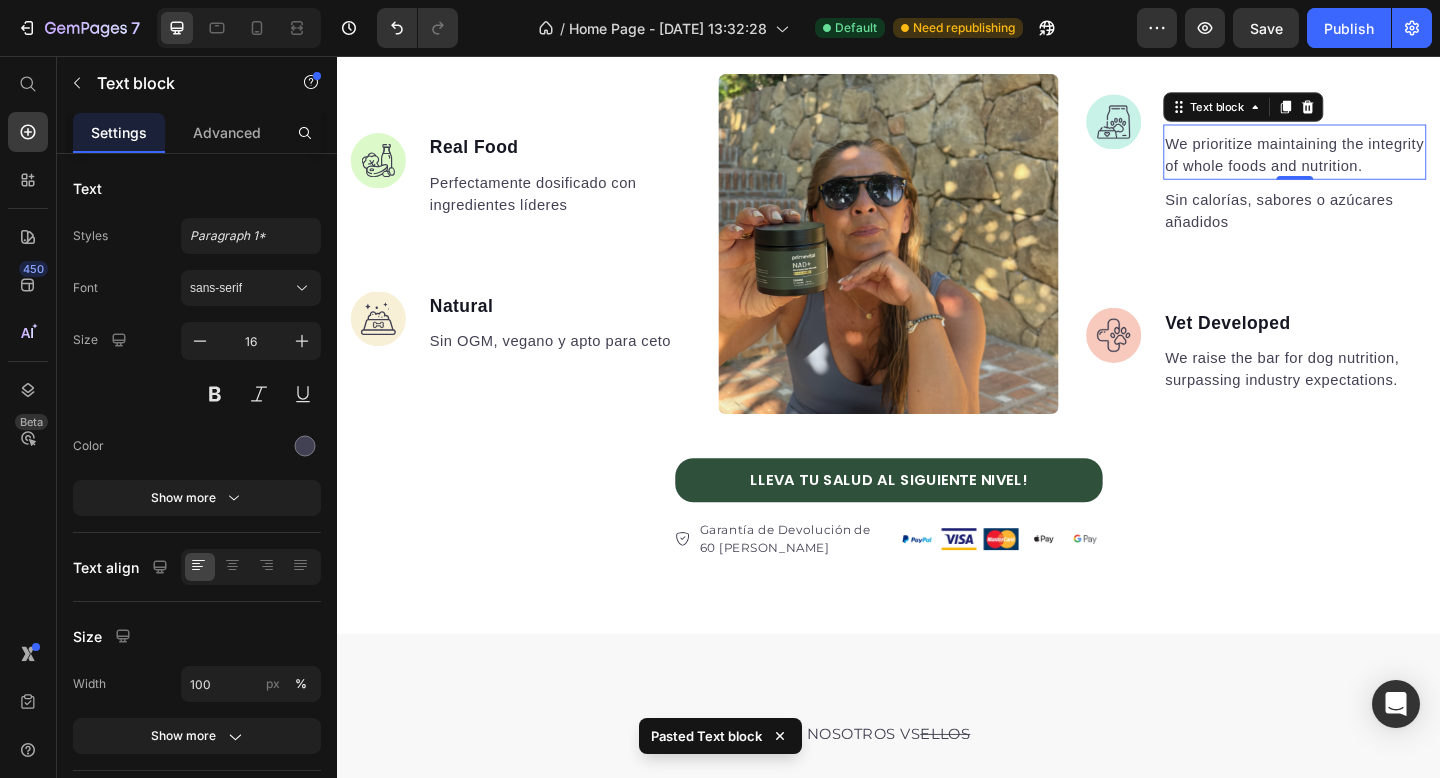click 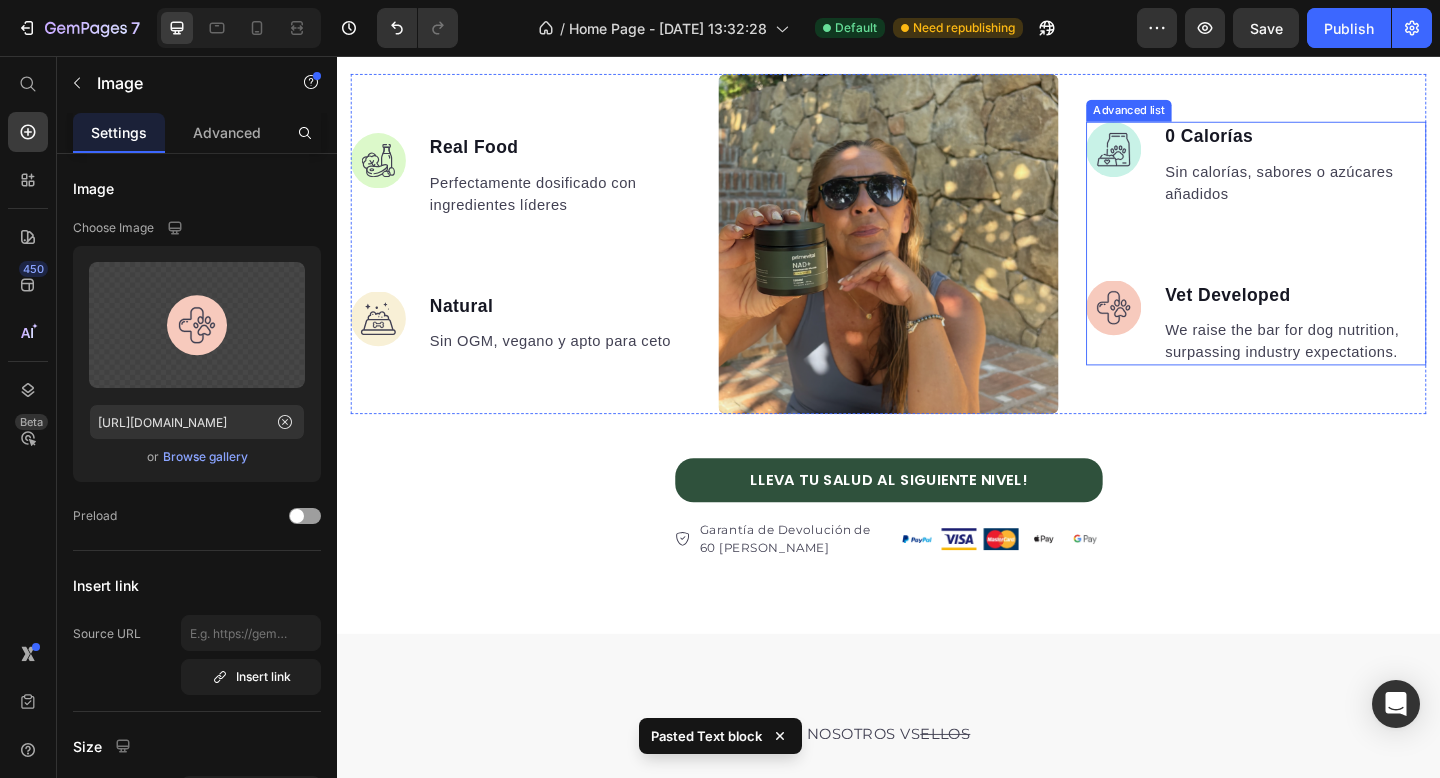 click at bounding box center (1182, 331) 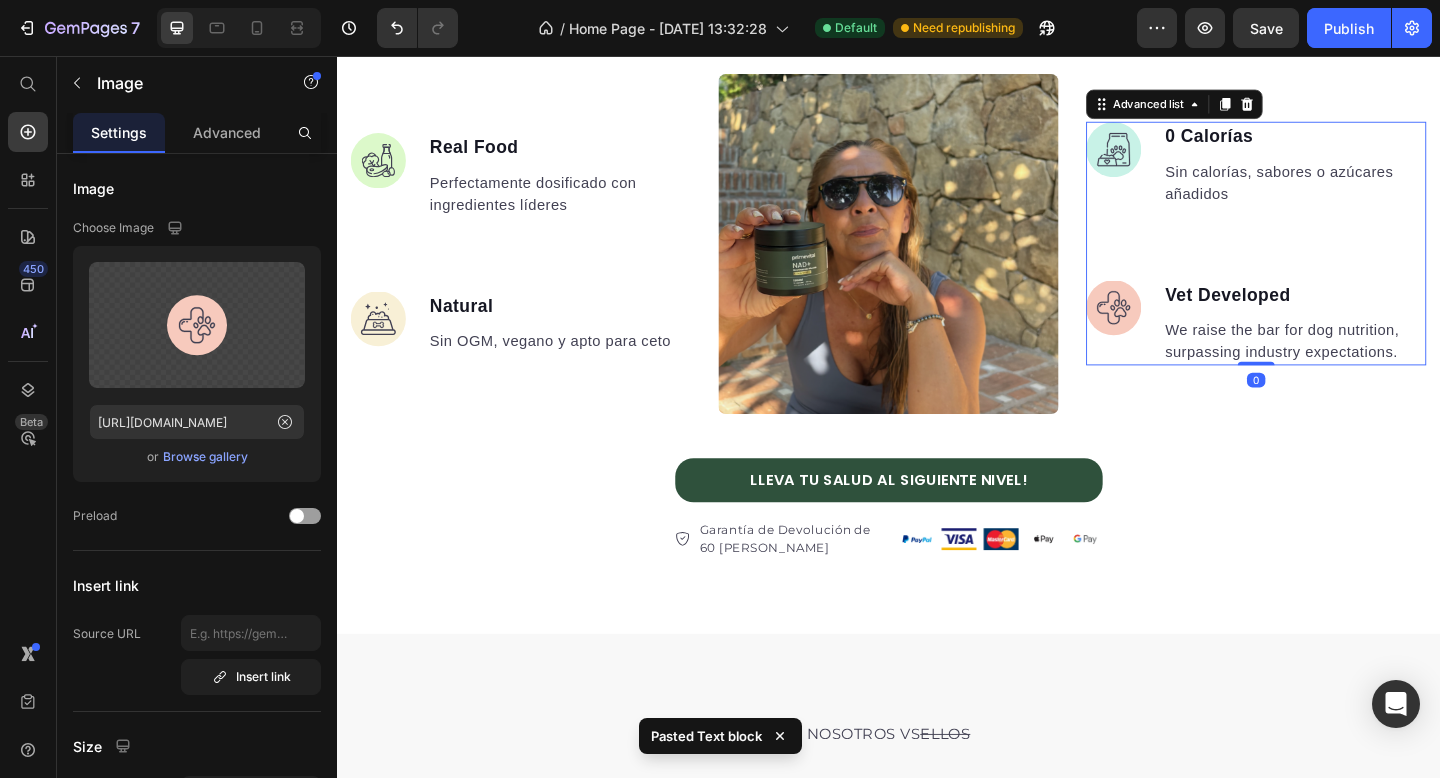 click on "Image 0 Calorías Text block Sin calorías, sabores o azúcares añadidos Text block Image Vet Developed Text block We raise the bar for dog nutrition, surpassing industry expectations. Text block" at bounding box center [1337, 260] 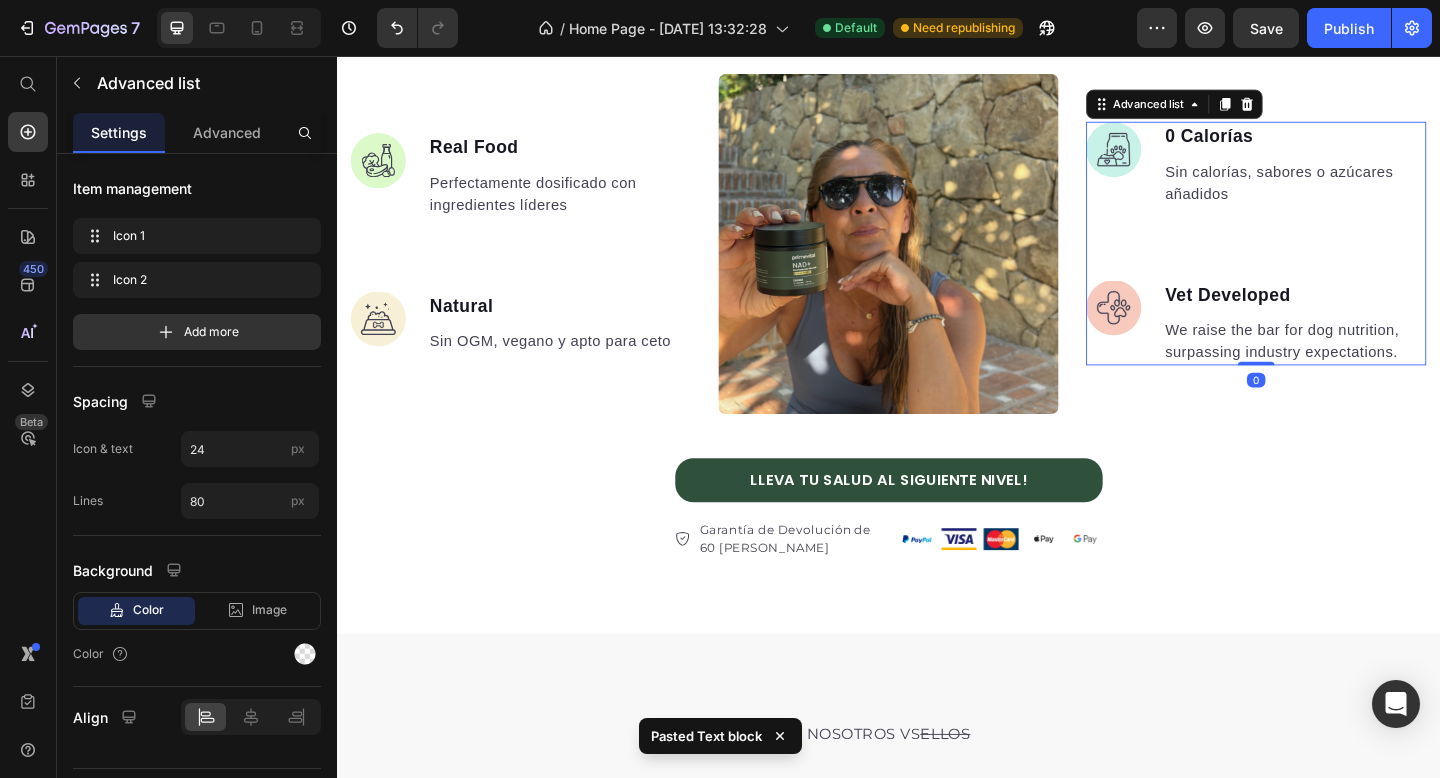 click on "We raise the bar for dog nutrition, surpassing industry expectations." at bounding box center (1379, 367) 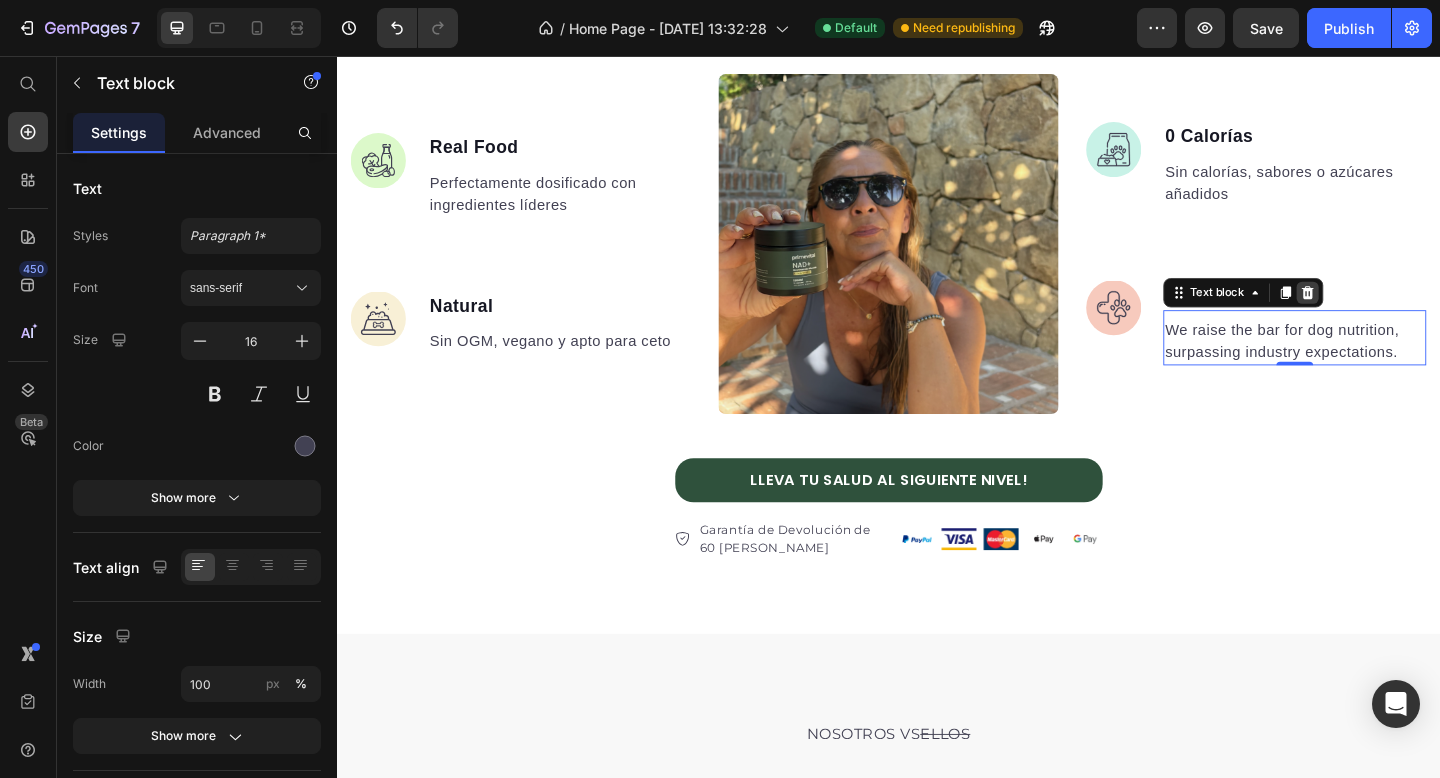 click 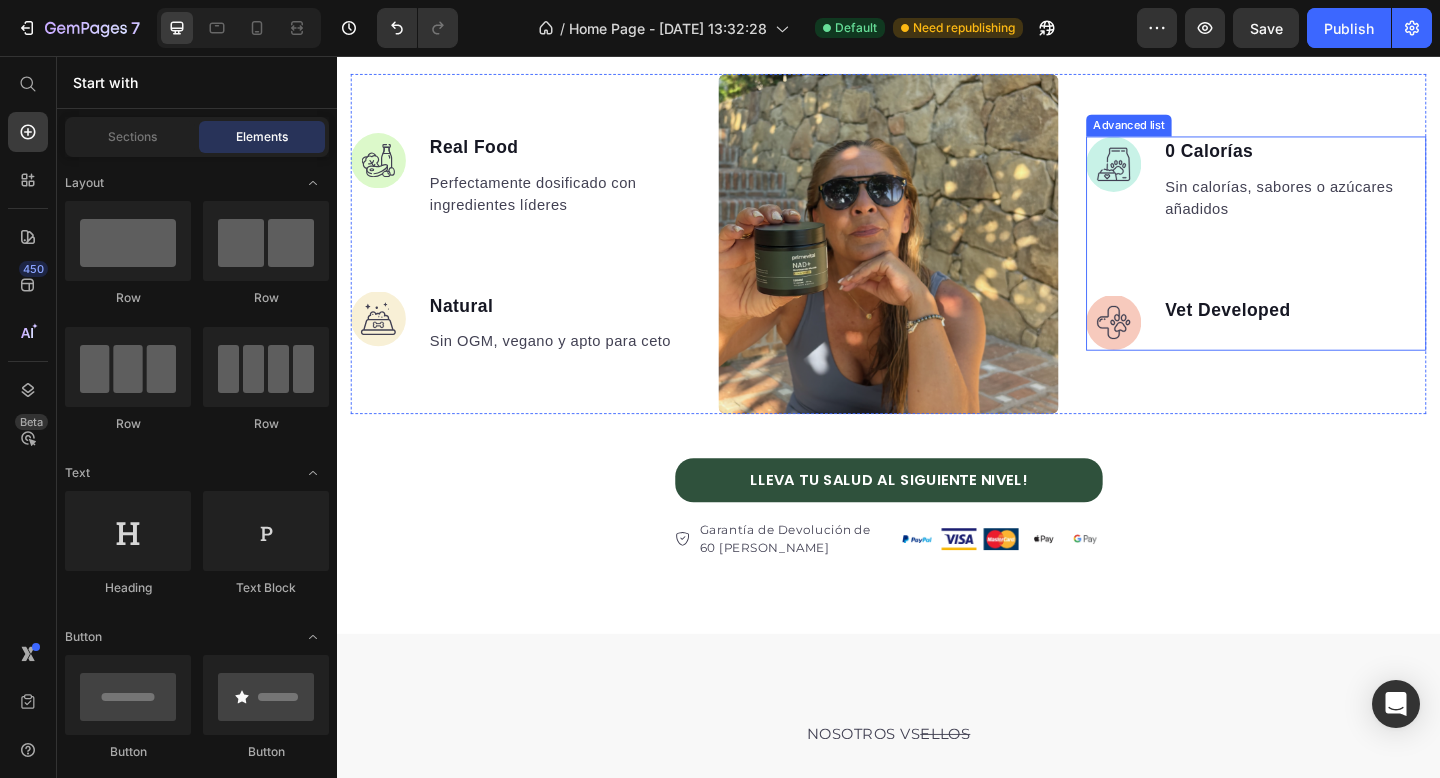 click on "Vet Developed" at bounding box center [1379, 333] 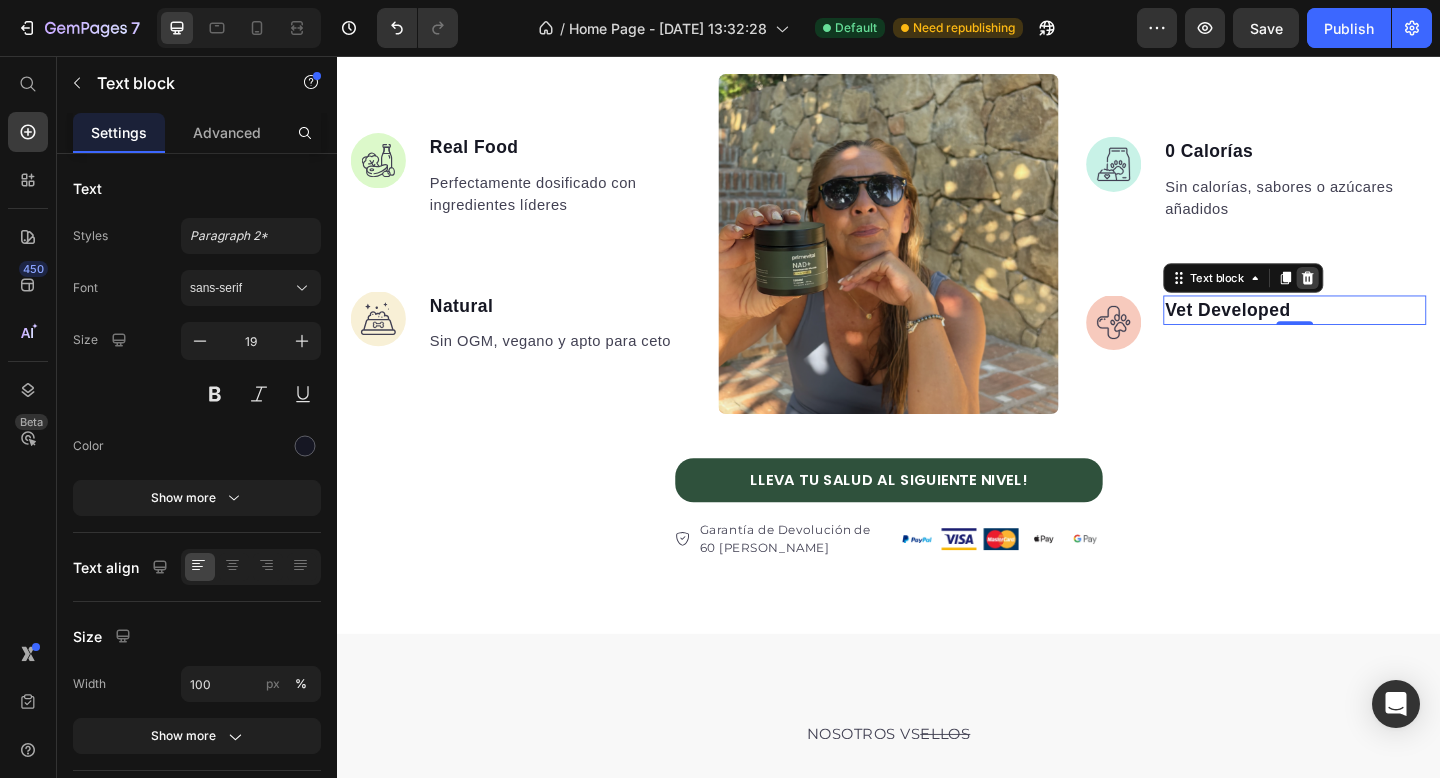 click 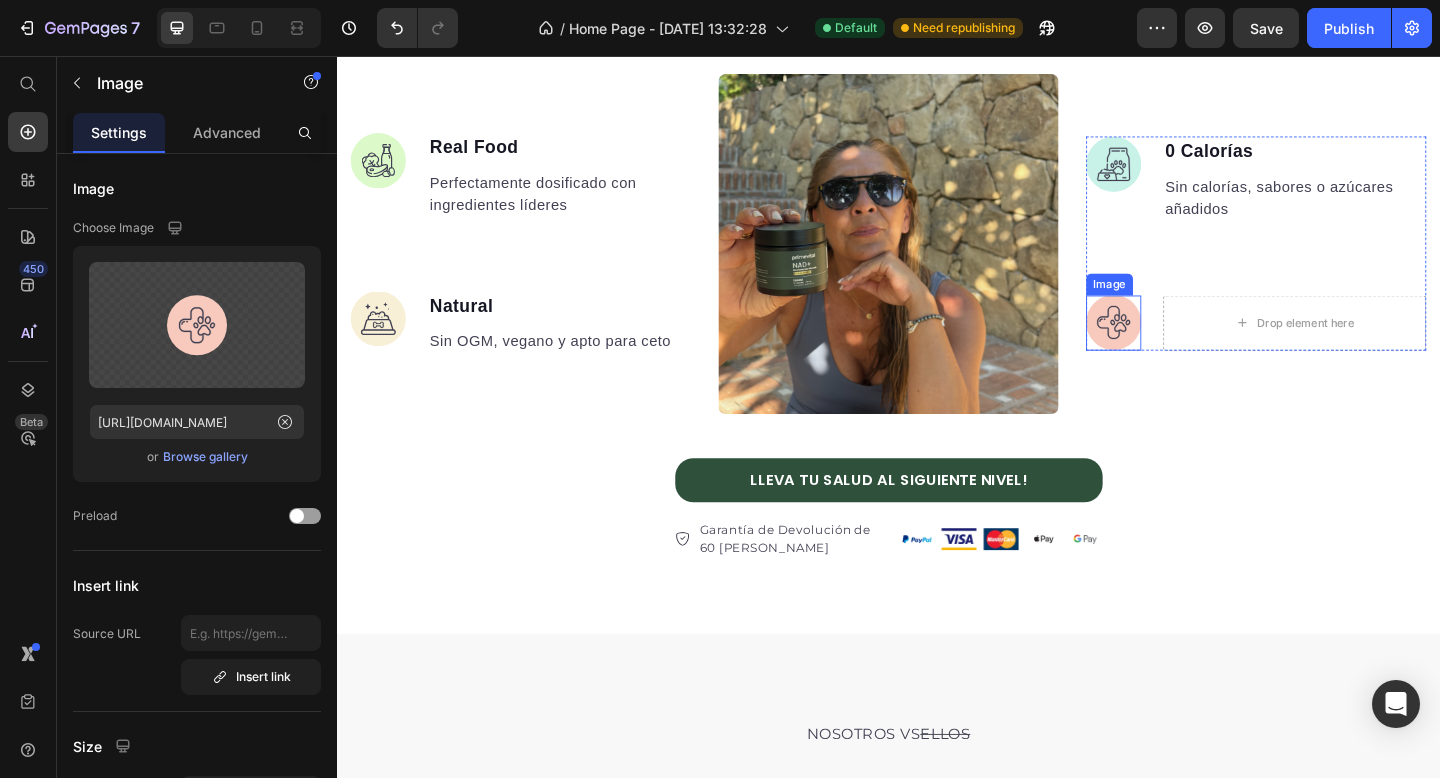 click at bounding box center [1182, 347] 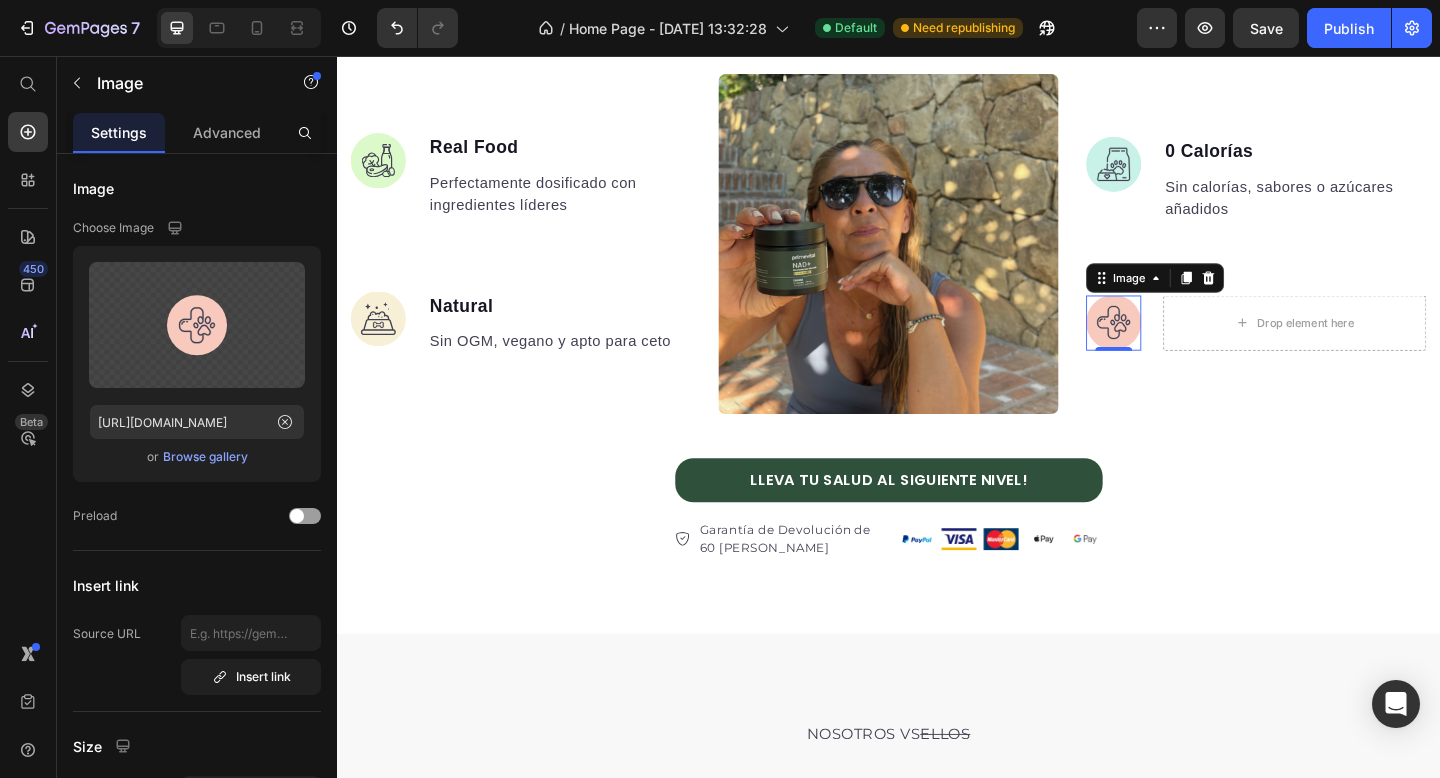 click 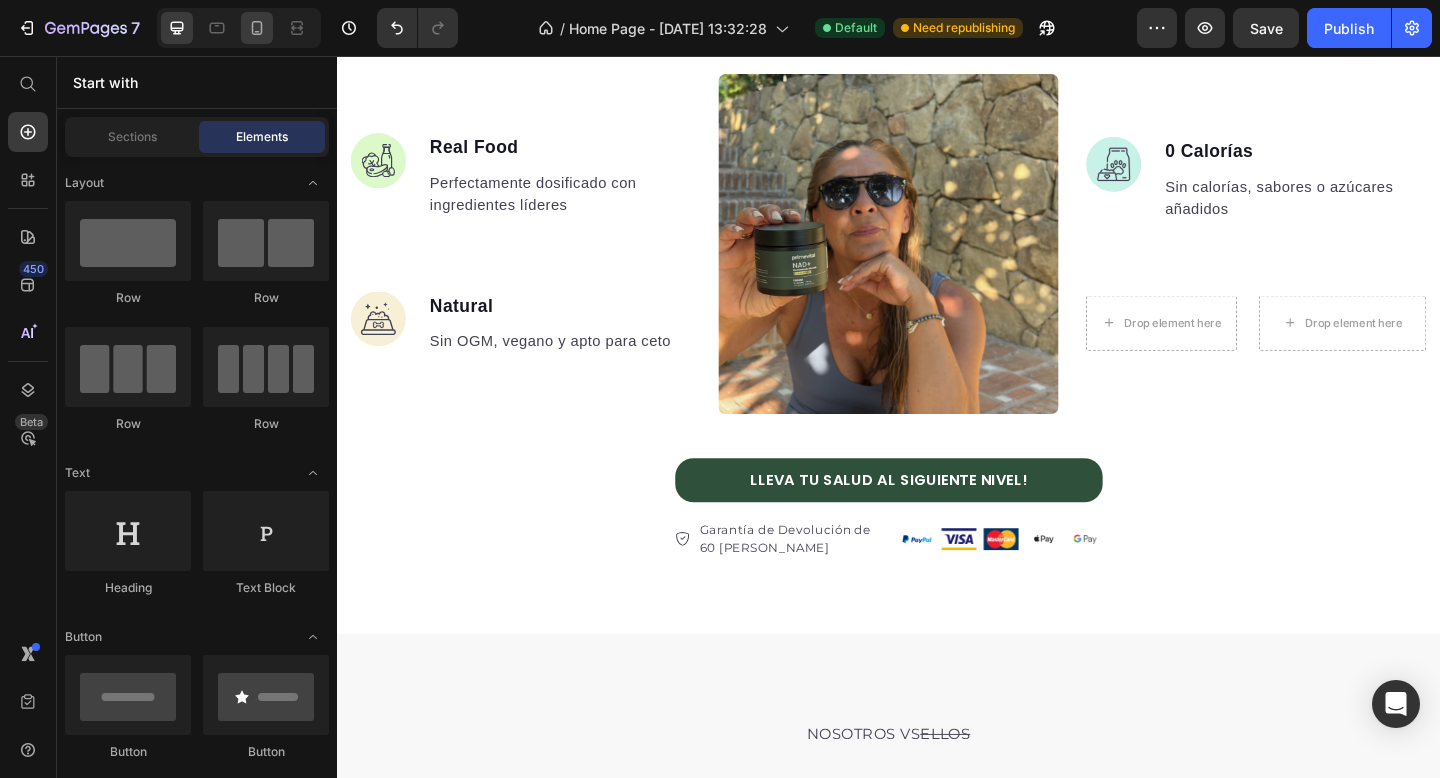 click 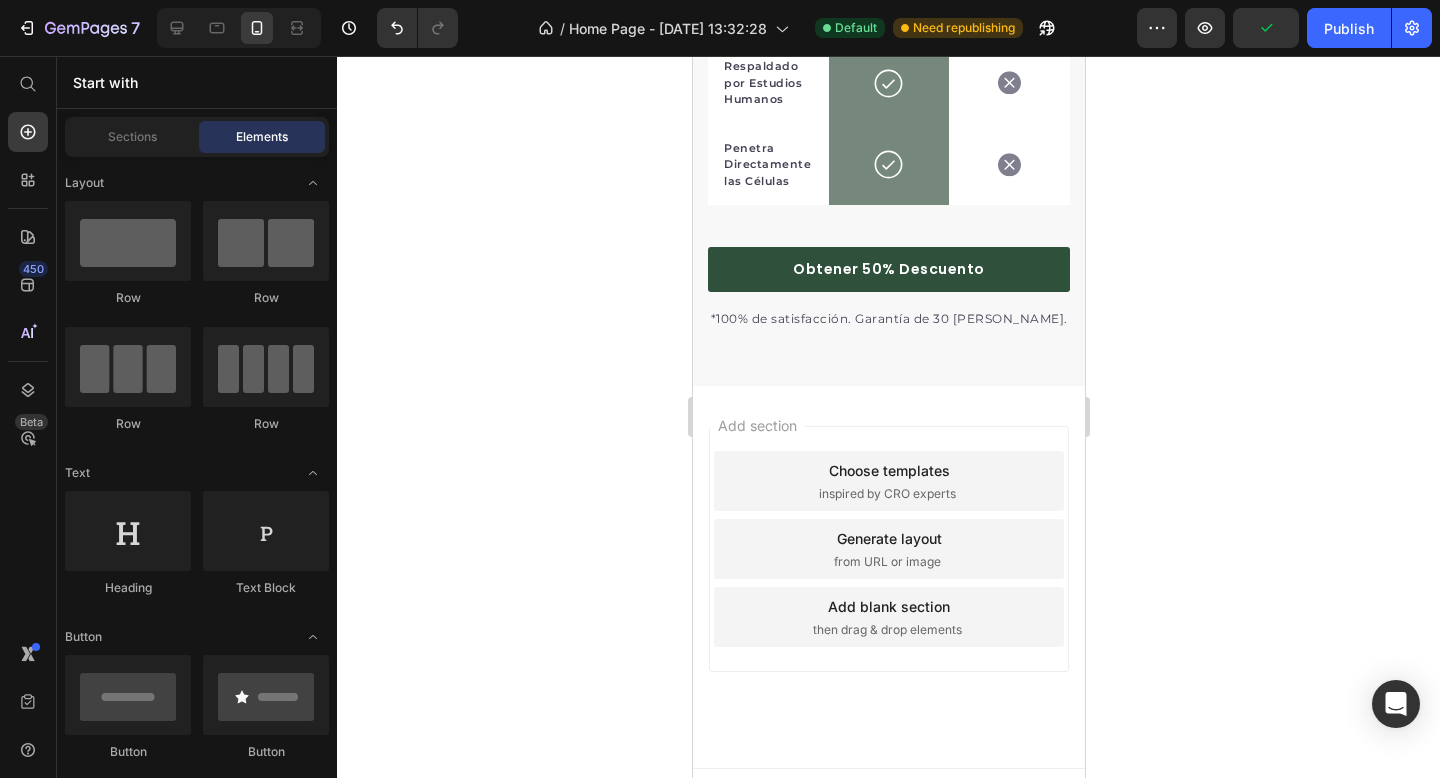 scroll, scrollTop: 2728, scrollLeft: 0, axis: vertical 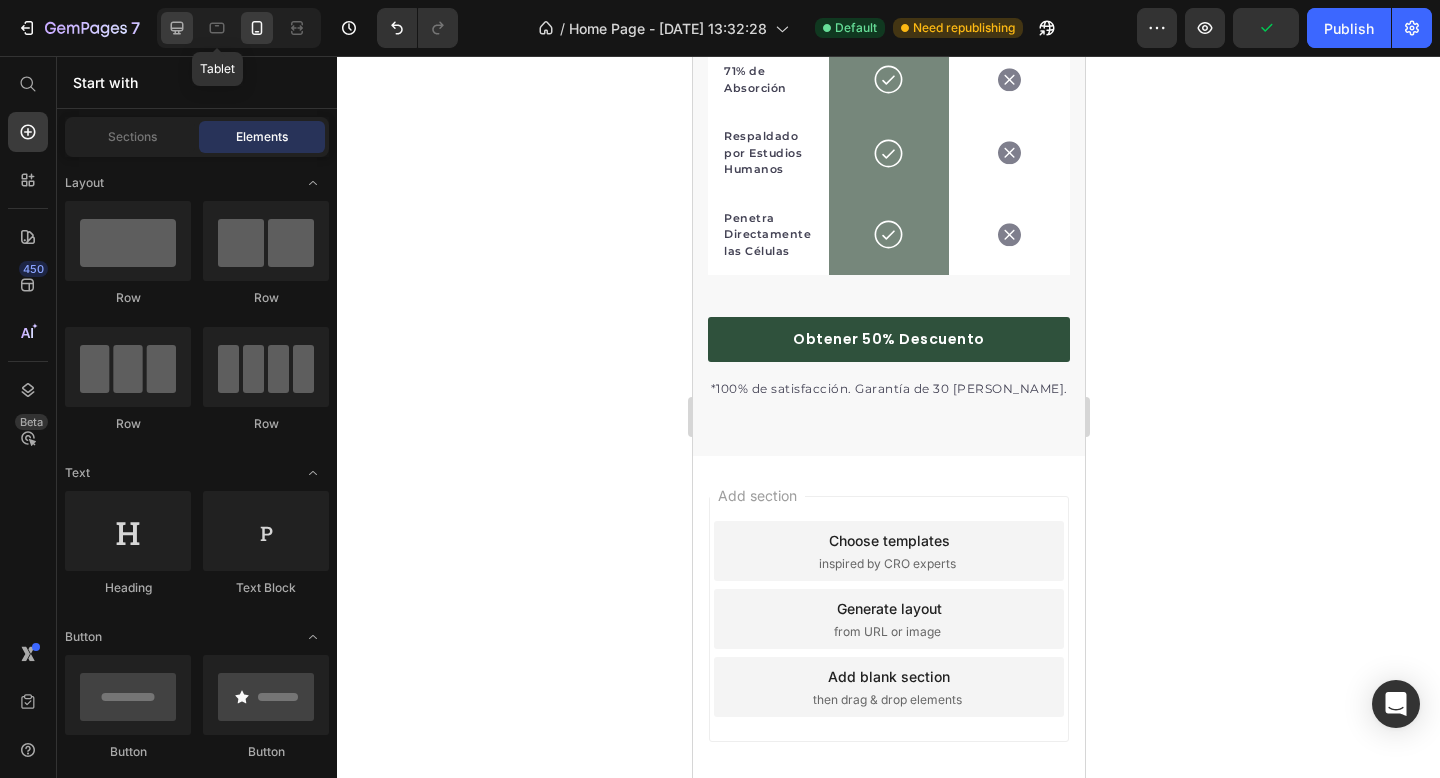 click 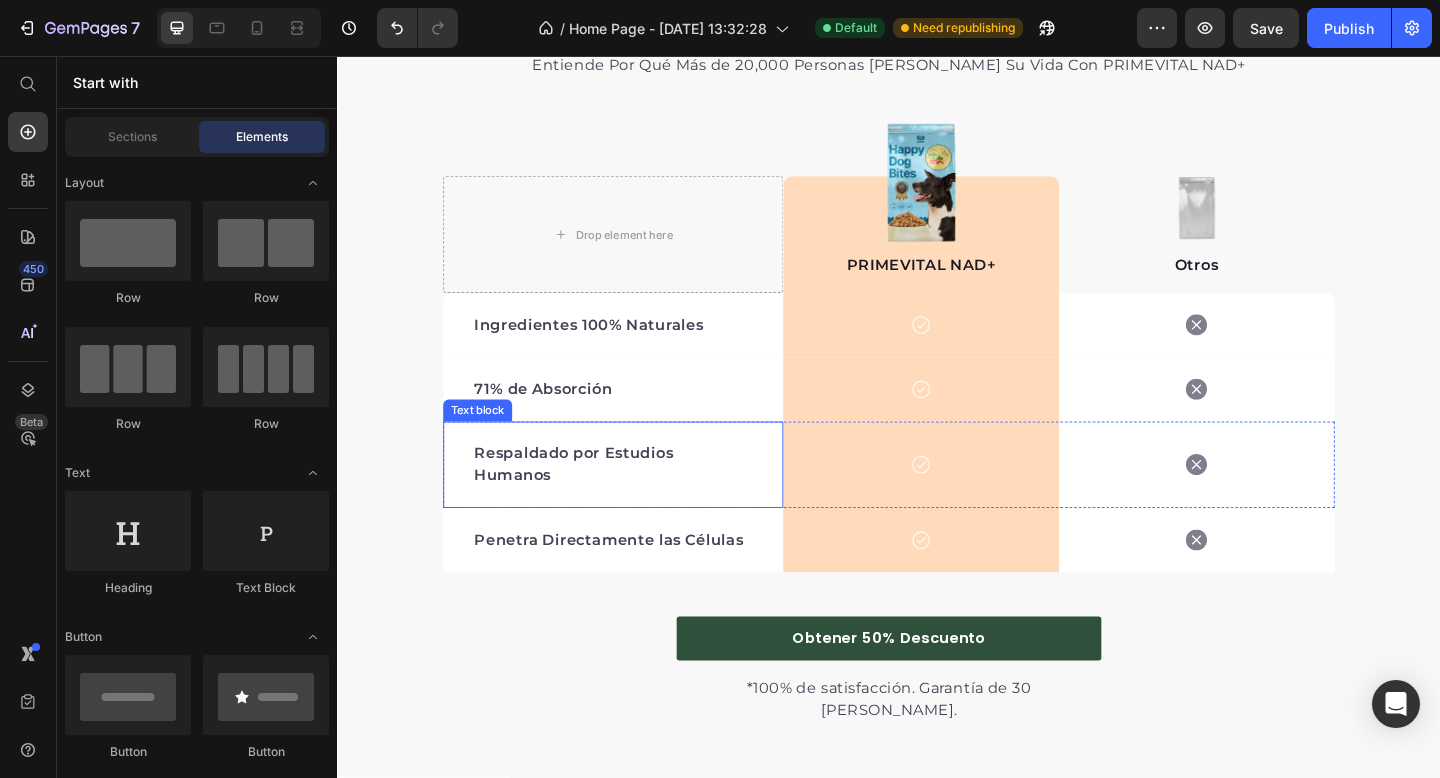 scroll, scrollTop: 2182, scrollLeft: 0, axis: vertical 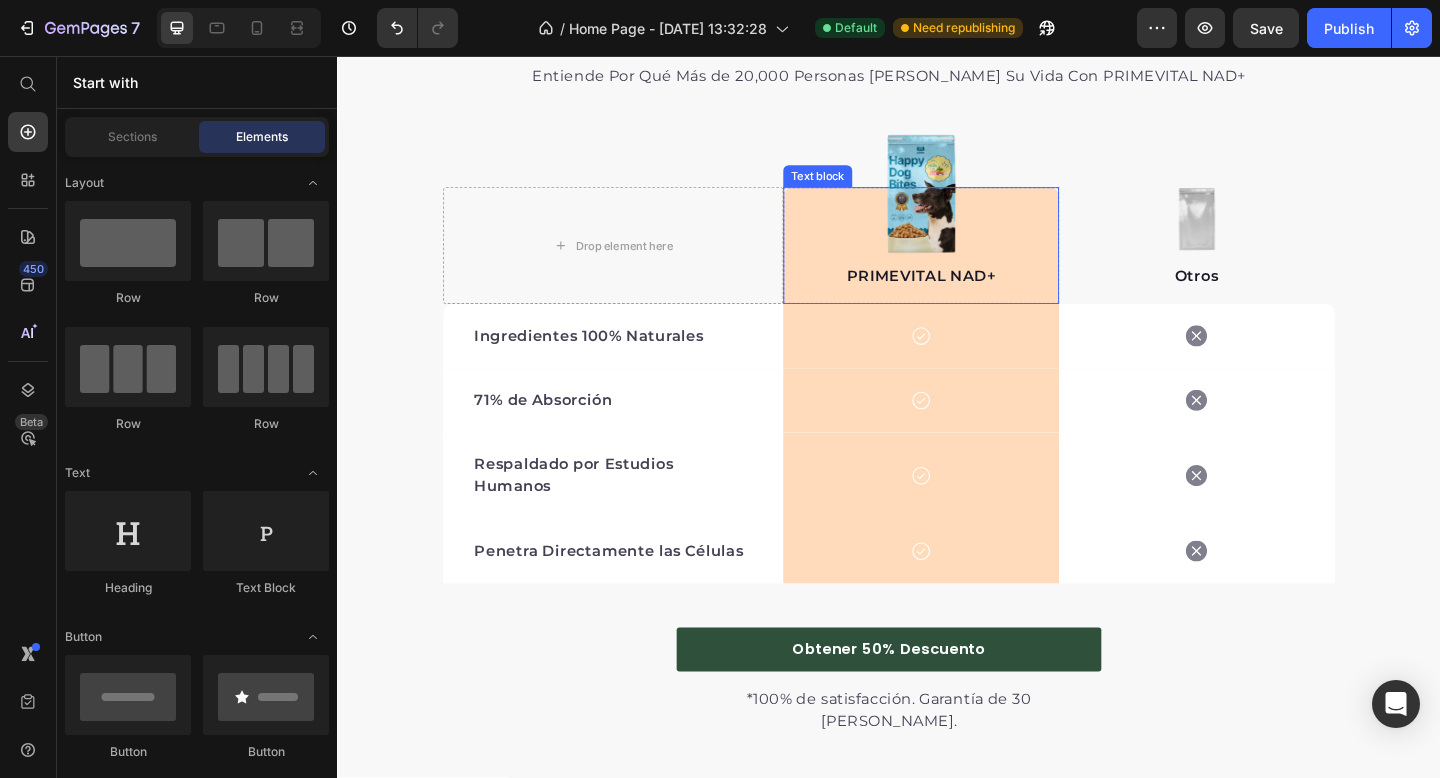 click on "PRIMEVITAL NAD+ Text block" at bounding box center (972, 262) 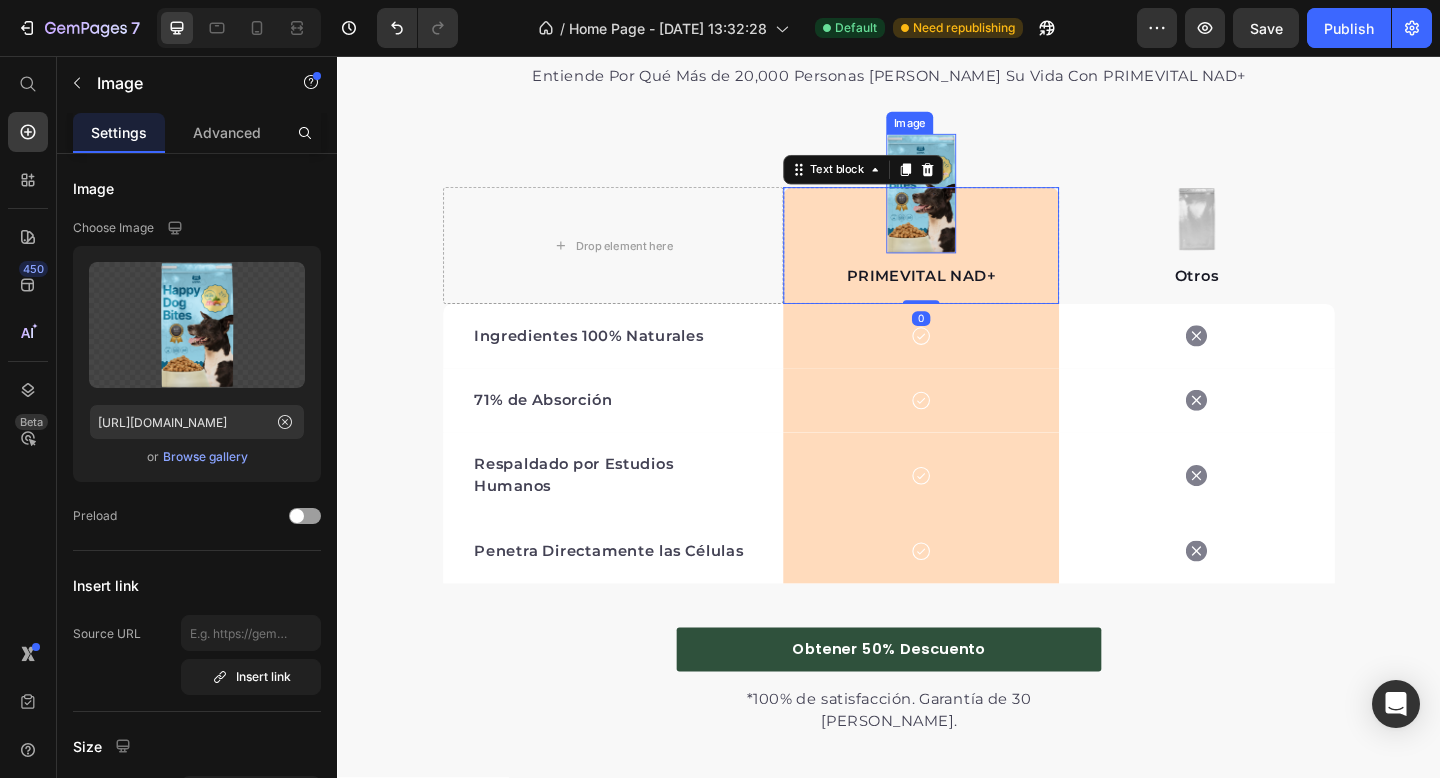 click at bounding box center (972, 206) 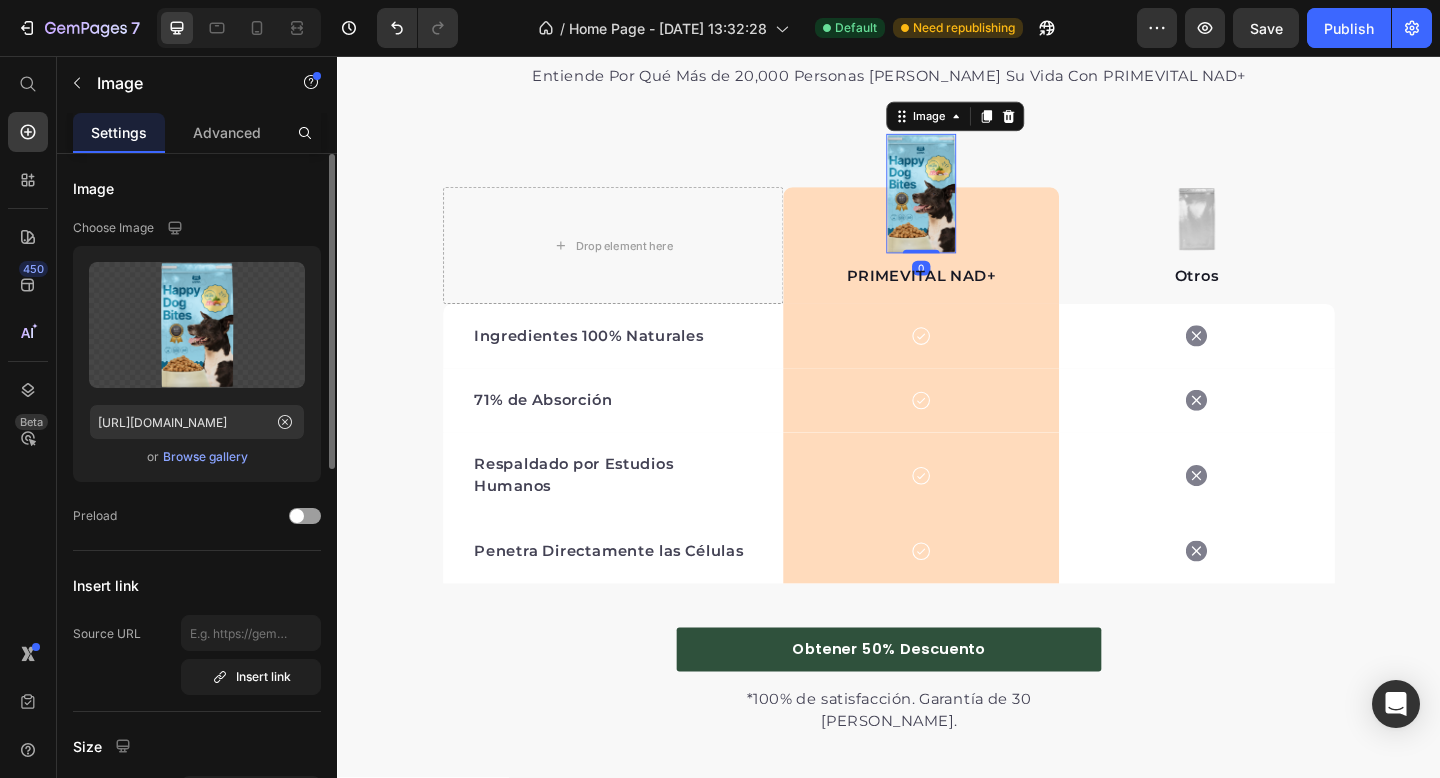 click on "Browse gallery" at bounding box center (205, 457) 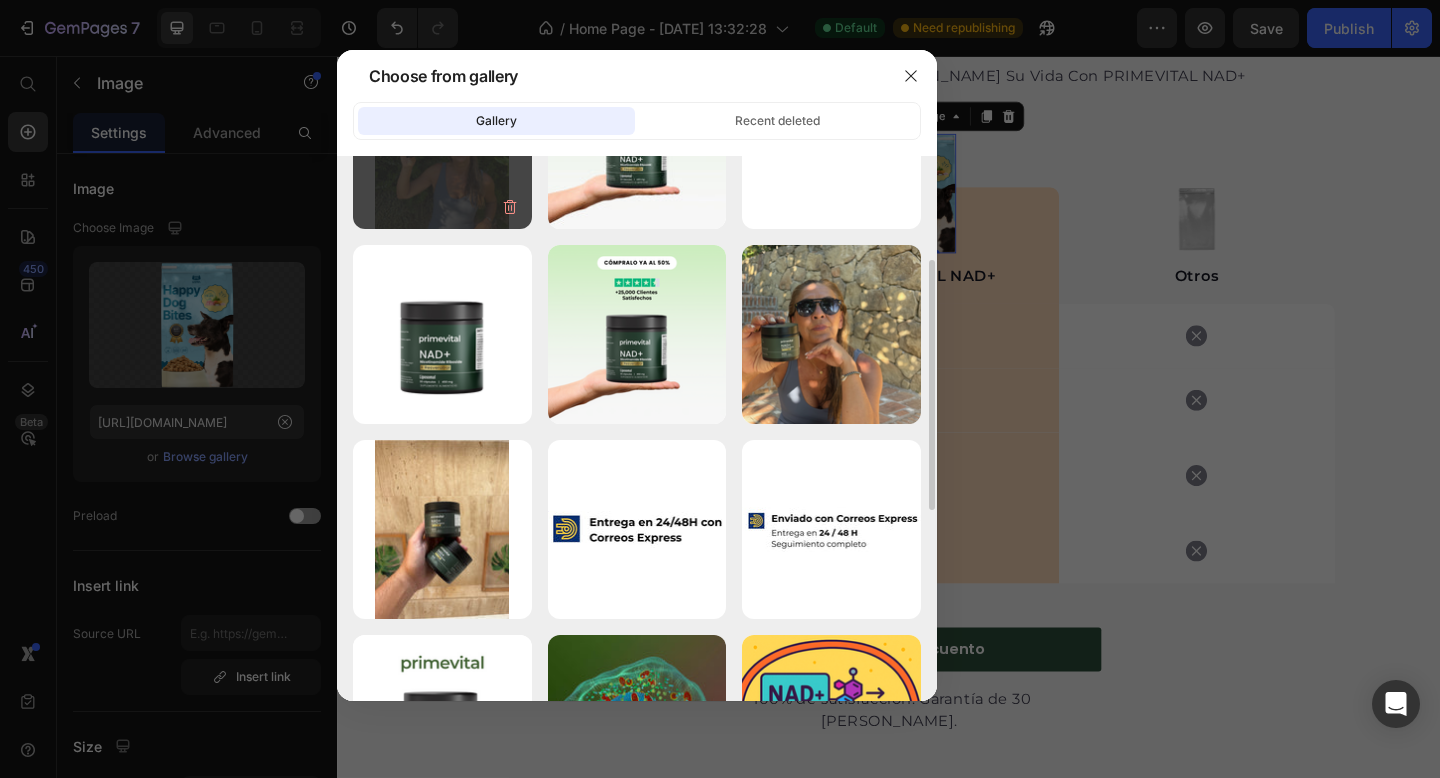 scroll, scrollTop: 318, scrollLeft: 0, axis: vertical 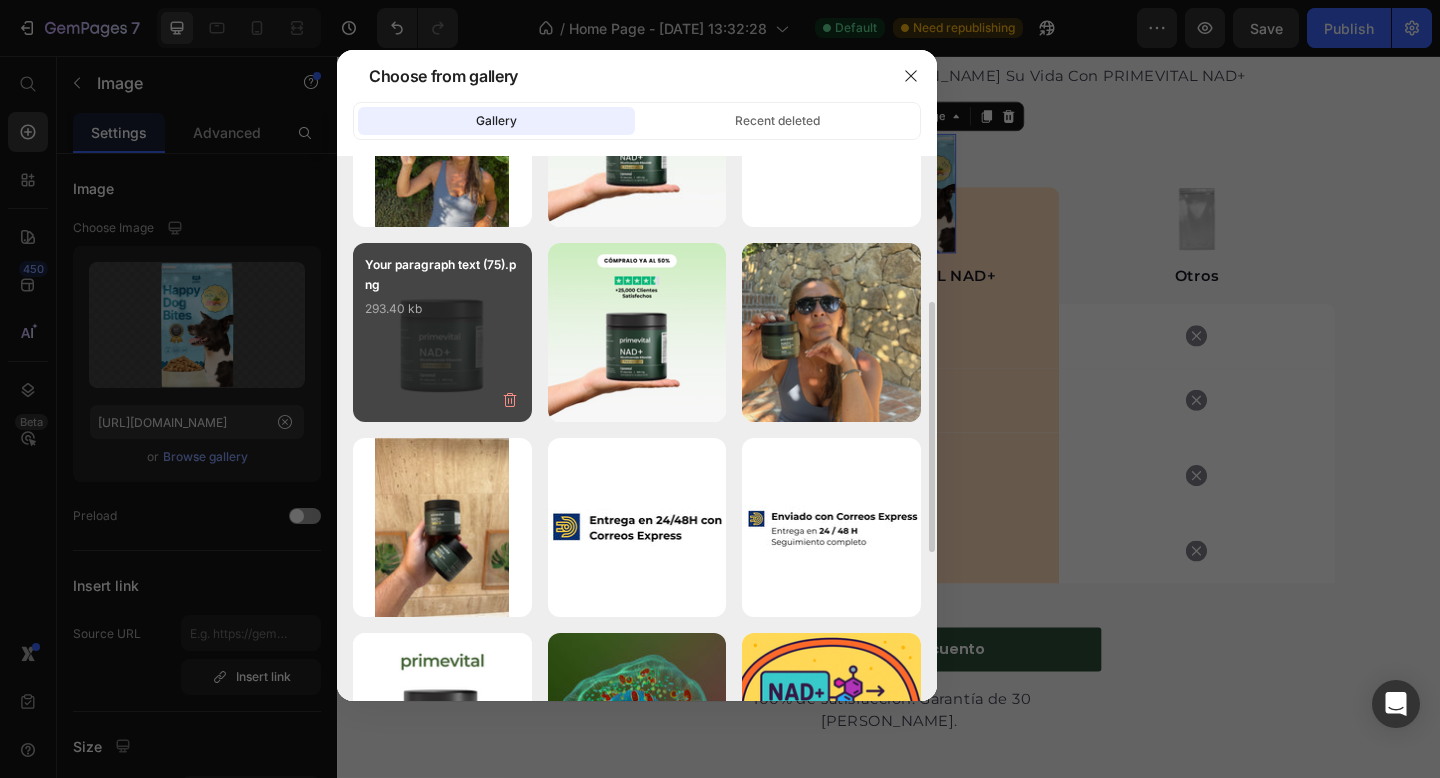 click on "Your paragraph text (75).png 293.40 kb" at bounding box center [442, 332] 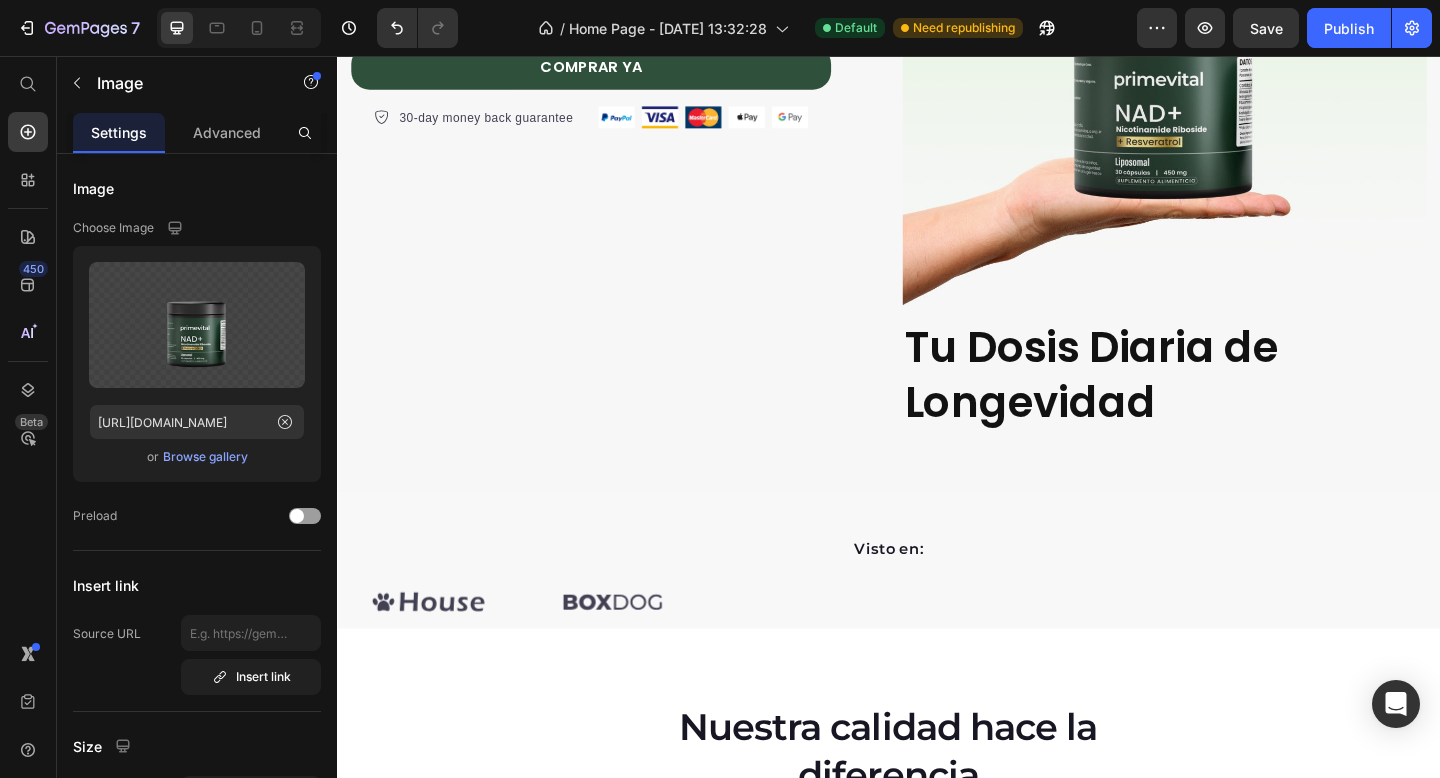 scroll, scrollTop: 0, scrollLeft: 0, axis: both 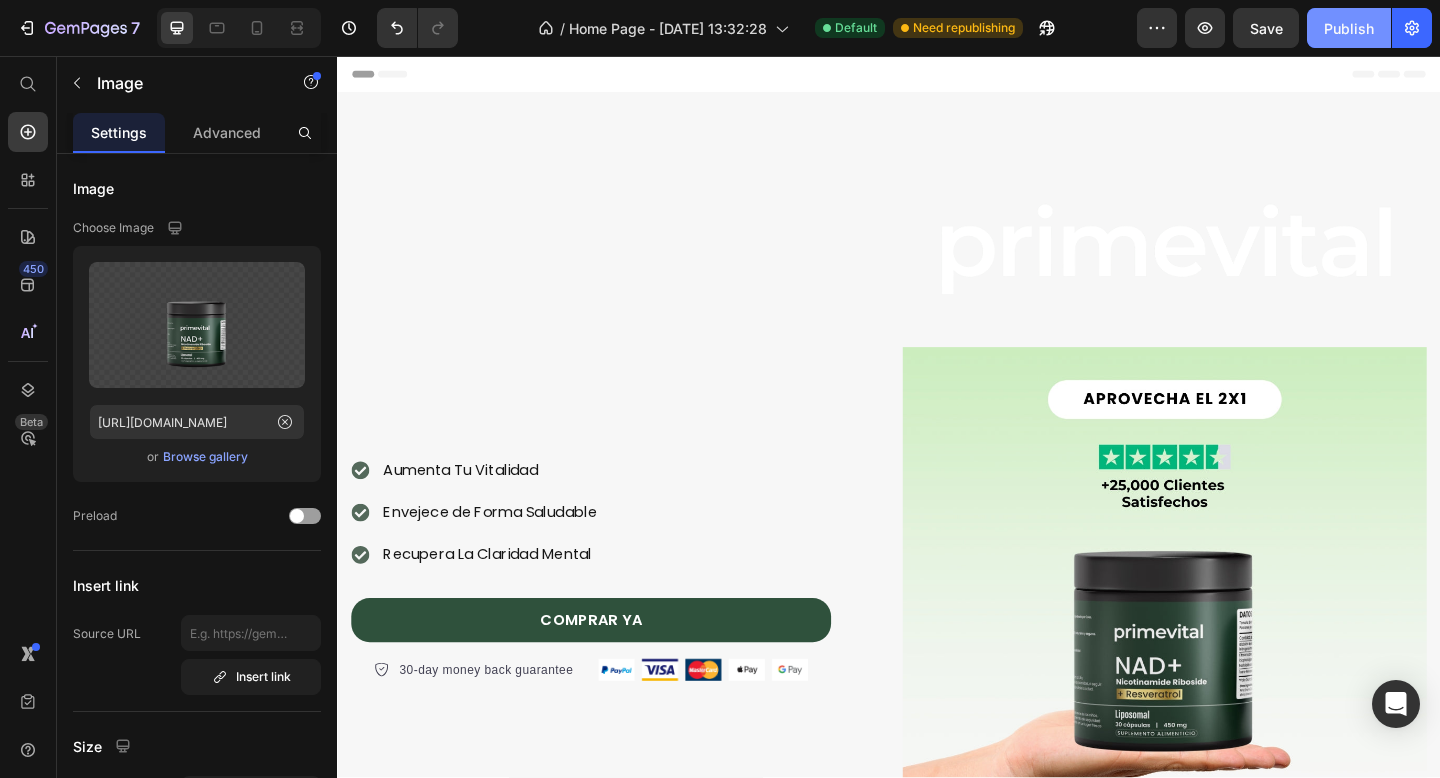 click on "Publish" 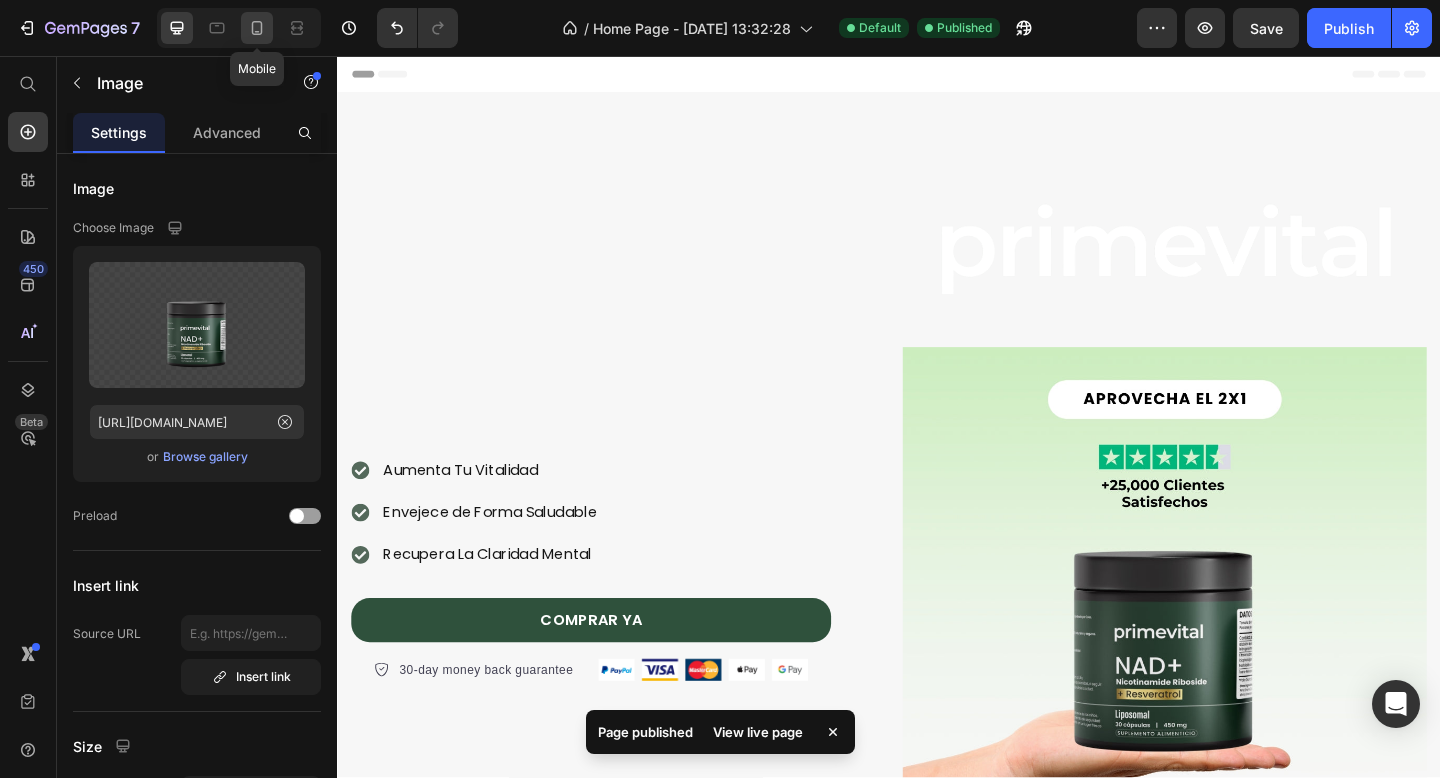 click 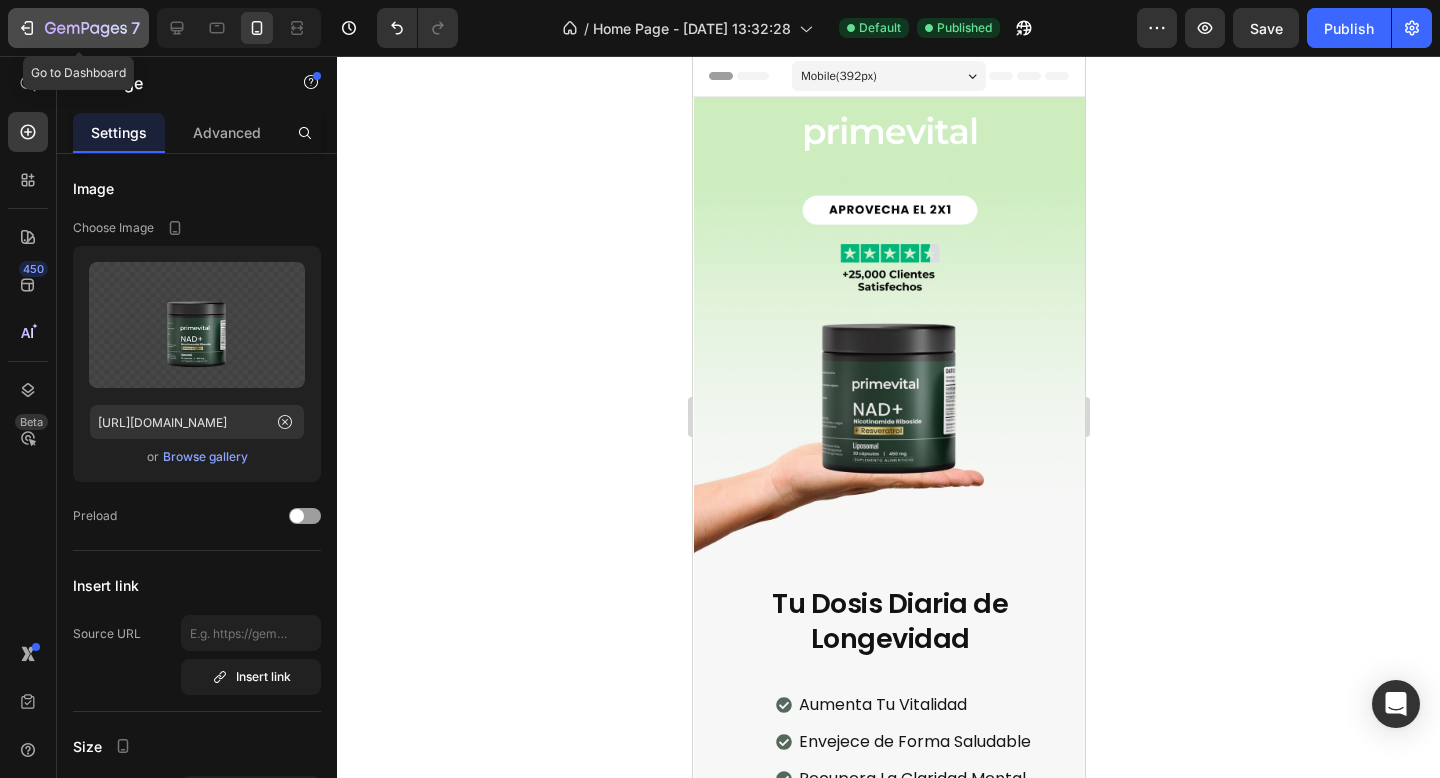 click 